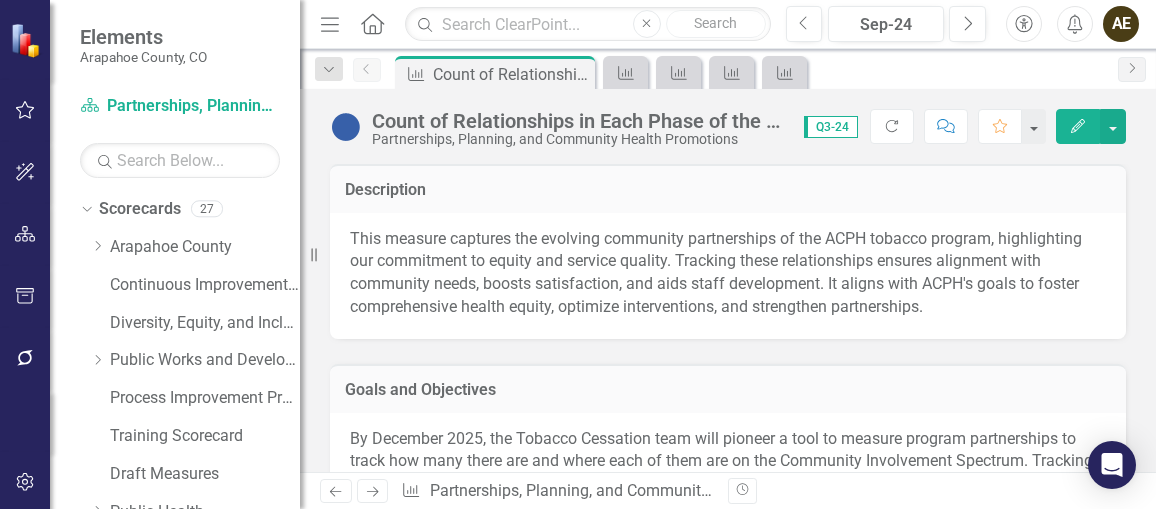 scroll, scrollTop: 0, scrollLeft: 0, axis: both 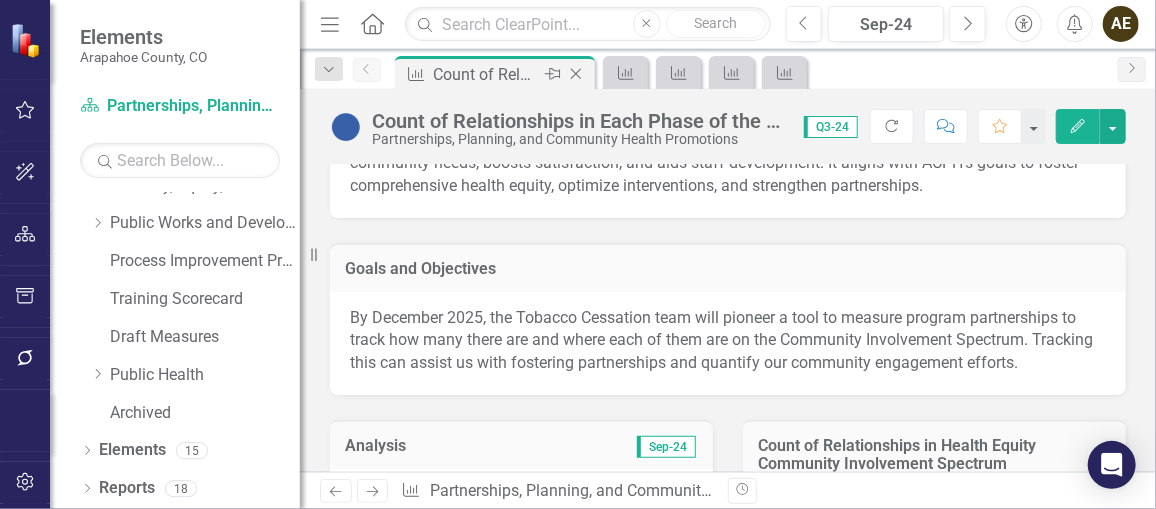 click 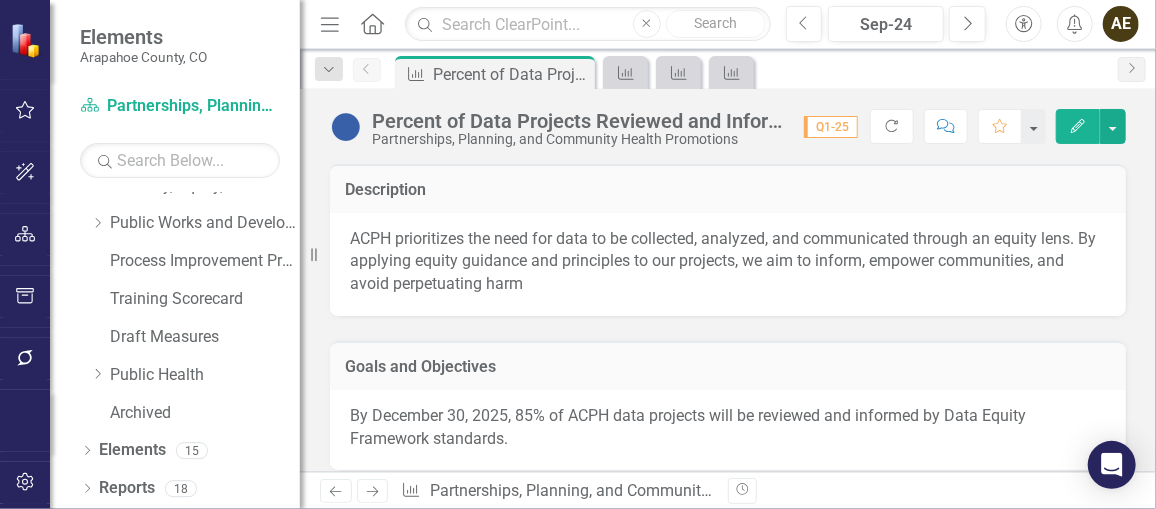 click on "Close" 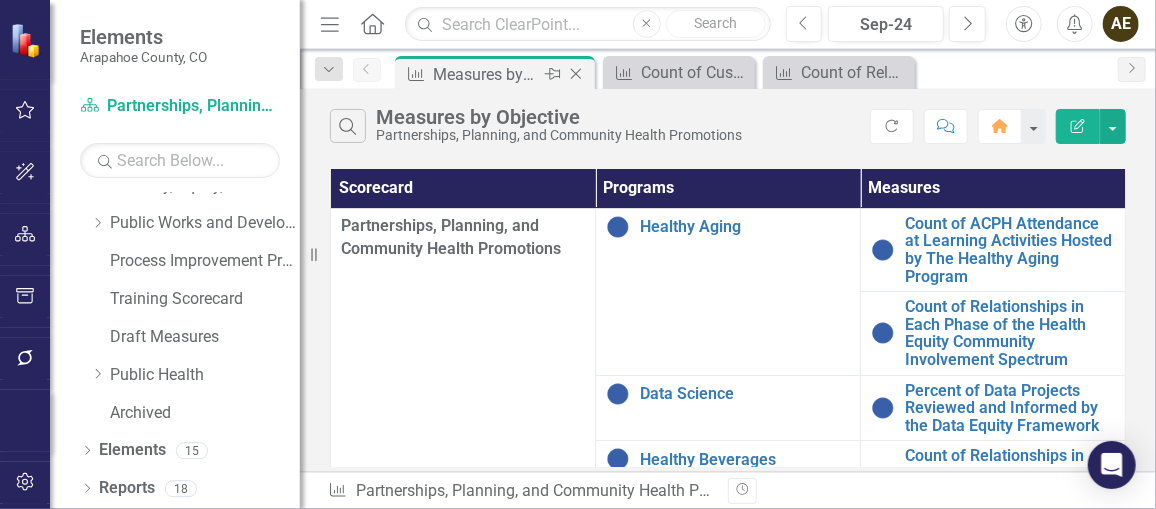 click on "Close" 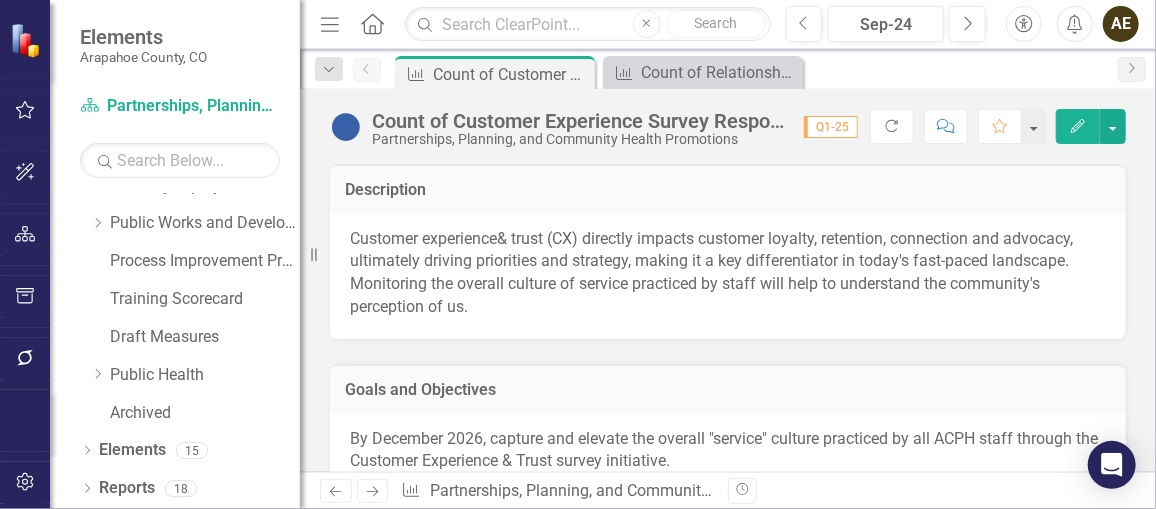 click on "Close" 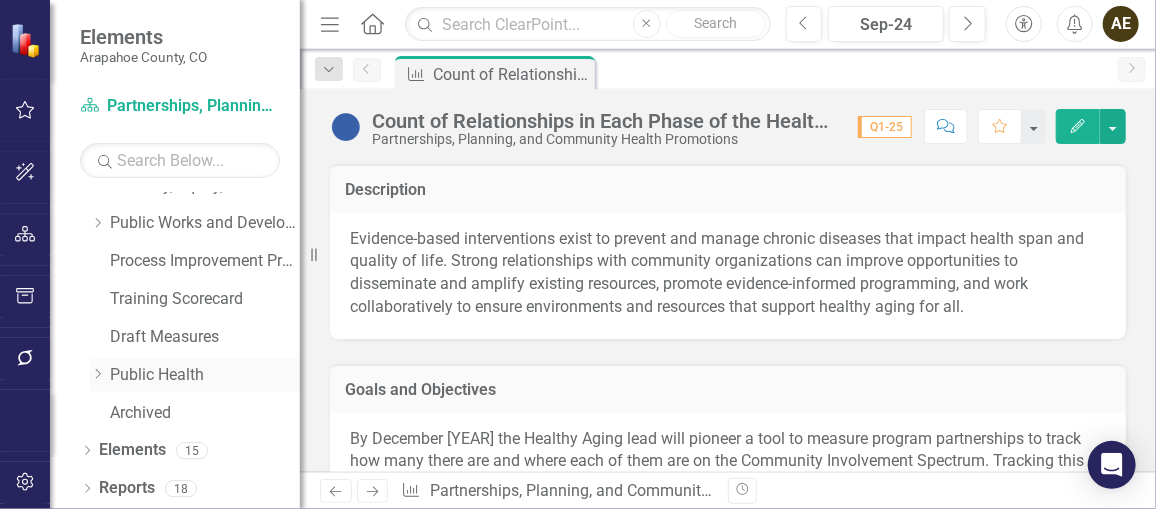 click on "Dropdown" 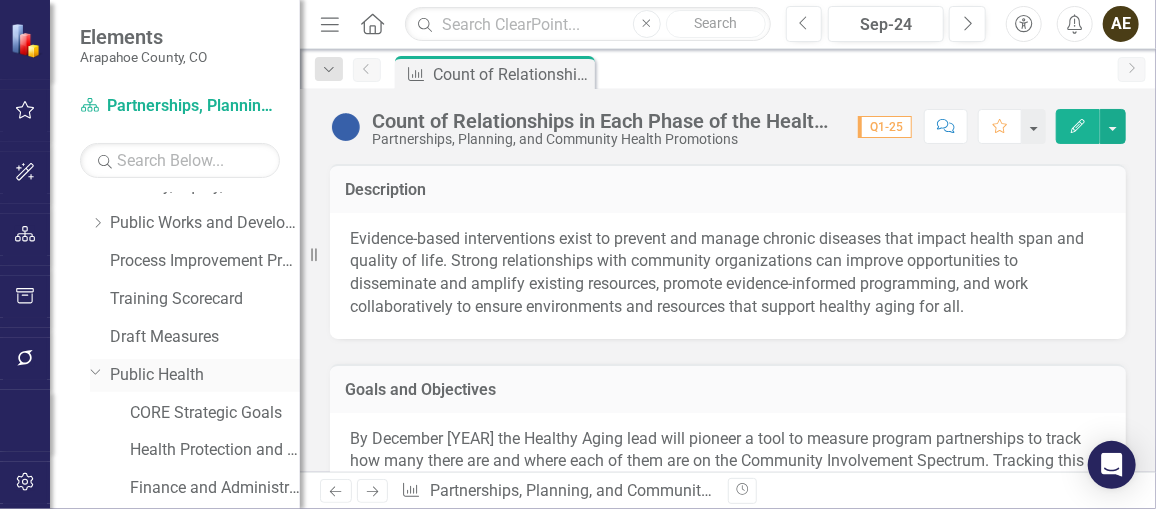 scroll, scrollTop: 364, scrollLeft: 0, axis: vertical 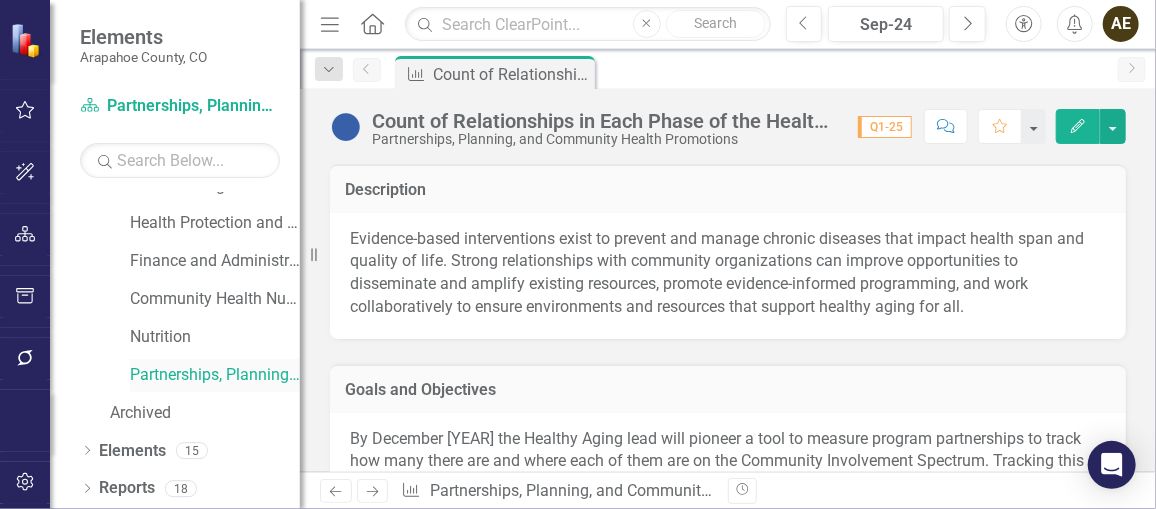 click on "Partnerships, Planning, and Community Health Promotions" at bounding box center [215, 375] 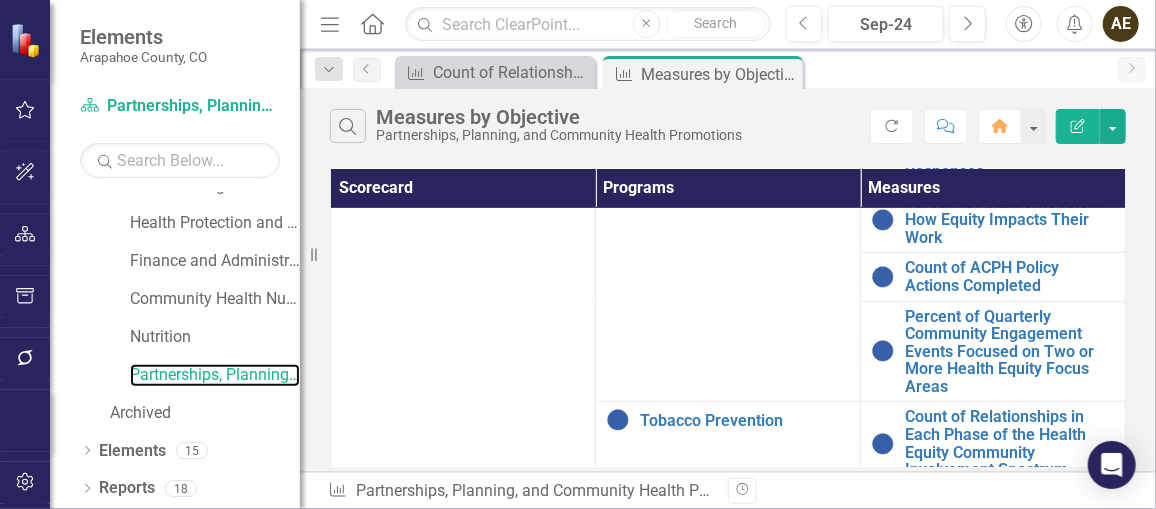 scroll, scrollTop: 415, scrollLeft: 0, axis: vertical 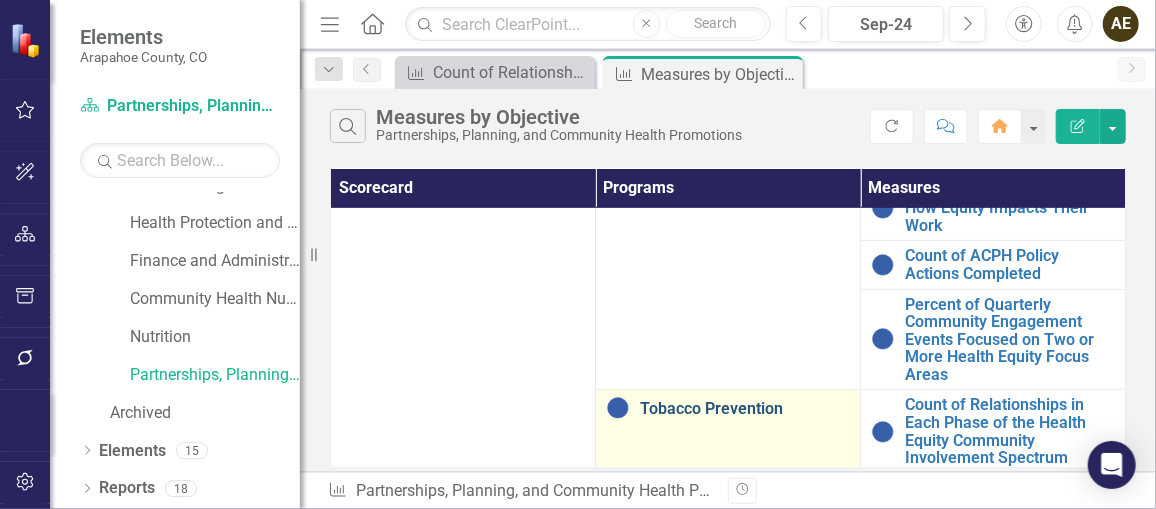 click on "Tobacco Prevention" at bounding box center (745, 409) 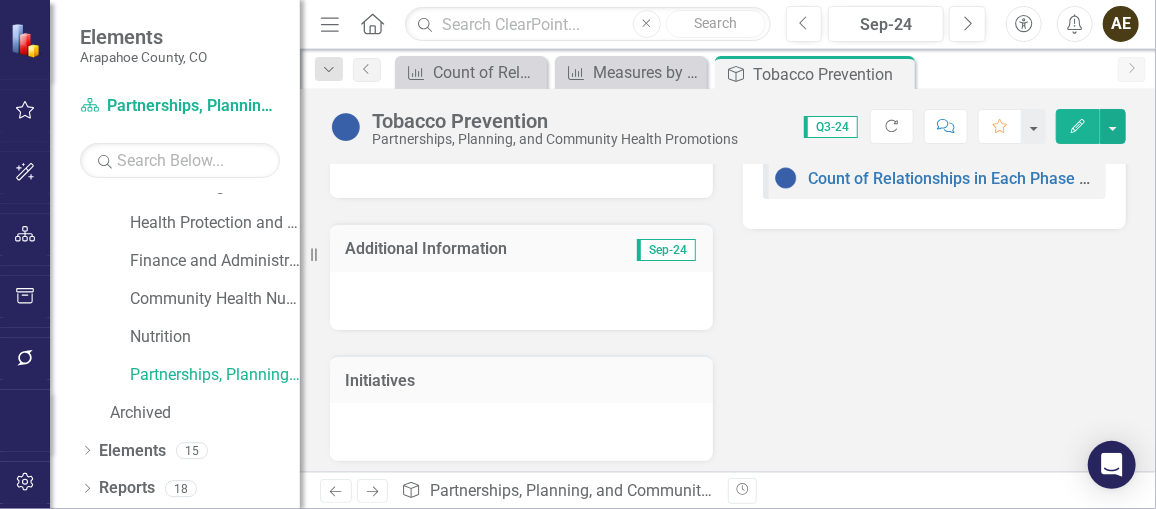 scroll, scrollTop: 0, scrollLeft: 0, axis: both 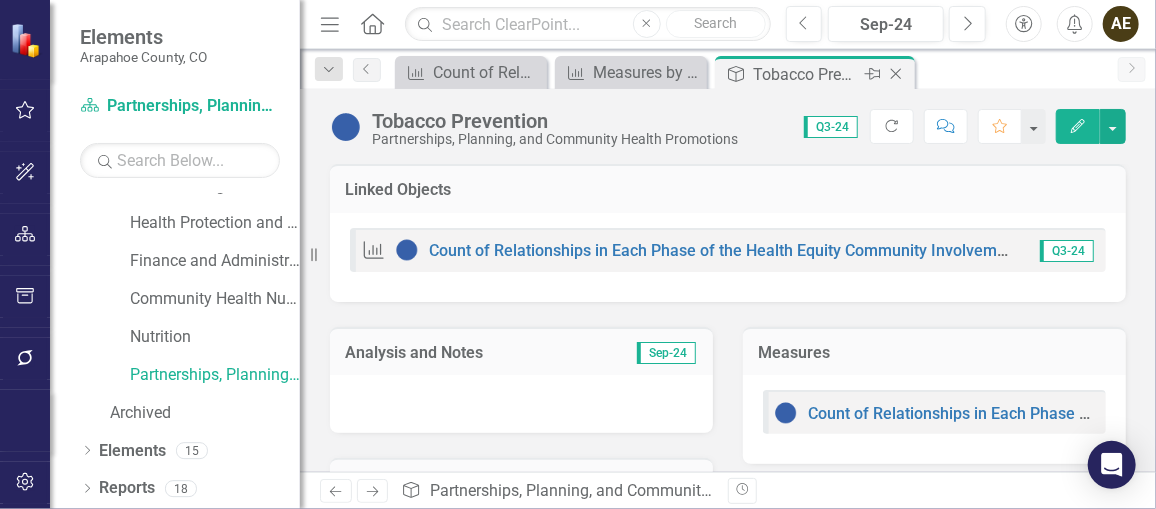 click 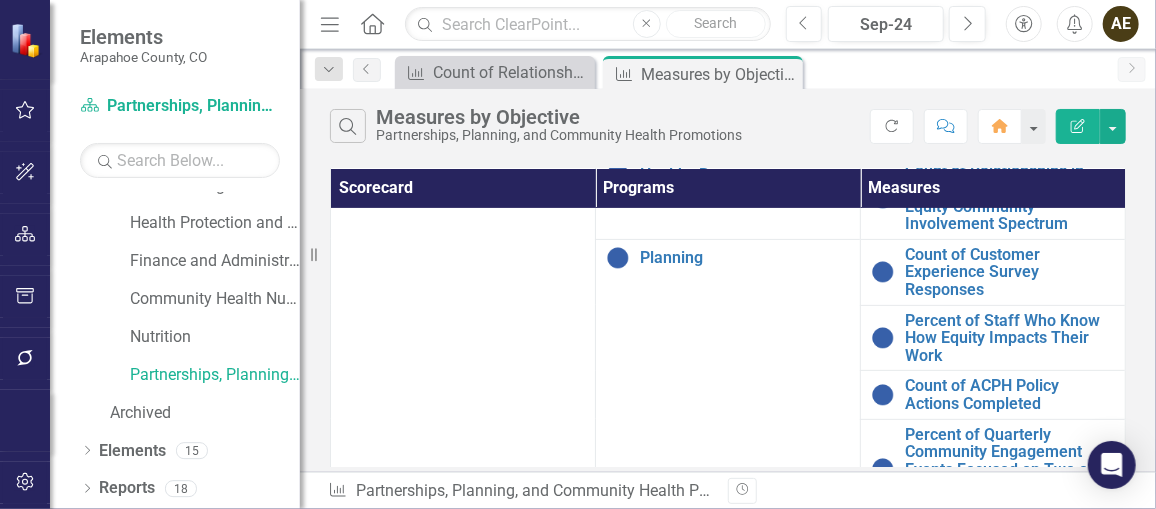 scroll, scrollTop: 415, scrollLeft: 0, axis: vertical 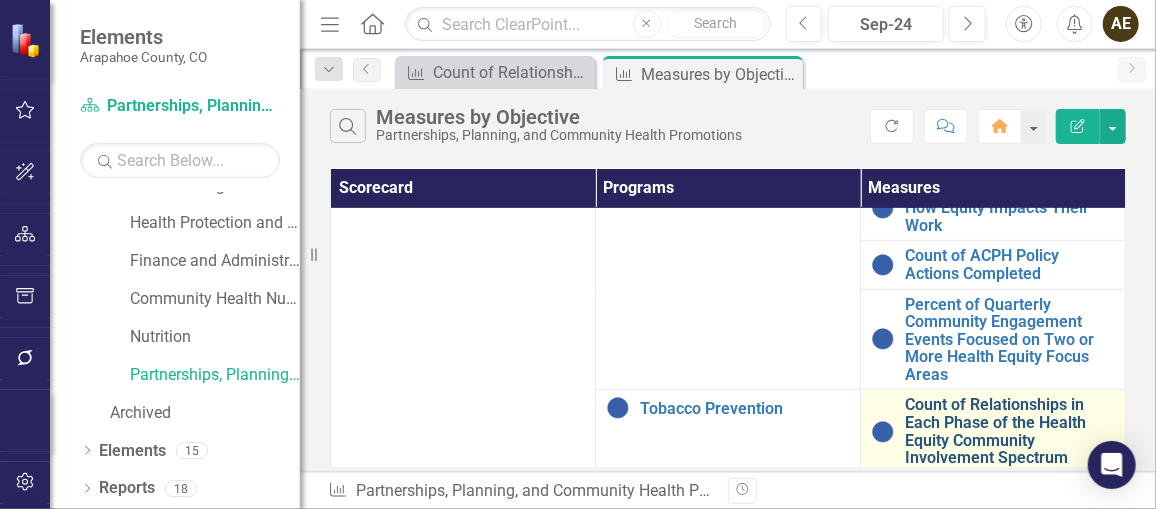click on "Count of Relationships in Each Phase of the Health Equity Community Involvement Spectrum" at bounding box center [1010, 431] 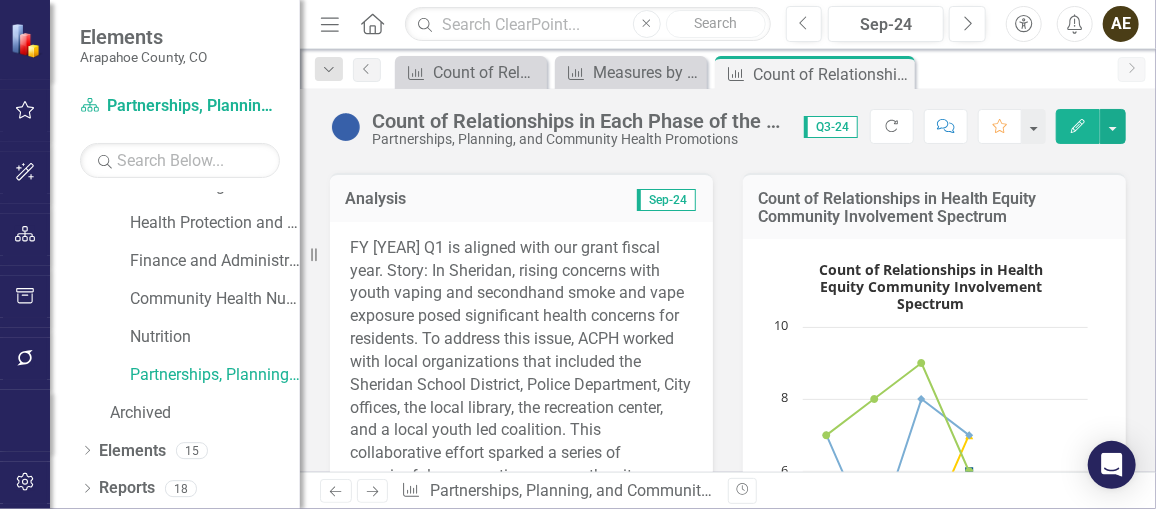 scroll, scrollTop: 367, scrollLeft: 0, axis: vertical 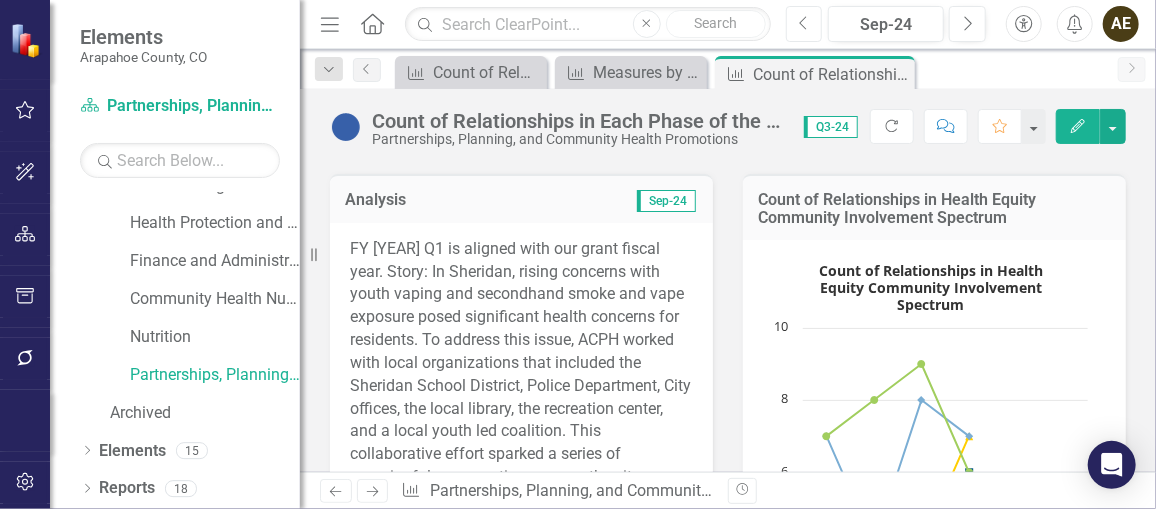 click on "Previous" at bounding box center [804, 24] 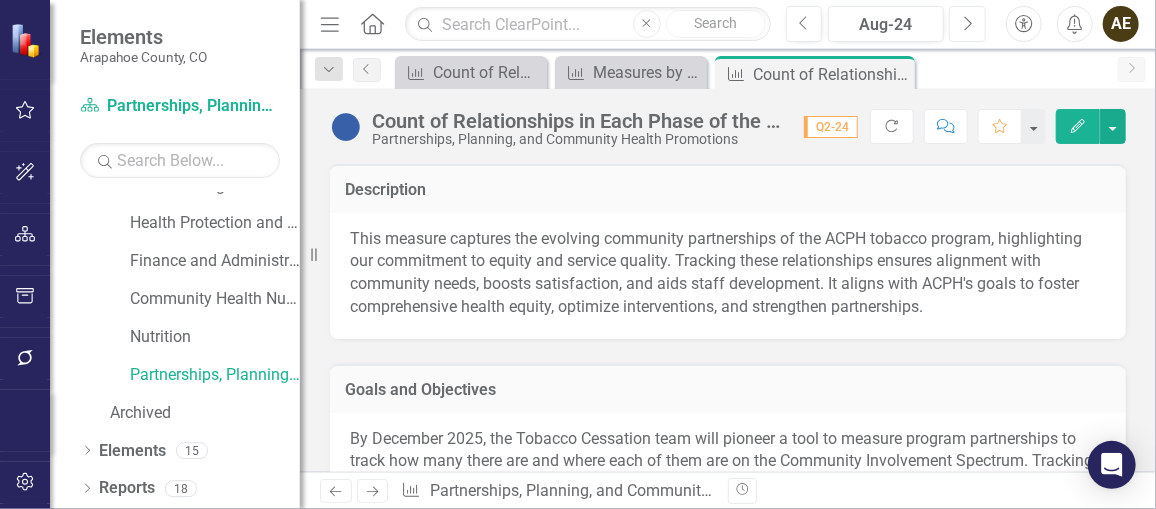 click on "Next" at bounding box center [967, 24] 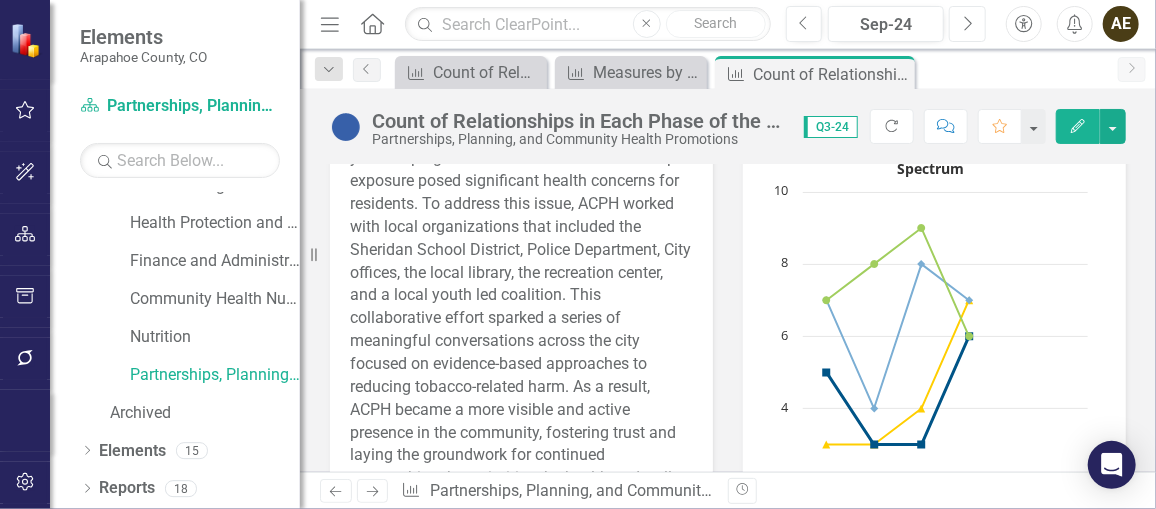 scroll, scrollTop: 501, scrollLeft: 0, axis: vertical 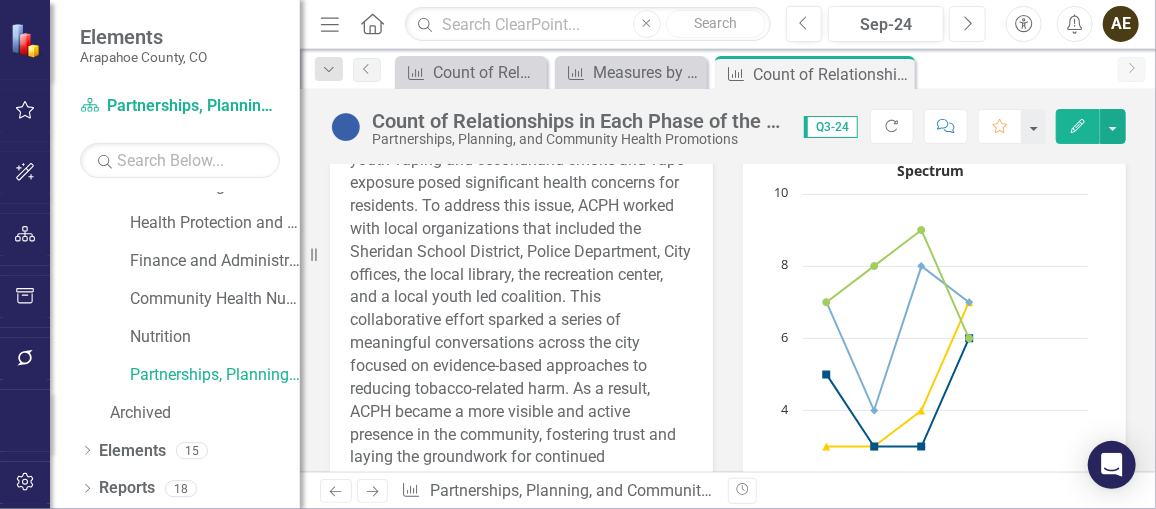 click on "Next" 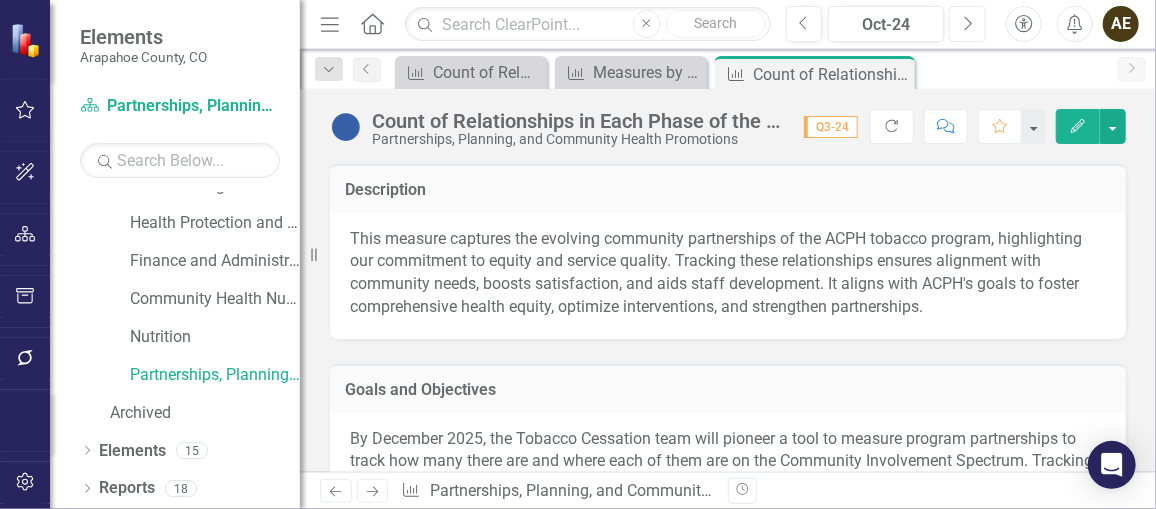 click on "Next" at bounding box center (967, 24) 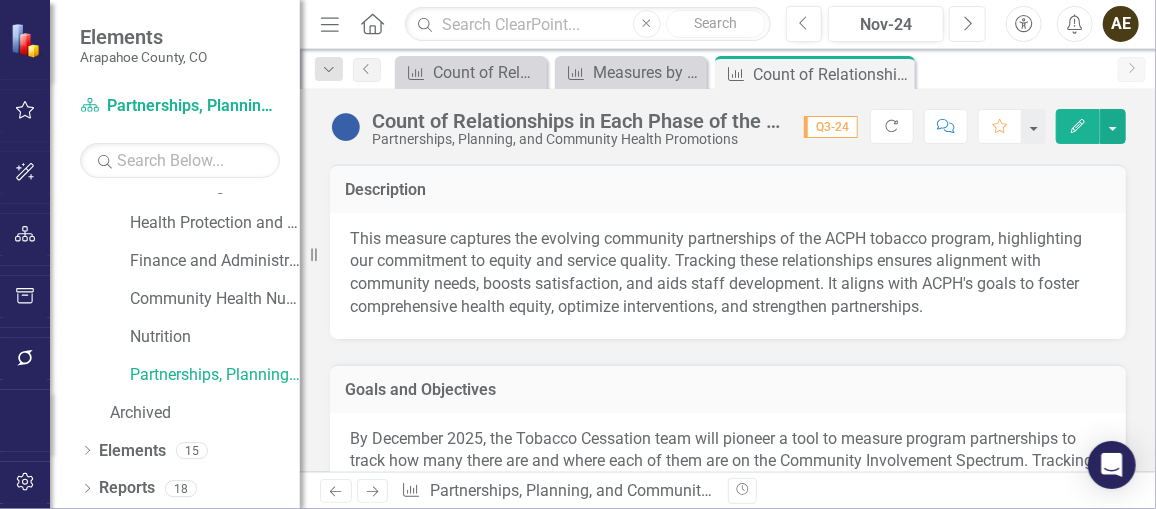 click on "Next" at bounding box center (967, 24) 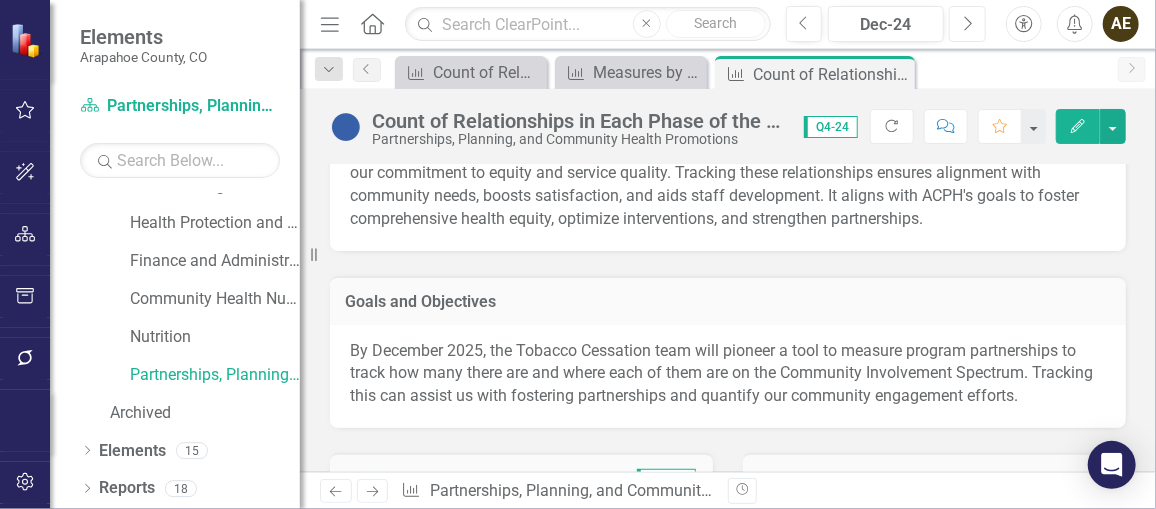 scroll, scrollTop: 0, scrollLeft: 0, axis: both 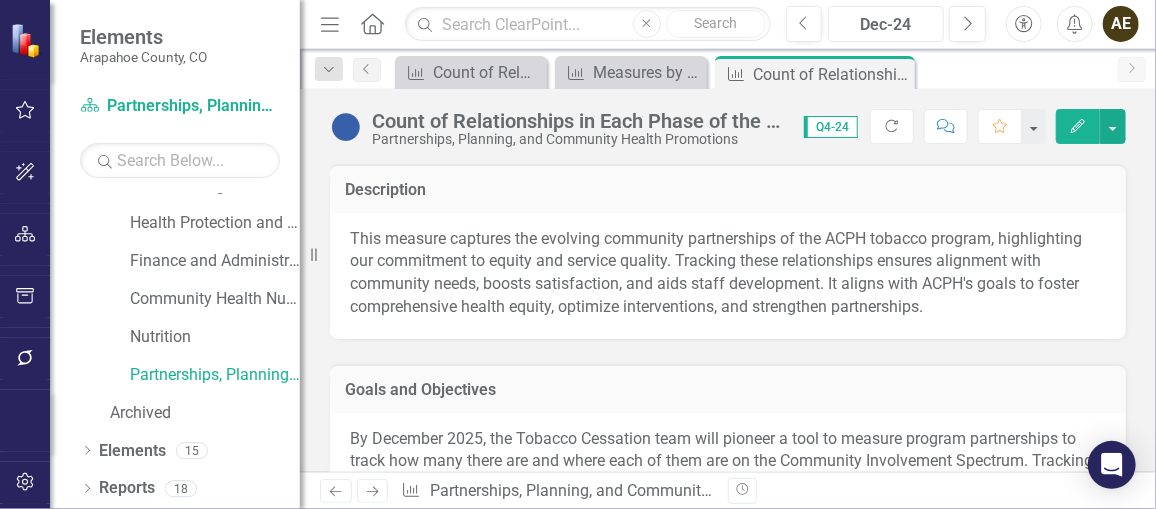 click on "Dec-24" at bounding box center [886, 25] 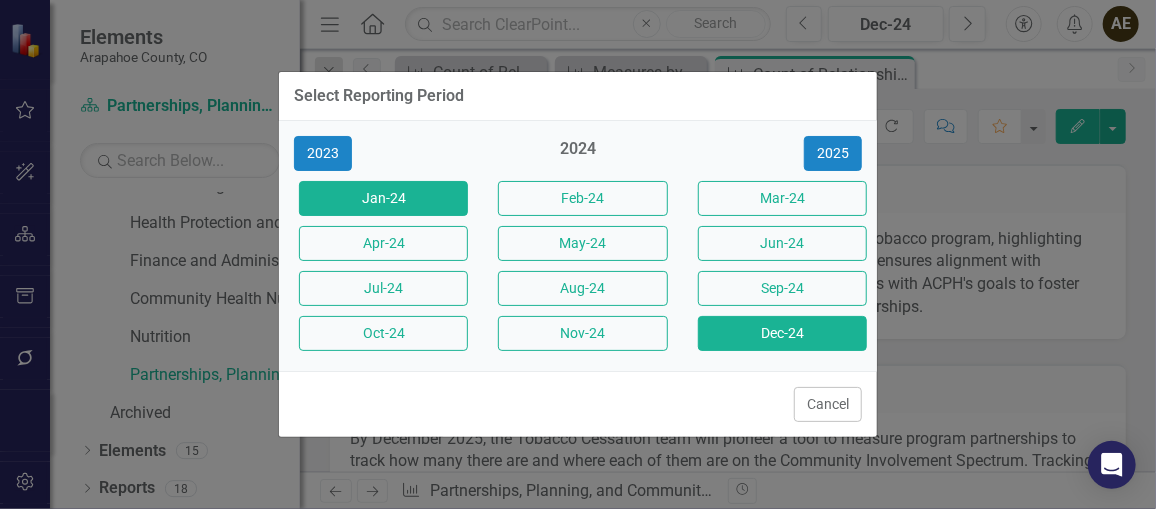 click on "Jan-24" at bounding box center [383, 198] 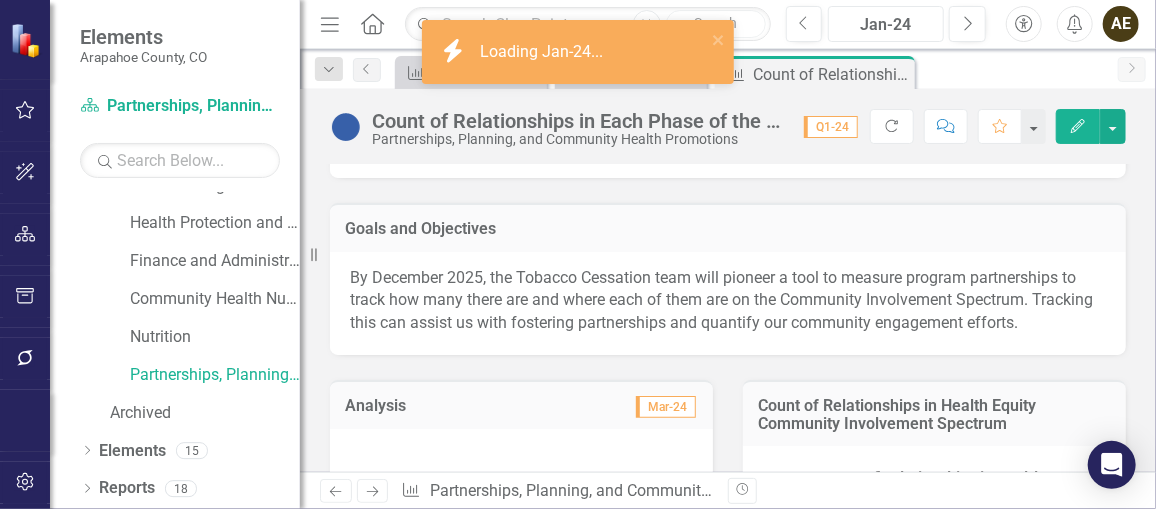 scroll, scrollTop: 0, scrollLeft: 0, axis: both 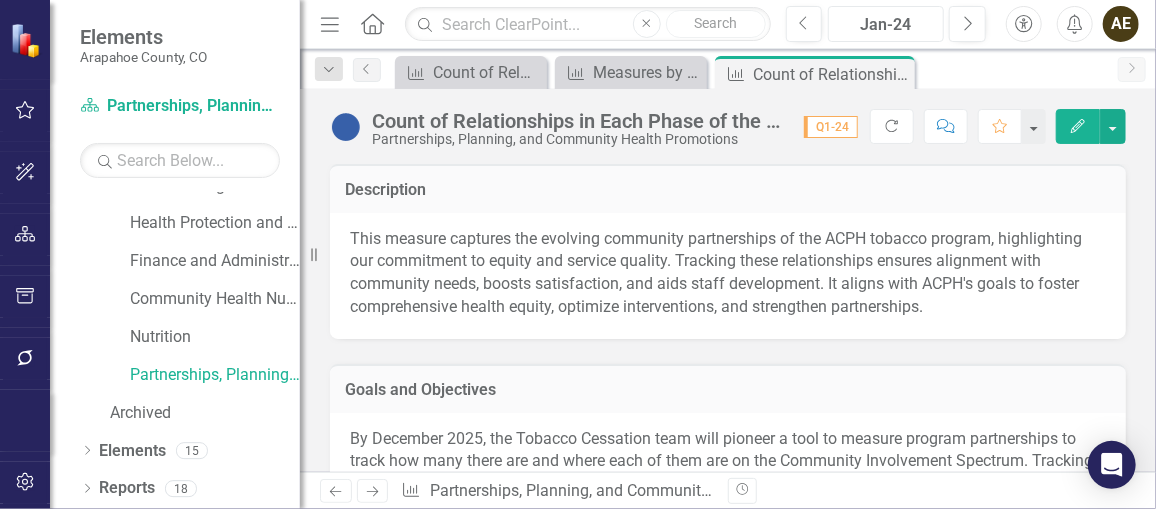 click on "Jan-24" at bounding box center [886, 25] 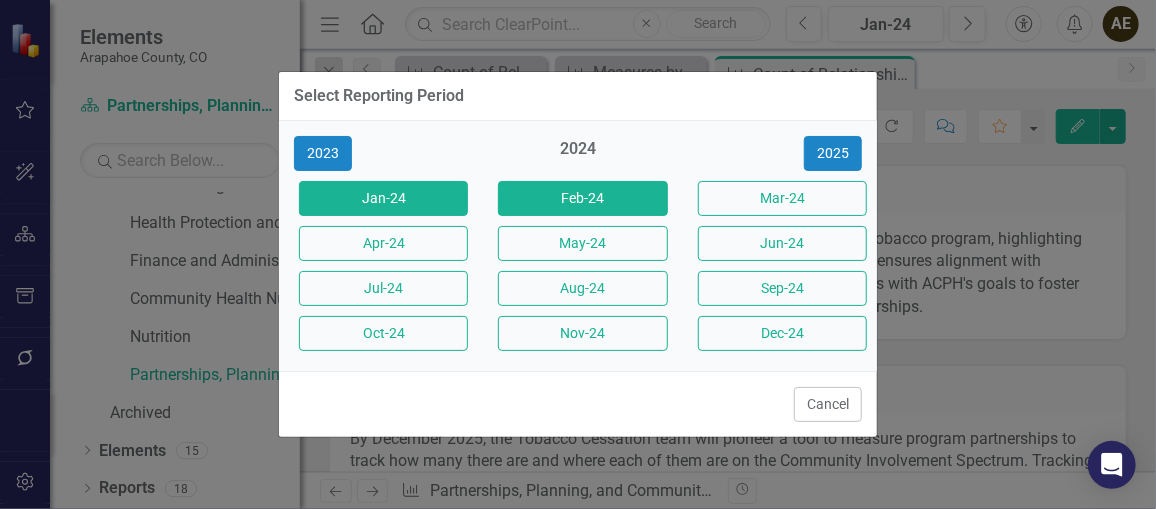 click on "Feb-24" at bounding box center (582, 198) 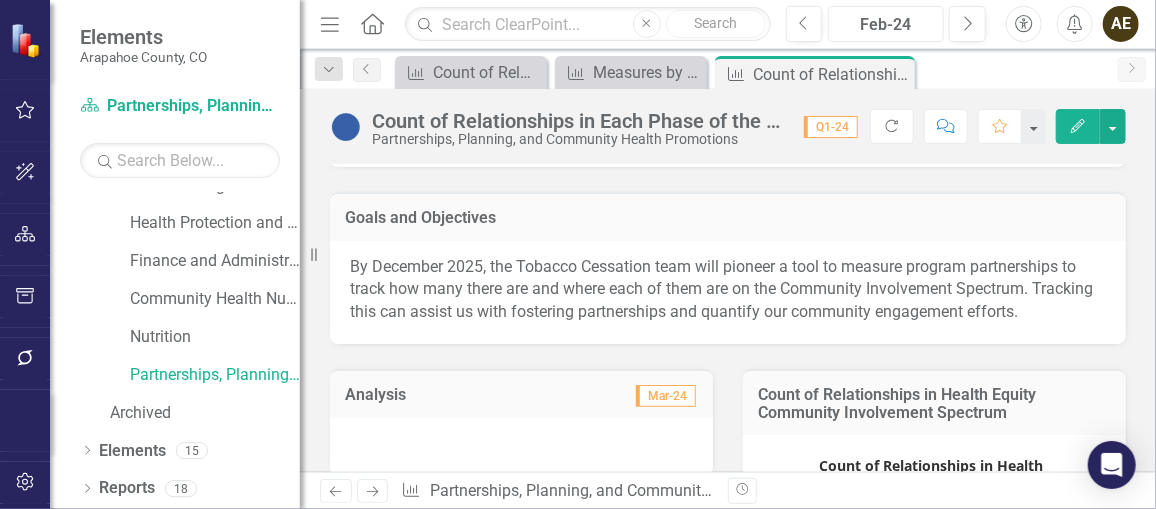 scroll, scrollTop: 172, scrollLeft: 0, axis: vertical 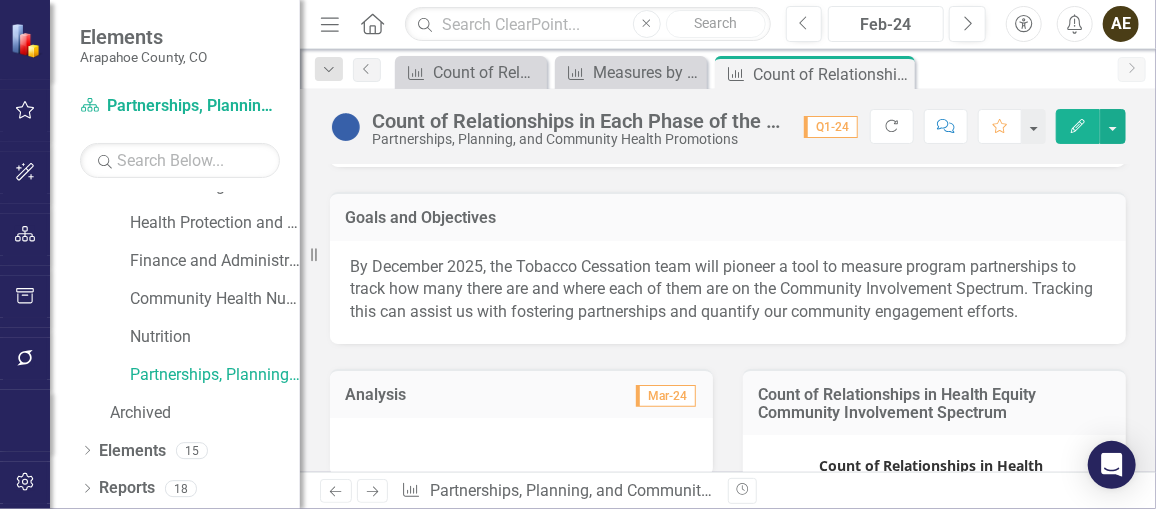 click on "Feb-24" at bounding box center (886, 25) 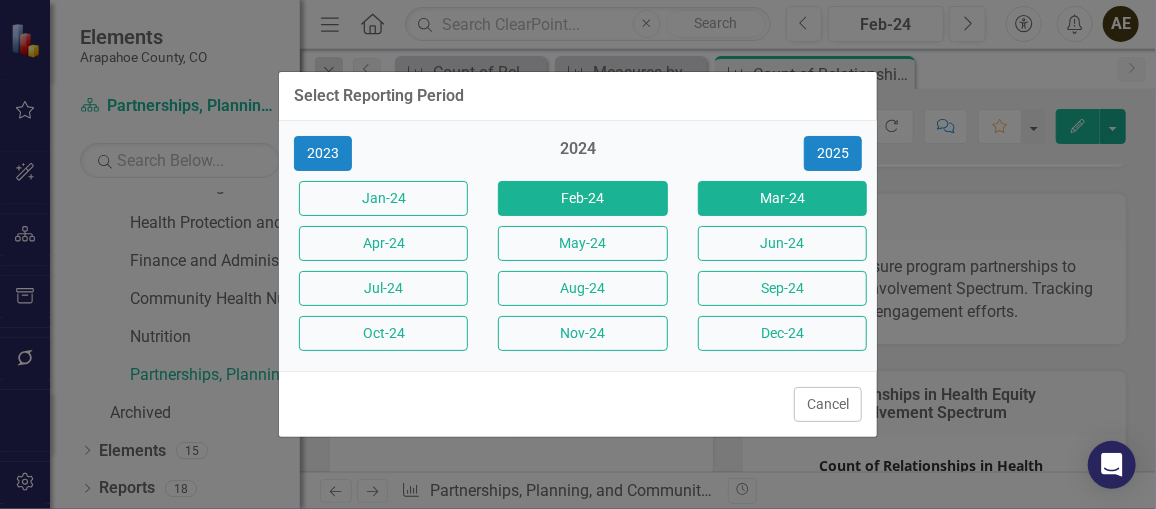 click on "Mar-24" at bounding box center (782, 198) 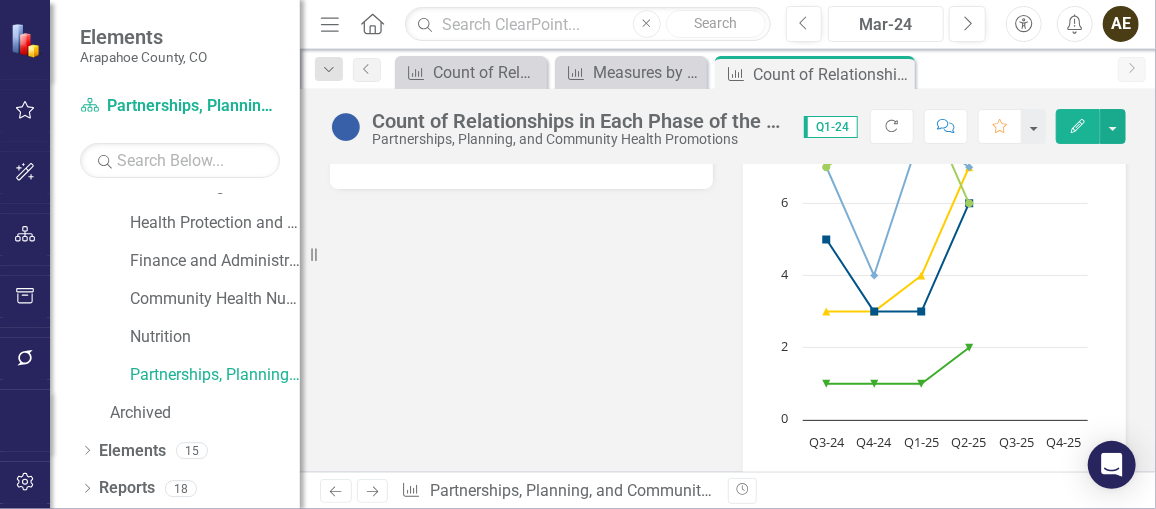 scroll, scrollTop: 637, scrollLeft: 0, axis: vertical 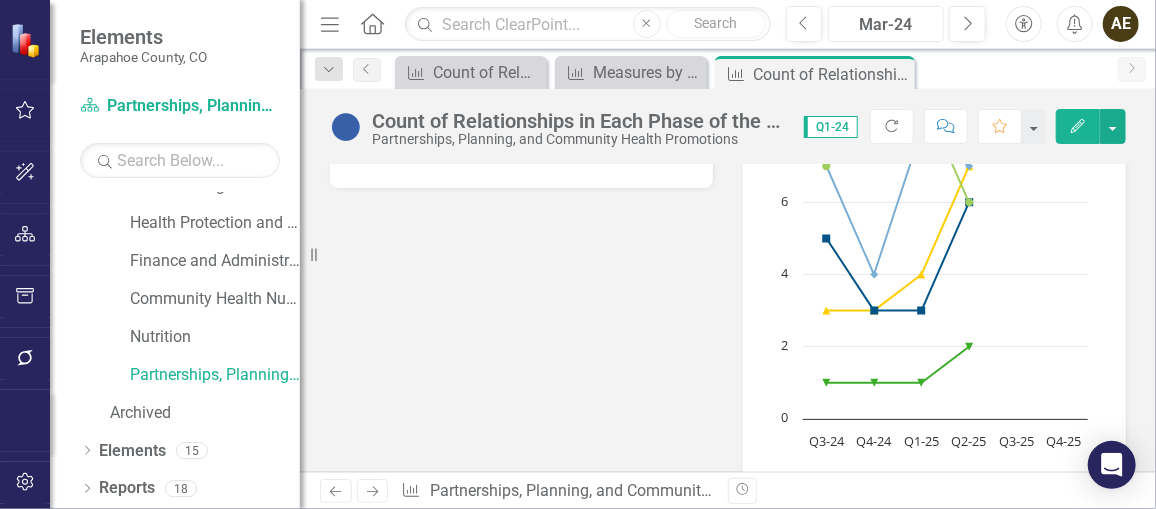 click on "Mar-24" at bounding box center [886, 25] 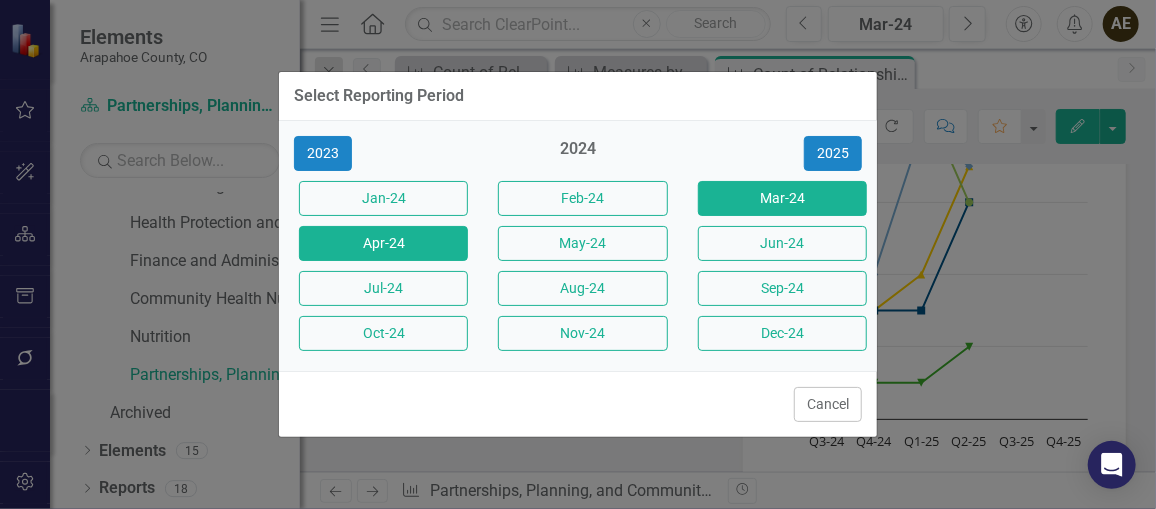 click on "Apr-24" at bounding box center (383, 243) 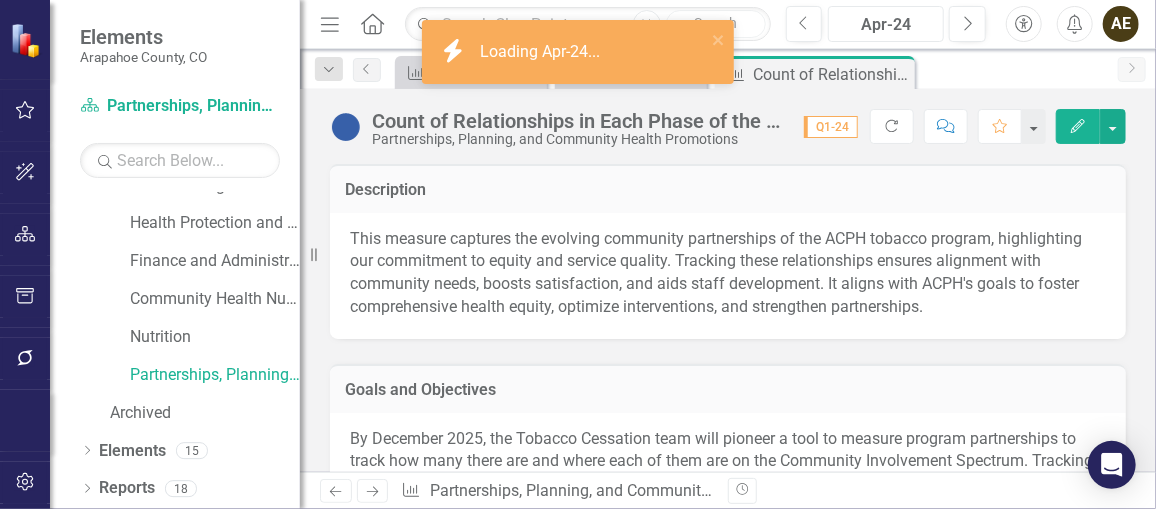 scroll, scrollTop: 38, scrollLeft: 0, axis: vertical 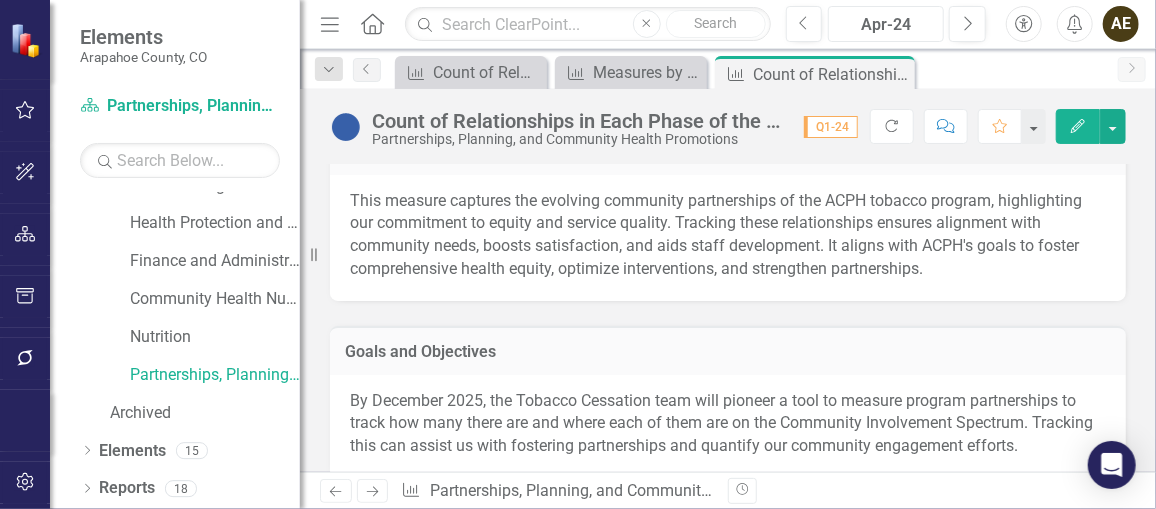click on "Apr-24" at bounding box center [886, 24] 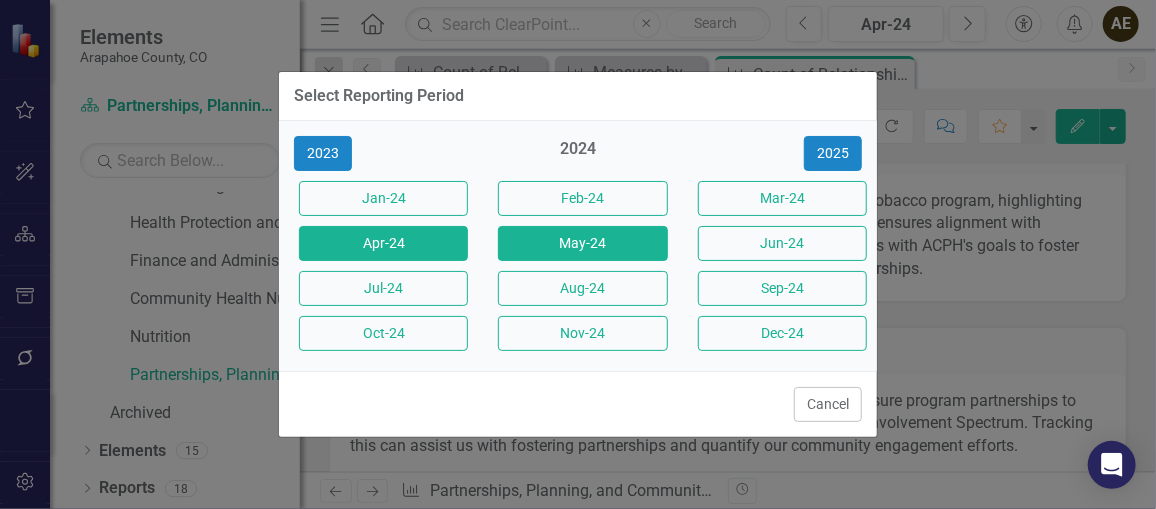 click on "May-24" at bounding box center [582, 243] 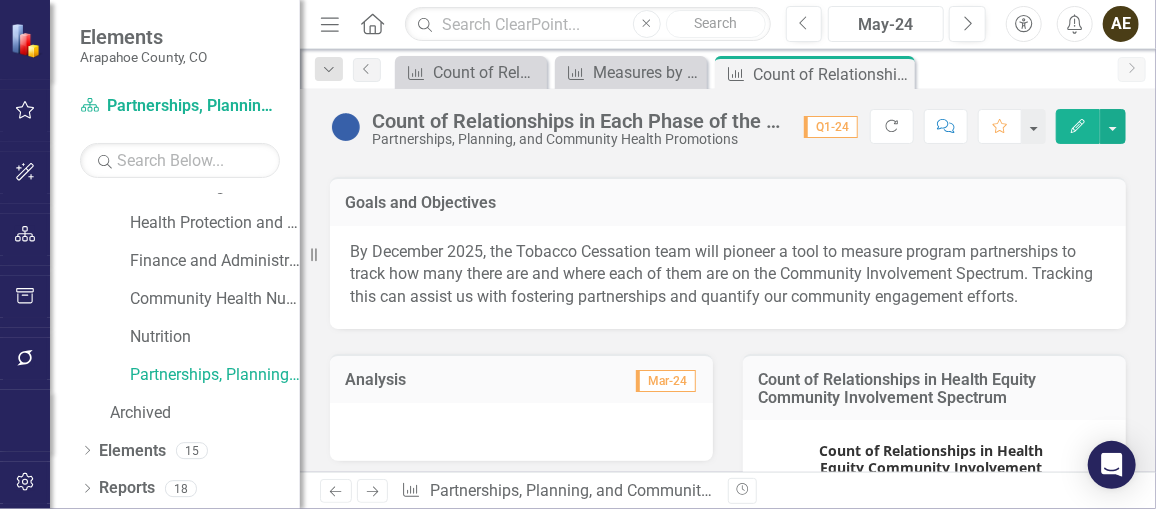 scroll, scrollTop: 210, scrollLeft: 0, axis: vertical 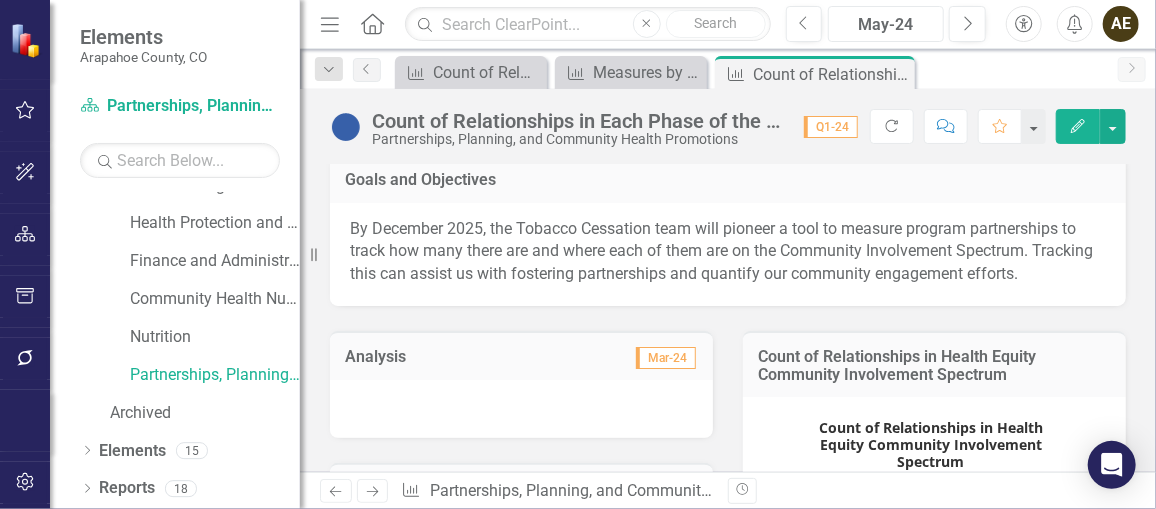 click on "May-24" at bounding box center [886, 25] 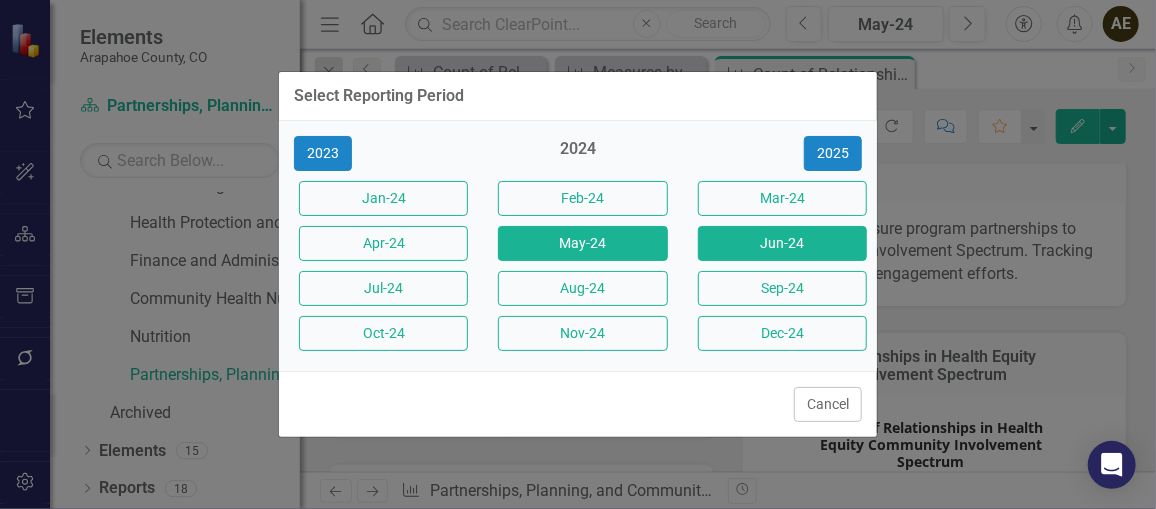 click on "Jun-24" at bounding box center (782, 243) 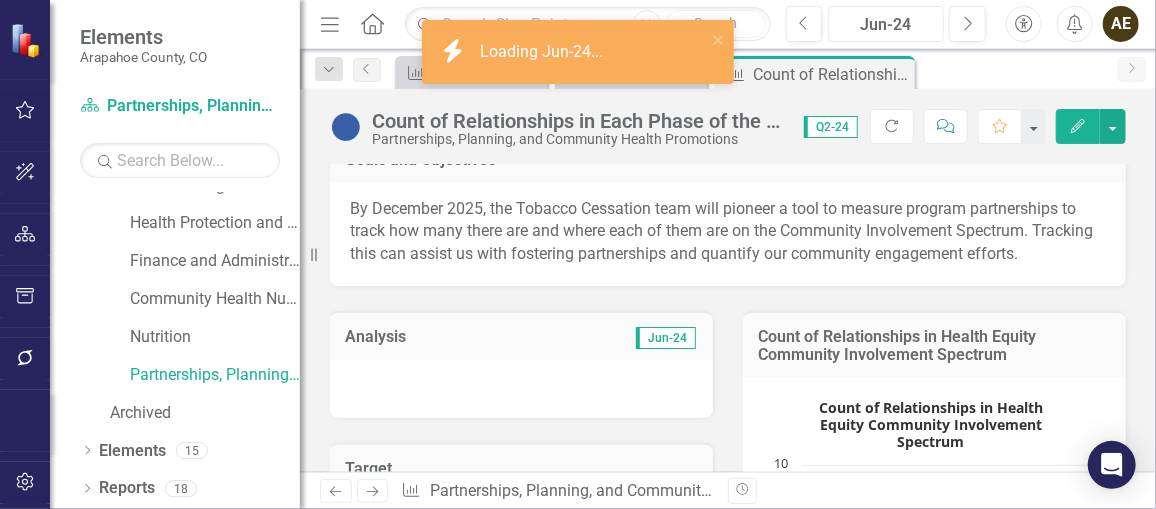 scroll, scrollTop: 229, scrollLeft: 0, axis: vertical 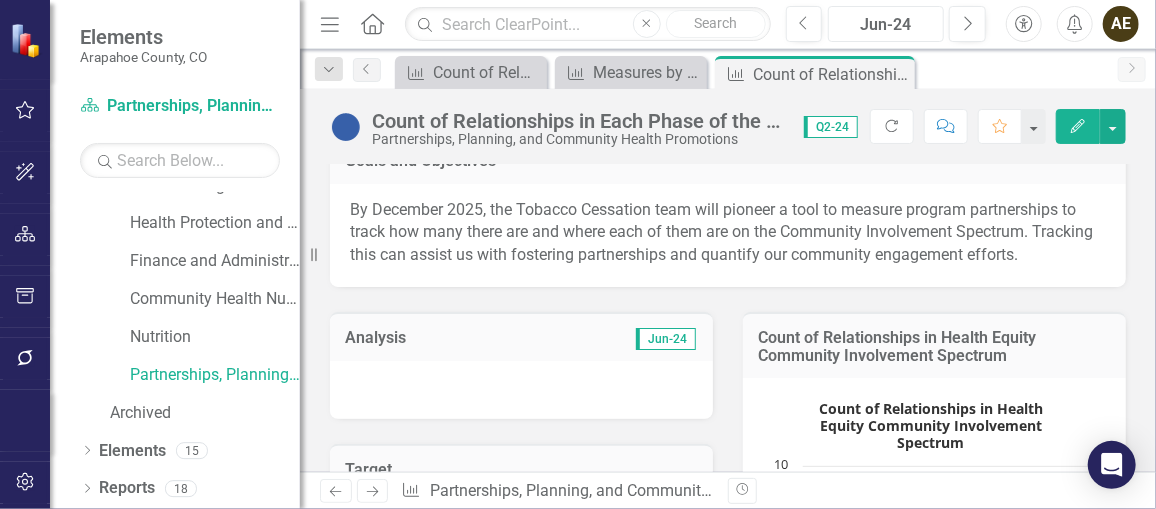 click on "Jun-24" at bounding box center [886, 25] 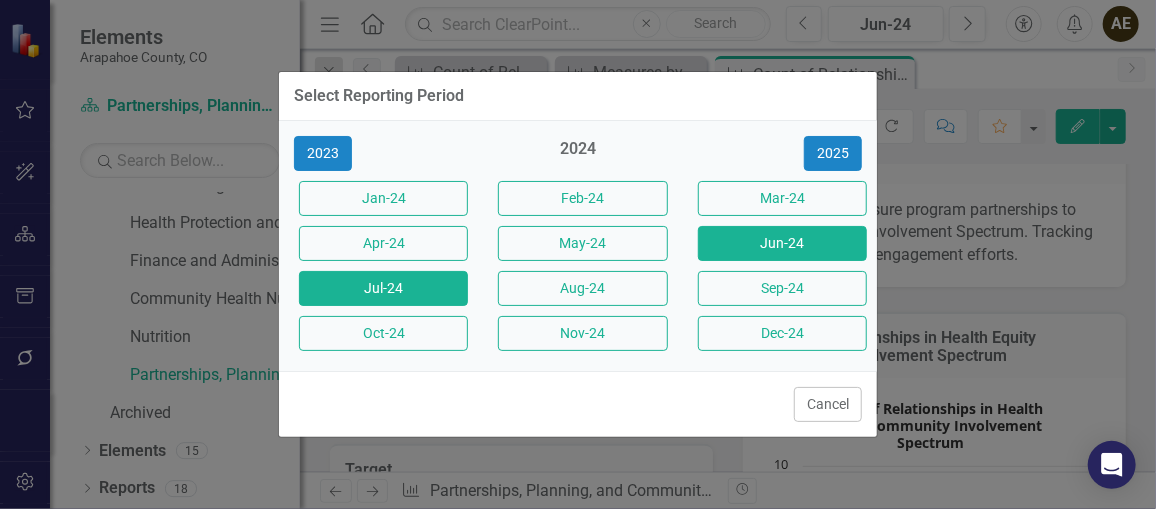 click on "Jul-24" at bounding box center (383, 288) 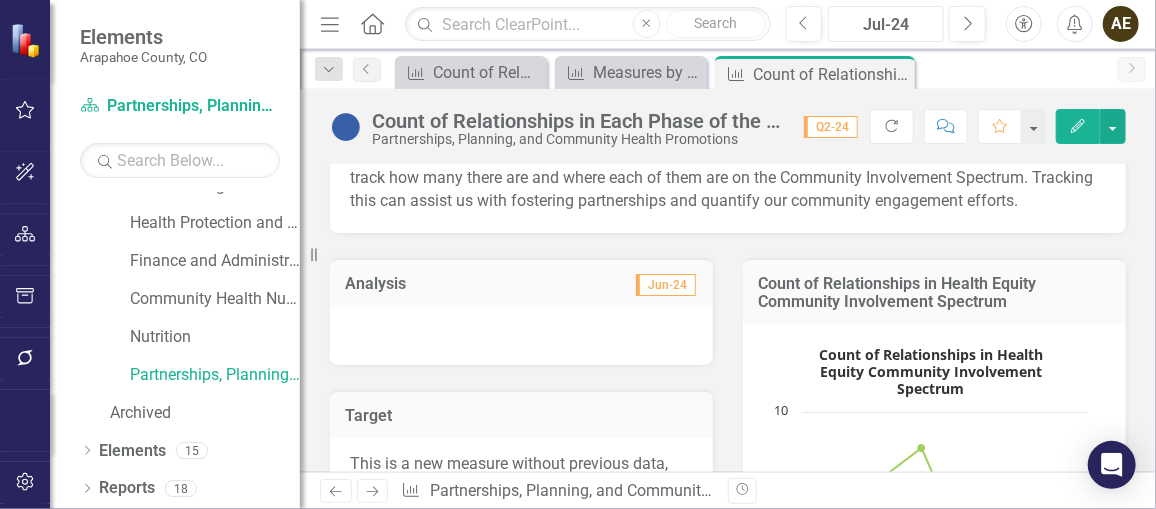 scroll, scrollTop: 283, scrollLeft: 0, axis: vertical 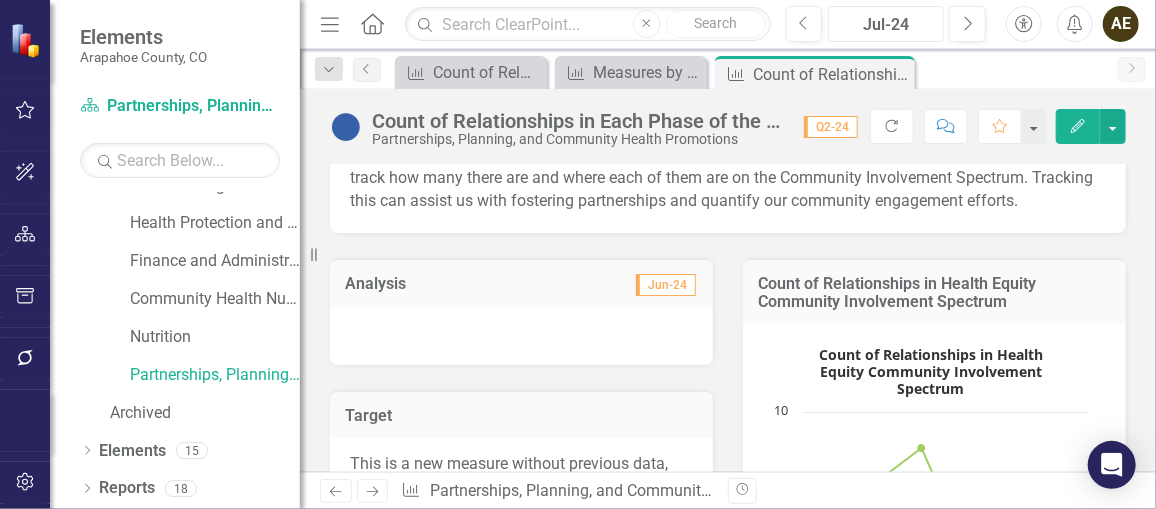 click on "Jul-24" at bounding box center [886, 25] 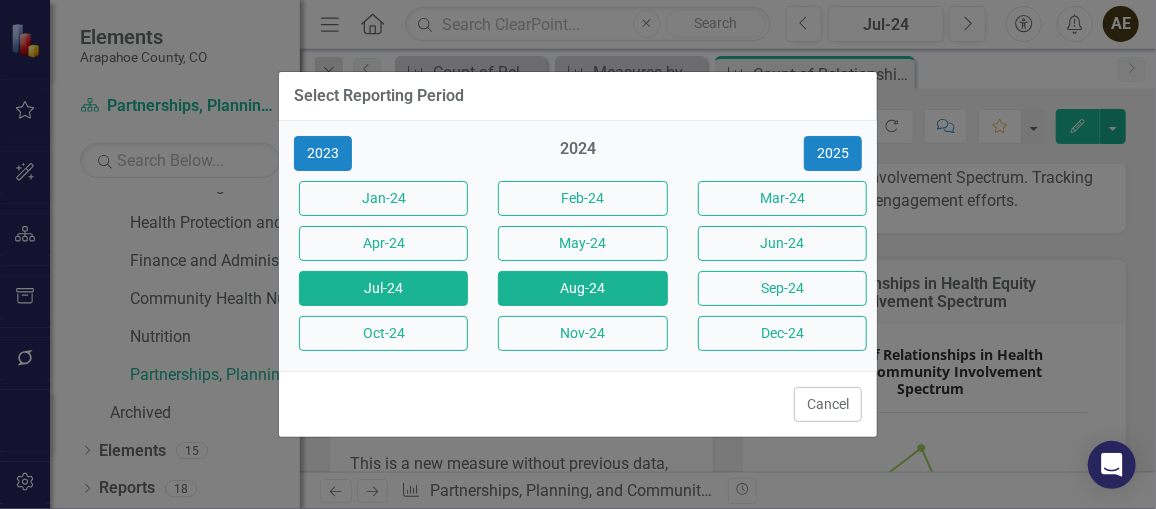 click on "Aug-24" at bounding box center [582, 288] 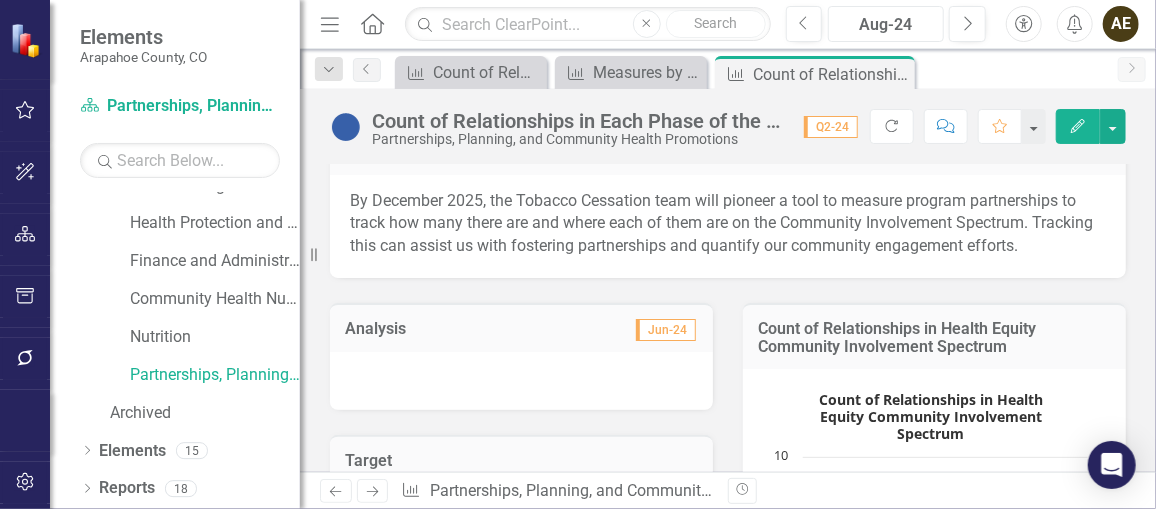 scroll, scrollTop: 237, scrollLeft: 0, axis: vertical 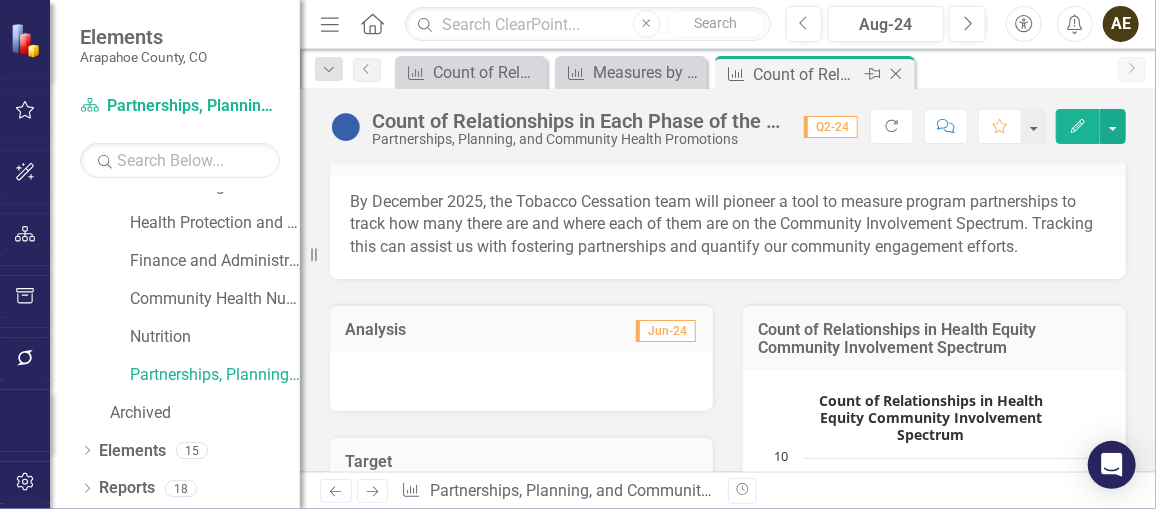 click on "Measure Count of Relationships in Each Phase of the Health Equity Community Involvement Spectrum Pin Close" at bounding box center [815, 72] 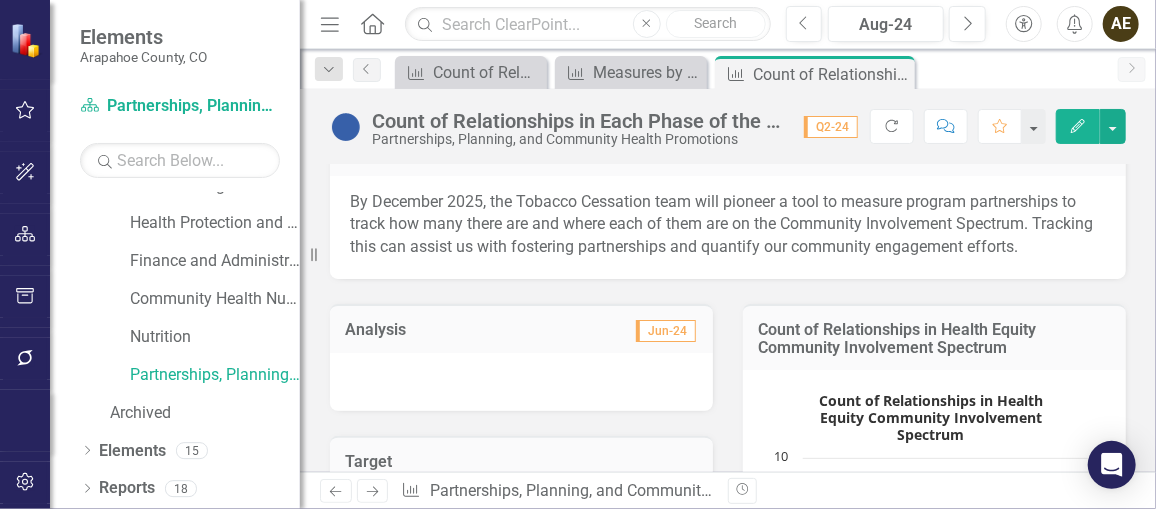 click on "Menu Home Search Close Search Previous Aug-[YEAR] Next Accessibility Alerts AE User Edit Profile Disable Sound Silence Alerts Help Support Center icon.tutorial Show Tutorials icon.portal Success Portal Logout Log Out" at bounding box center (728, 24) 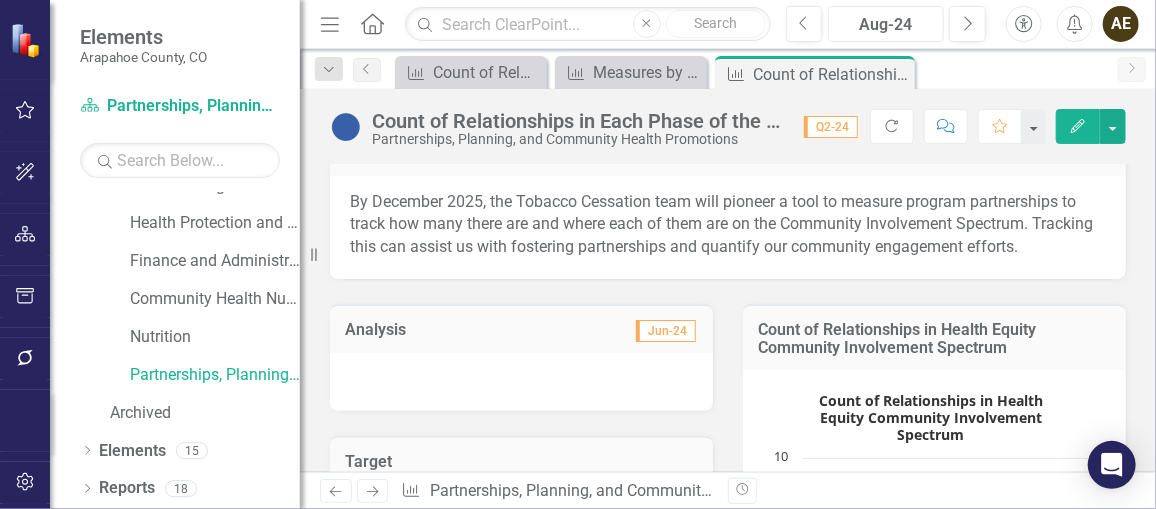 click on "Aug-24" at bounding box center [886, 25] 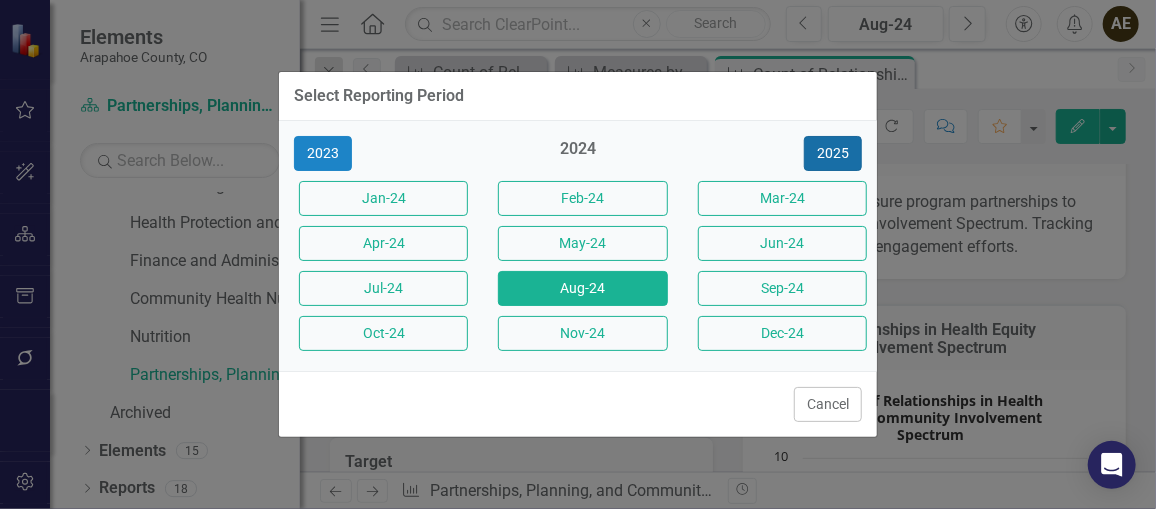 click on "2025" at bounding box center (833, 153) 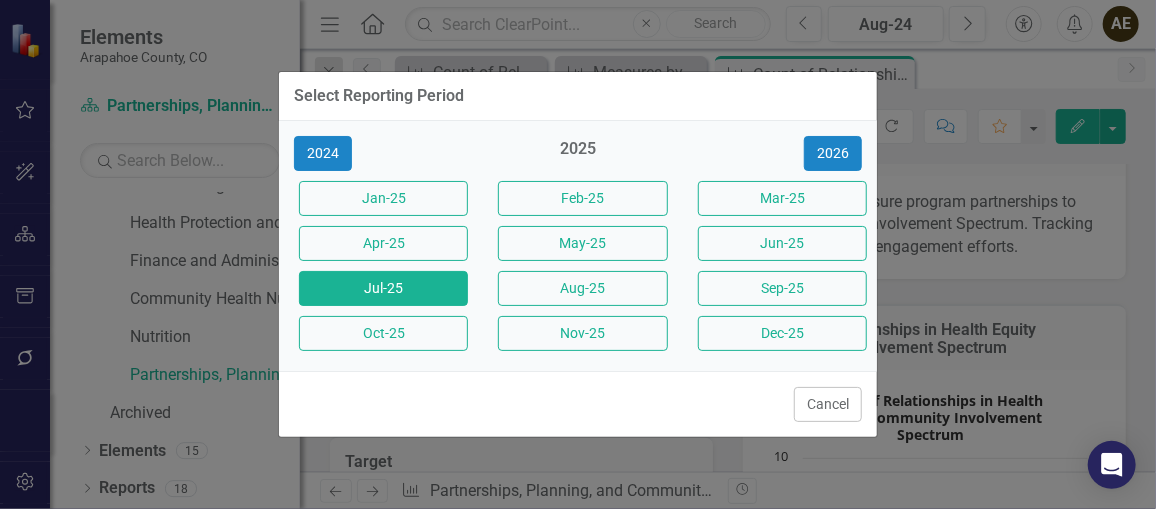 click on "Jul-25" at bounding box center [383, 288] 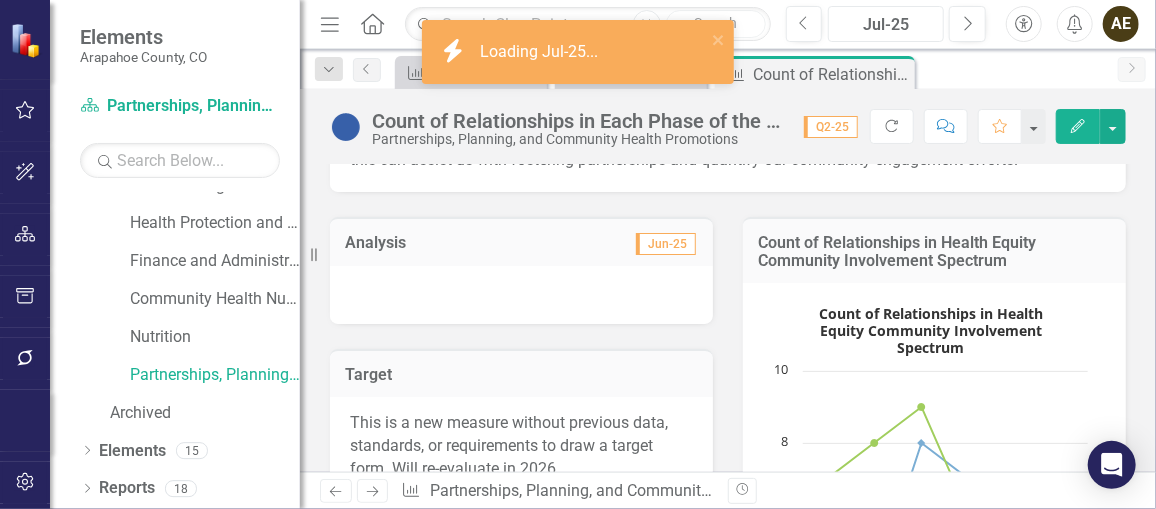 scroll, scrollTop: 323, scrollLeft: 0, axis: vertical 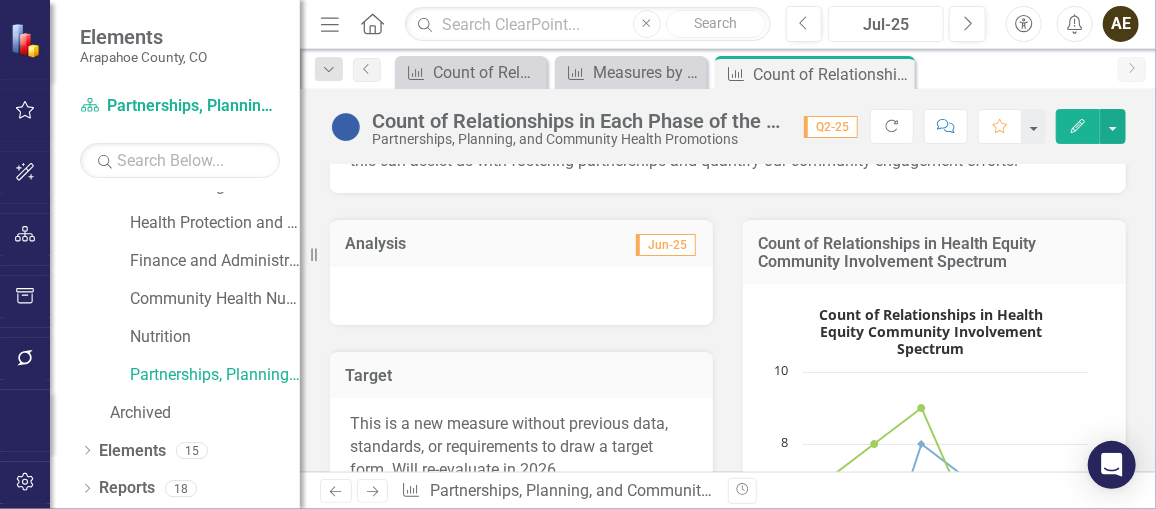 click on "Jul-25" at bounding box center (886, 25) 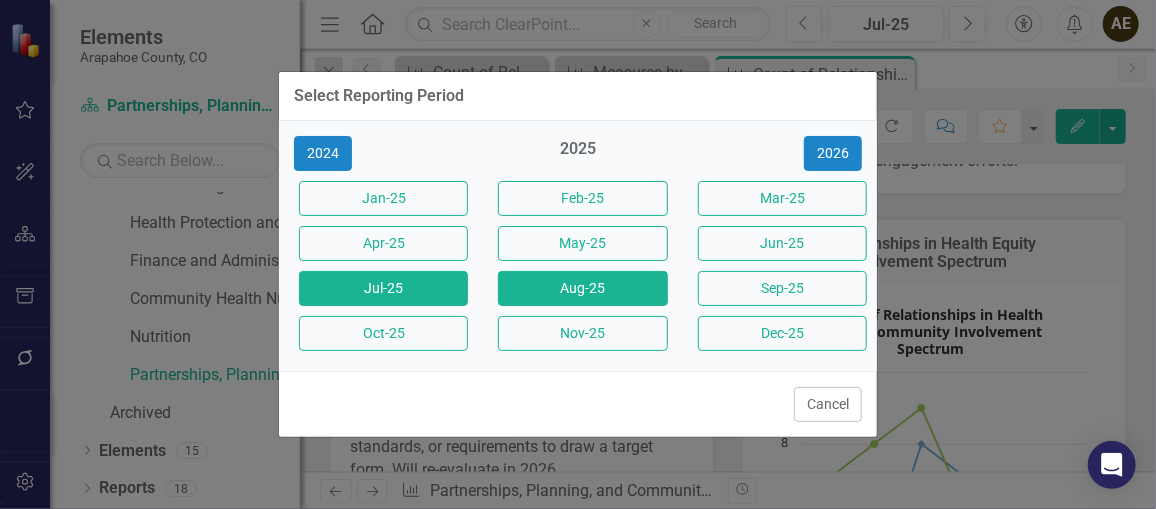 click on "Aug-25" at bounding box center [582, 288] 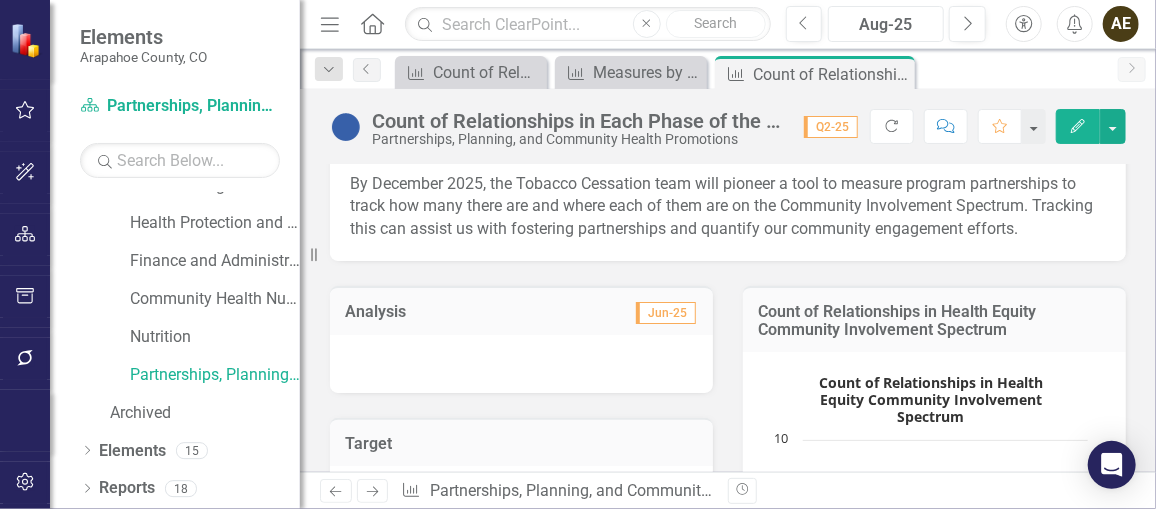 scroll, scrollTop: 255, scrollLeft: 0, axis: vertical 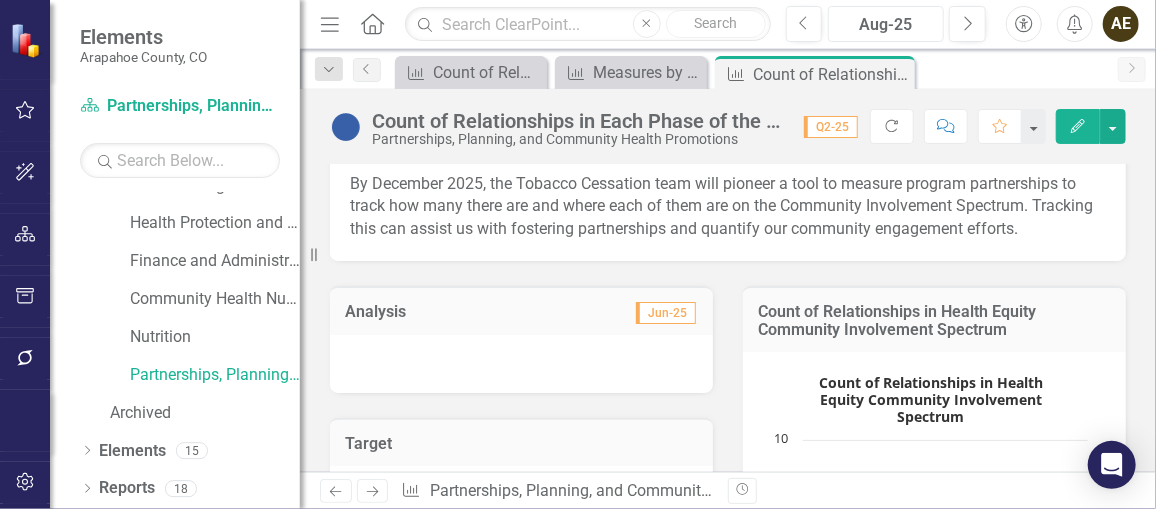 click on "Aug-25" at bounding box center [886, 25] 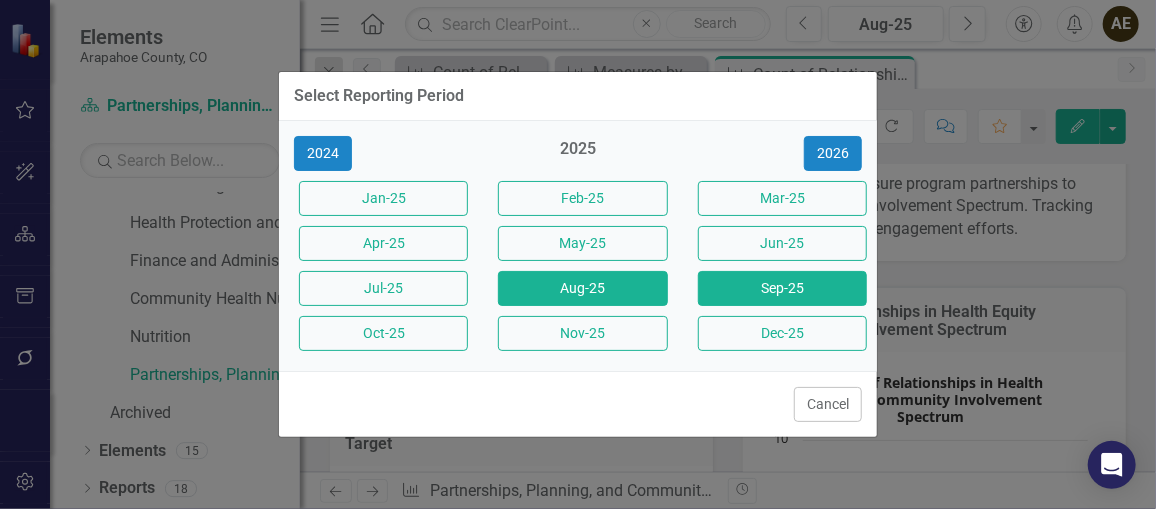click on "Sep-25" at bounding box center (782, 288) 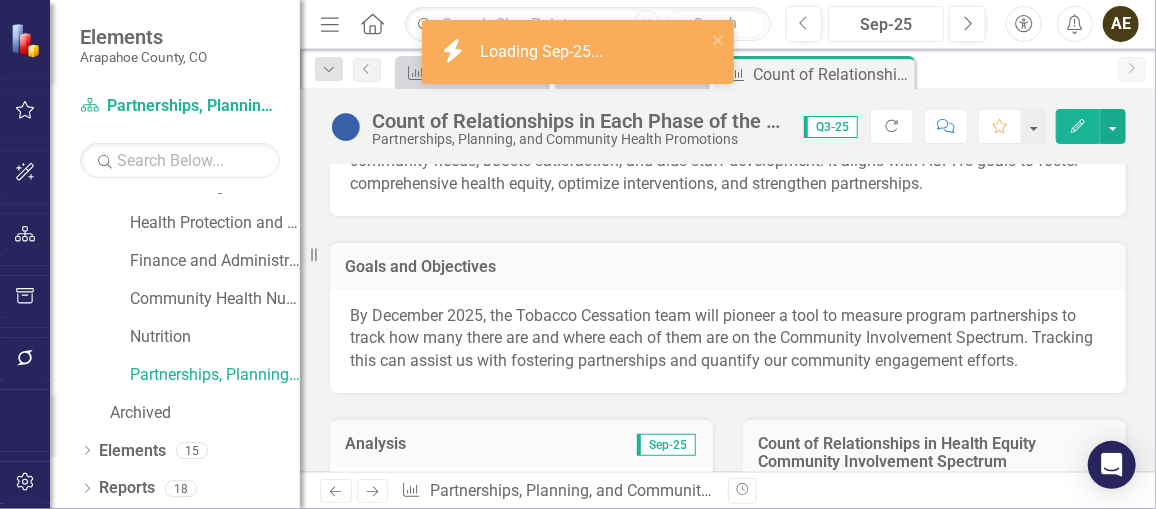 scroll, scrollTop: 283, scrollLeft: 0, axis: vertical 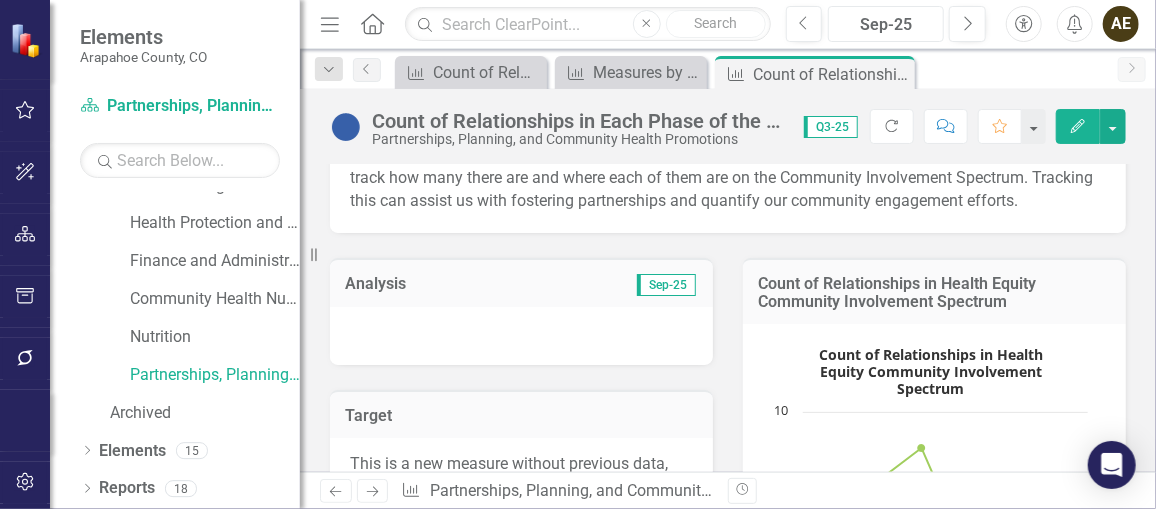click on "Sep-25" at bounding box center (886, 25) 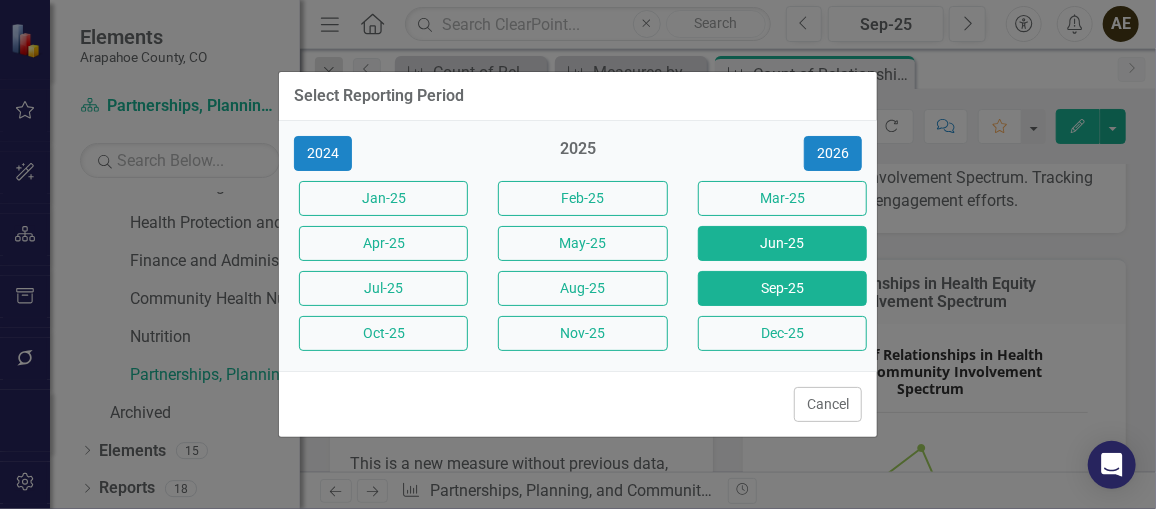 click on "Jun-25" at bounding box center (782, 243) 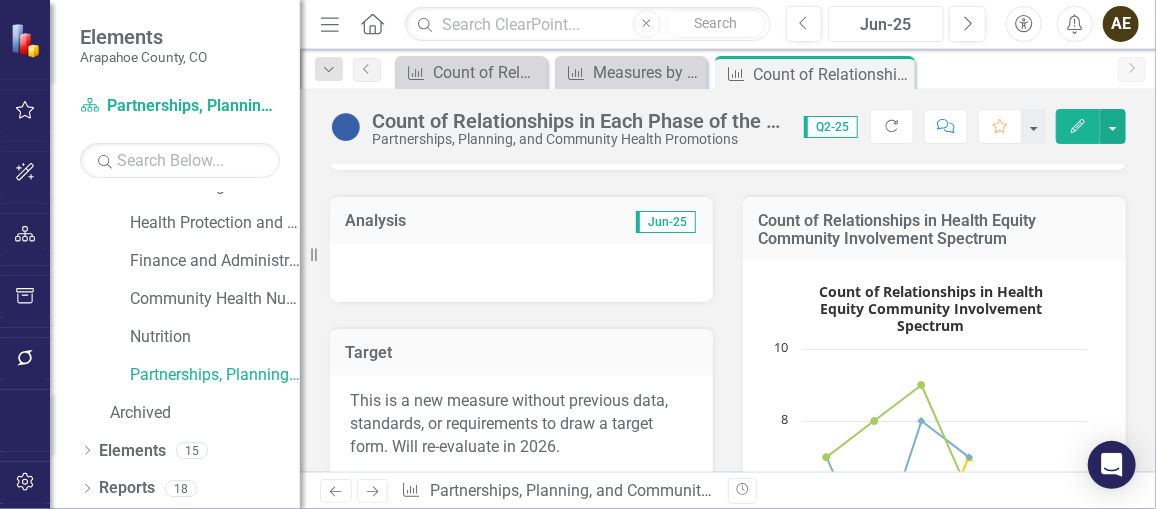 scroll, scrollTop: 345, scrollLeft: 0, axis: vertical 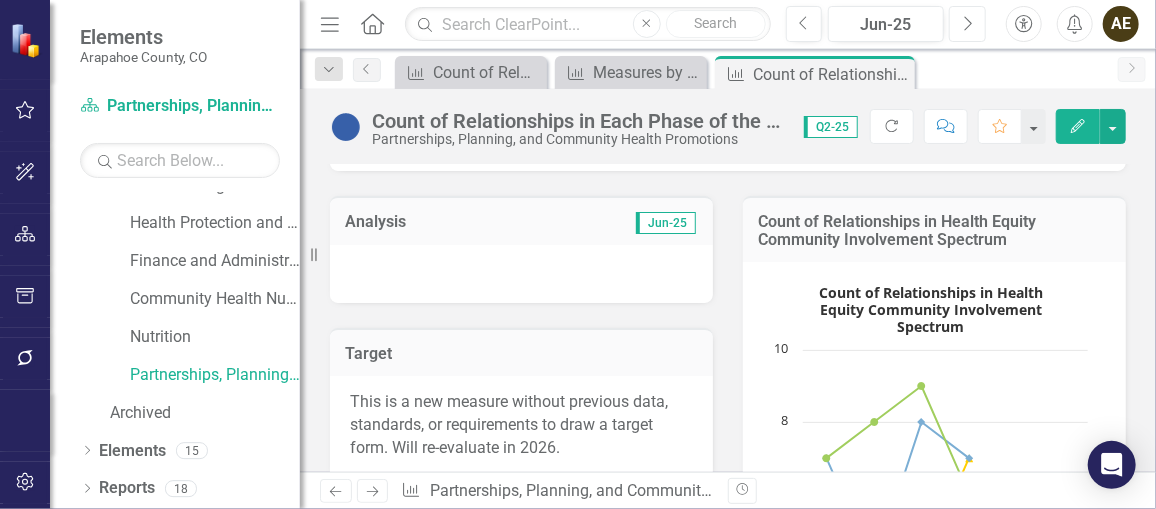 click on "Next" at bounding box center (967, 24) 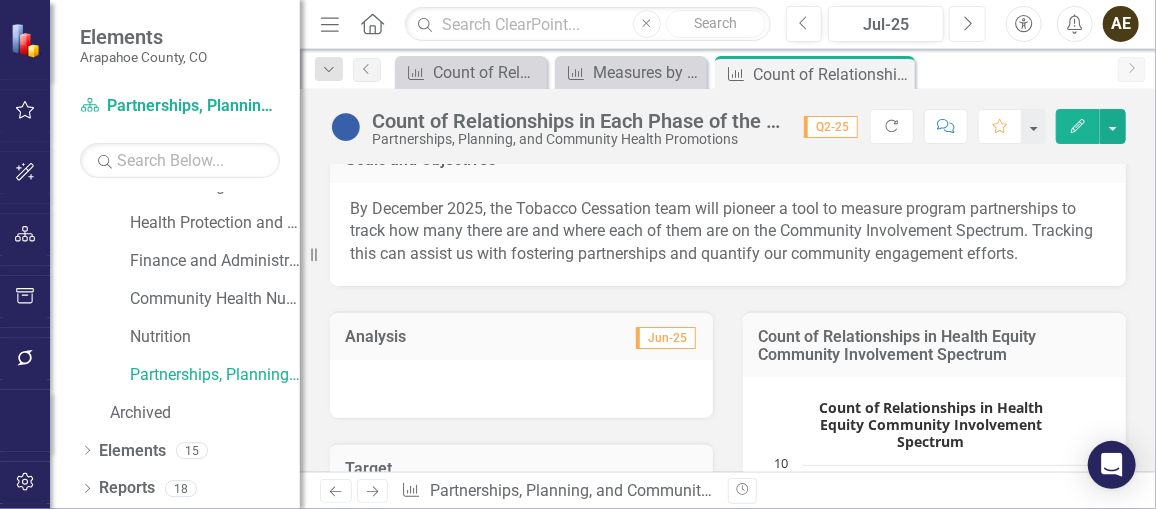 scroll, scrollTop: 229, scrollLeft: 0, axis: vertical 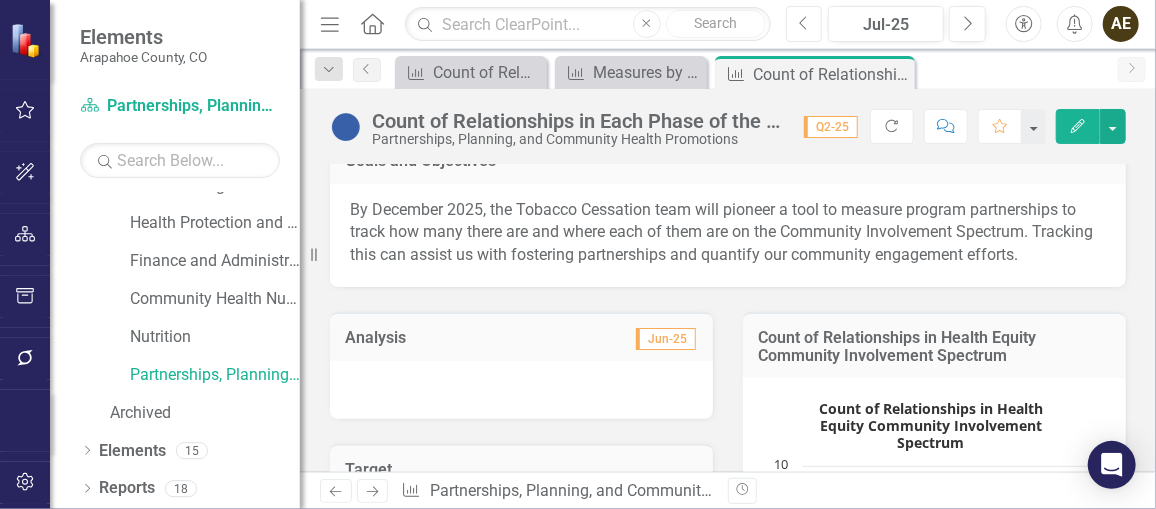 click 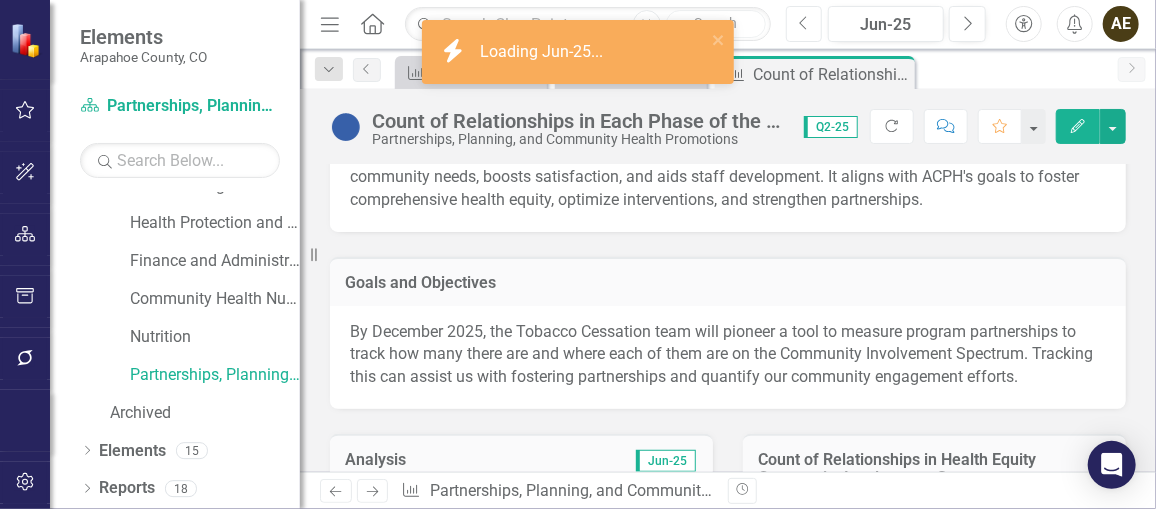 scroll, scrollTop: 101, scrollLeft: 0, axis: vertical 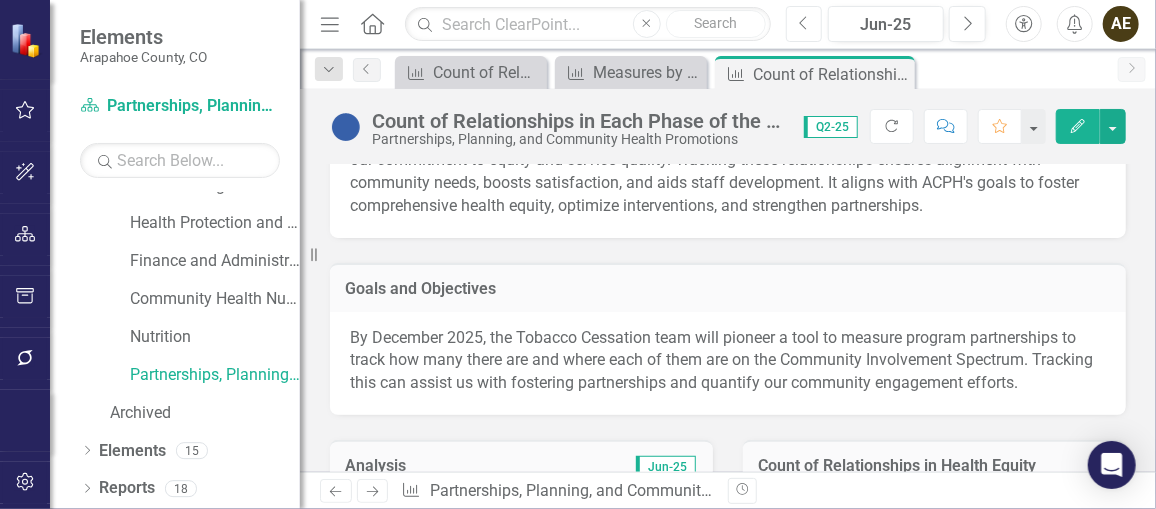 click on "Previous" 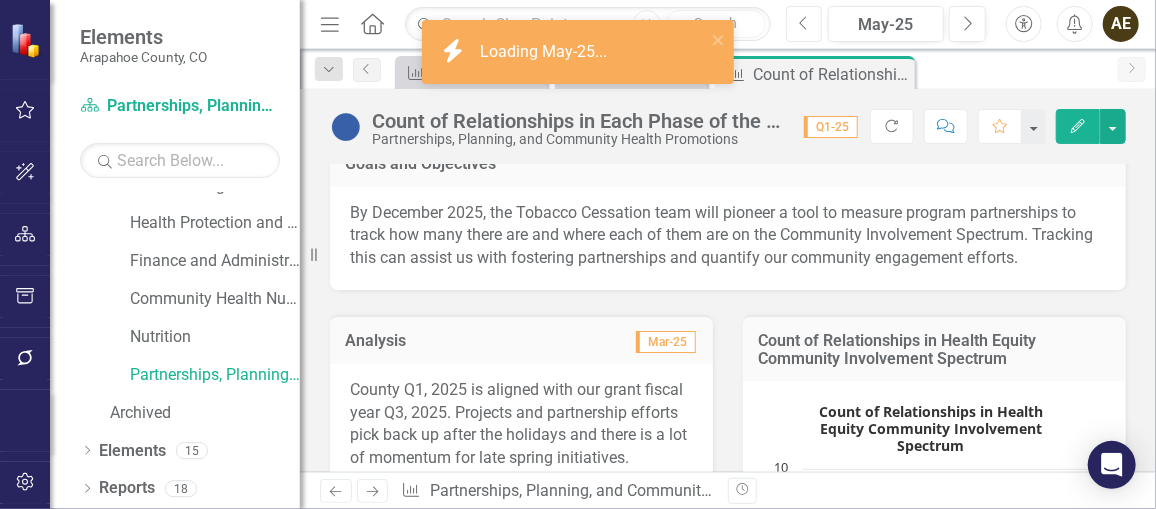 scroll, scrollTop: 293, scrollLeft: 0, axis: vertical 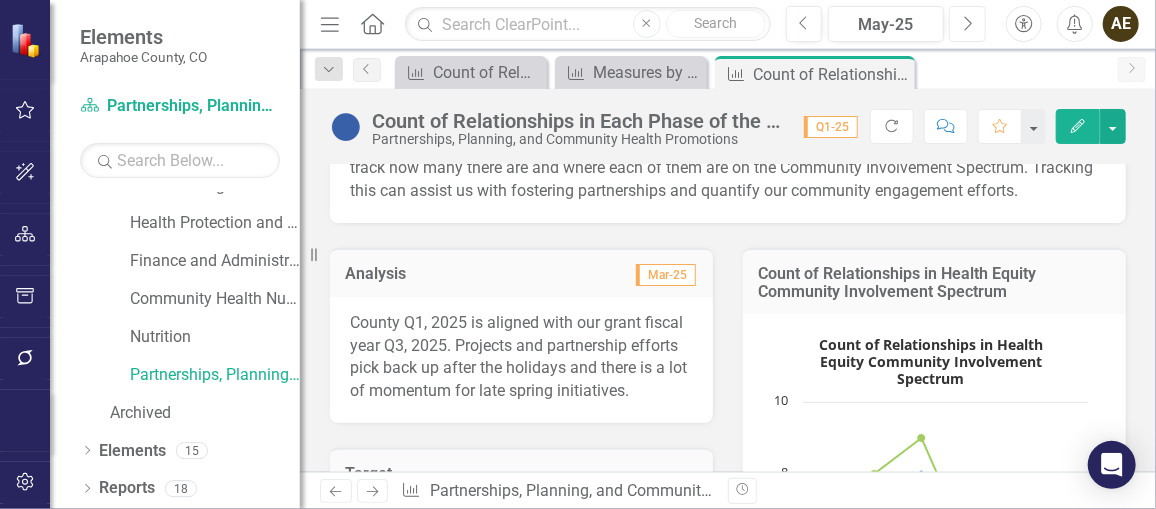click on "Next" 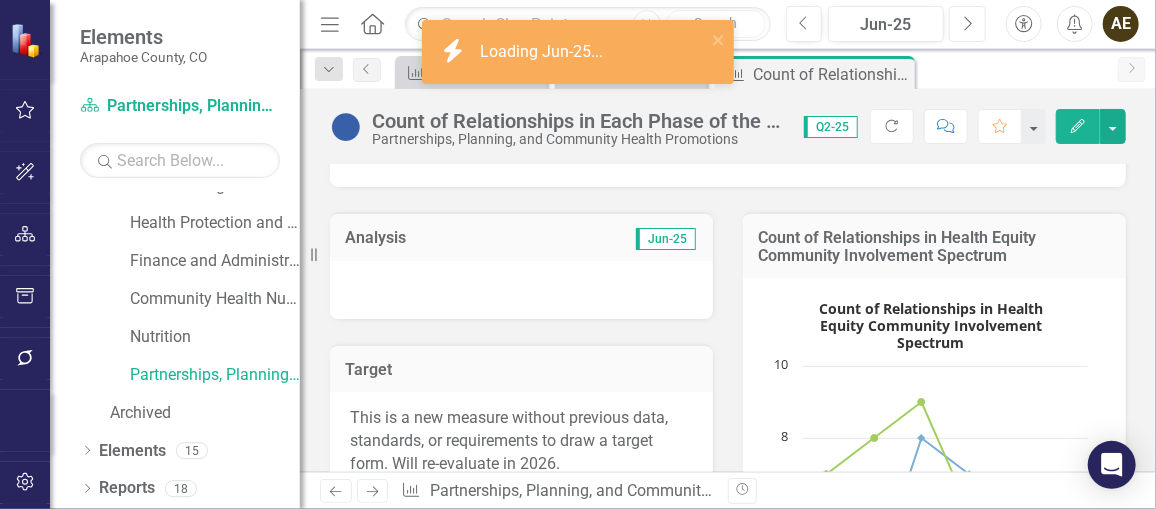 scroll, scrollTop: 328, scrollLeft: 0, axis: vertical 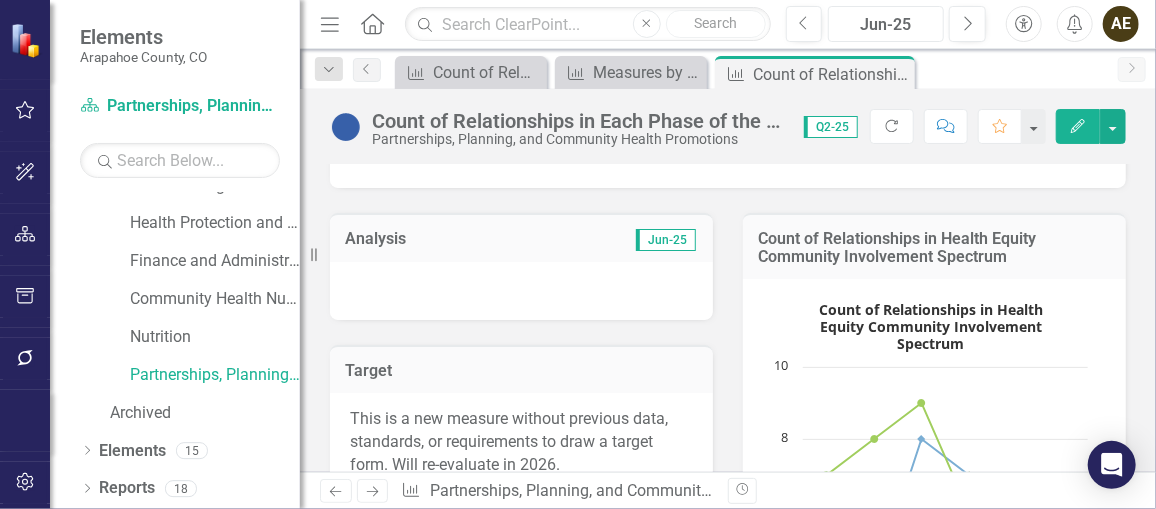 click on "Jun-25" at bounding box center (886, 25) 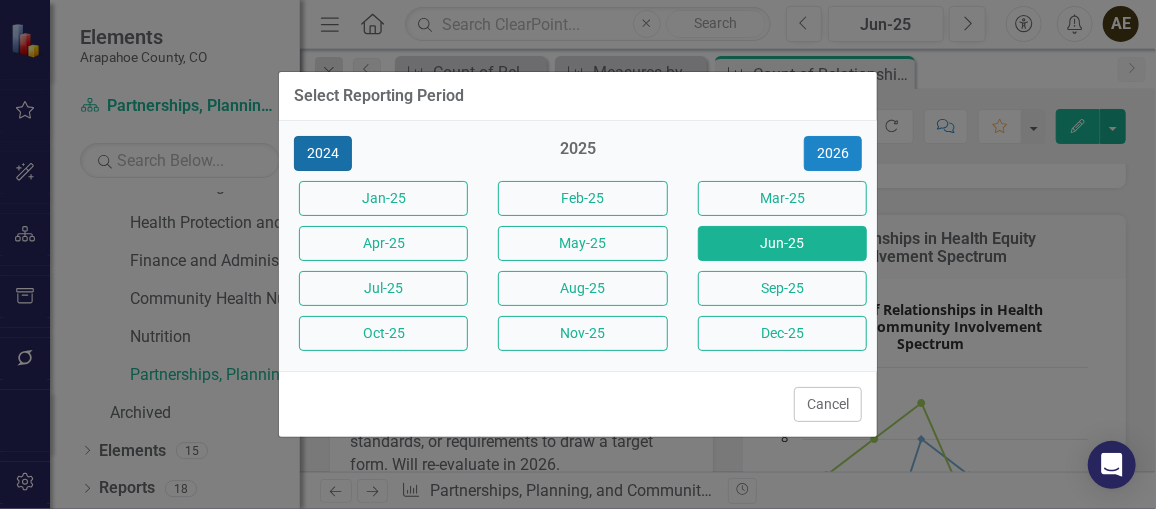 click on "2024" at bounding box center (323, 153) 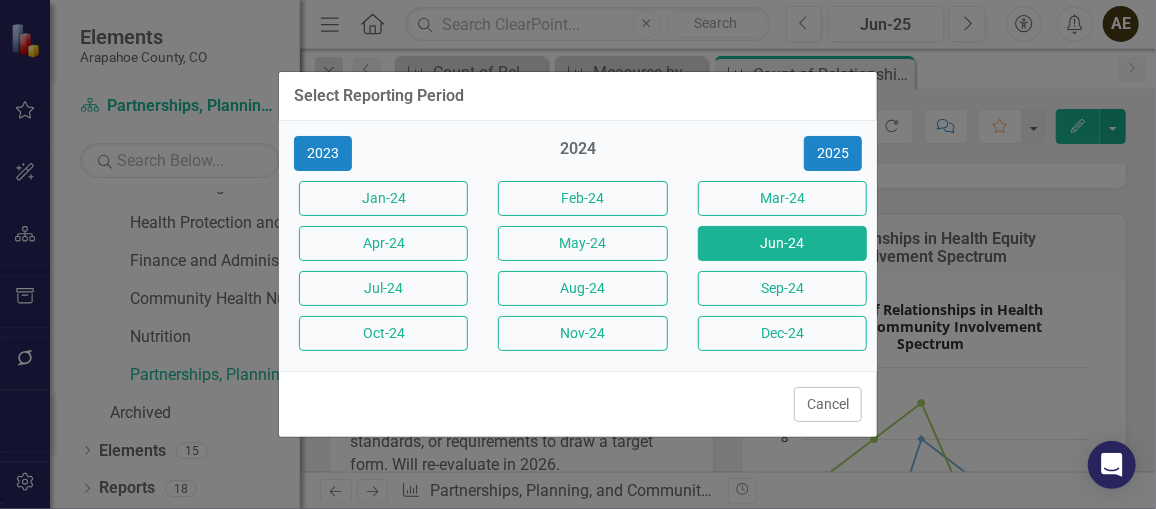 click on "Jun-24" at bounding box center [782, 243] 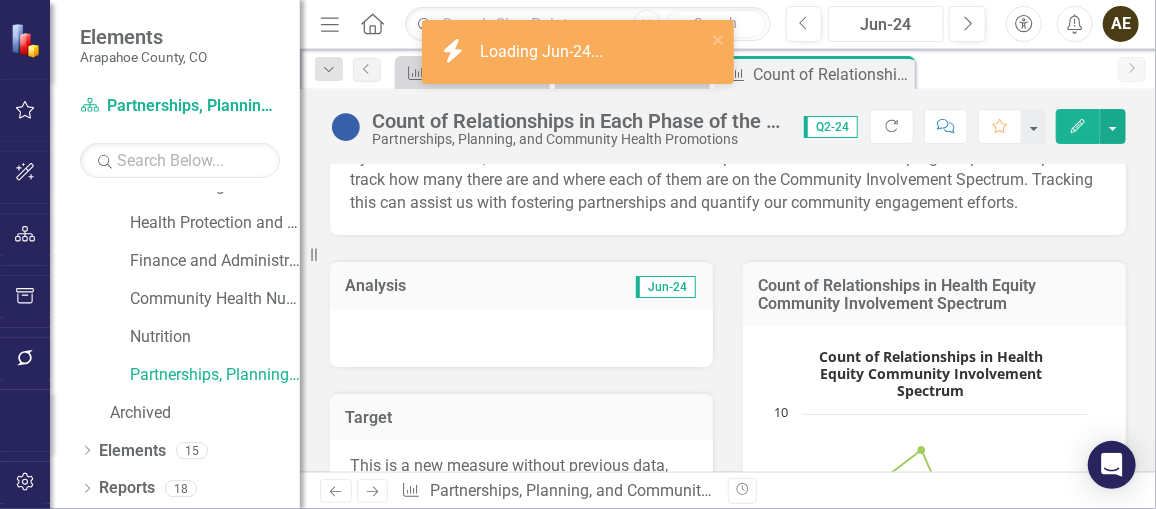 scroll, scrollTop: 281, scrollLeft: 0, axis: vertical 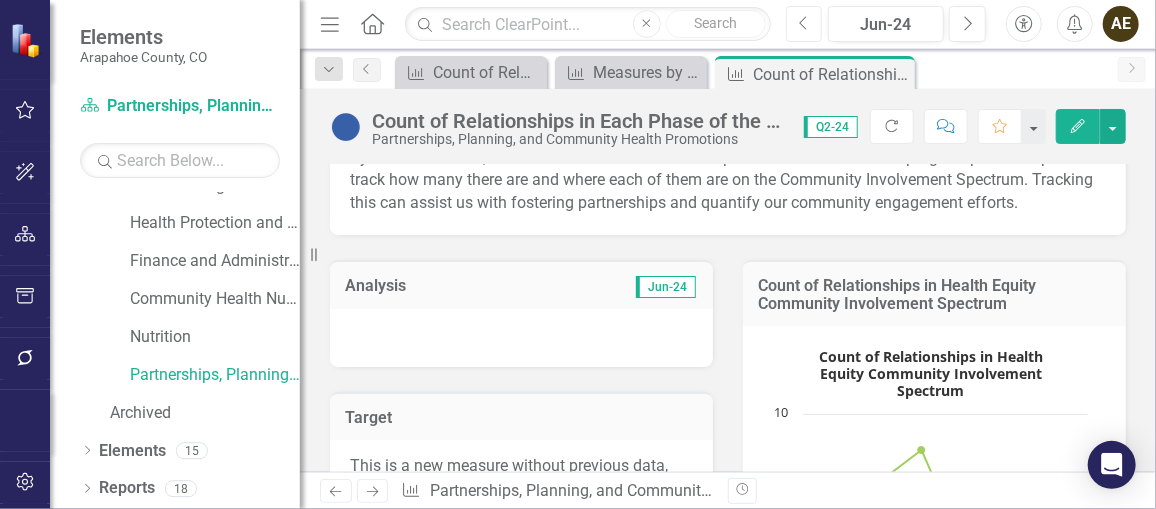 click on "Previous" 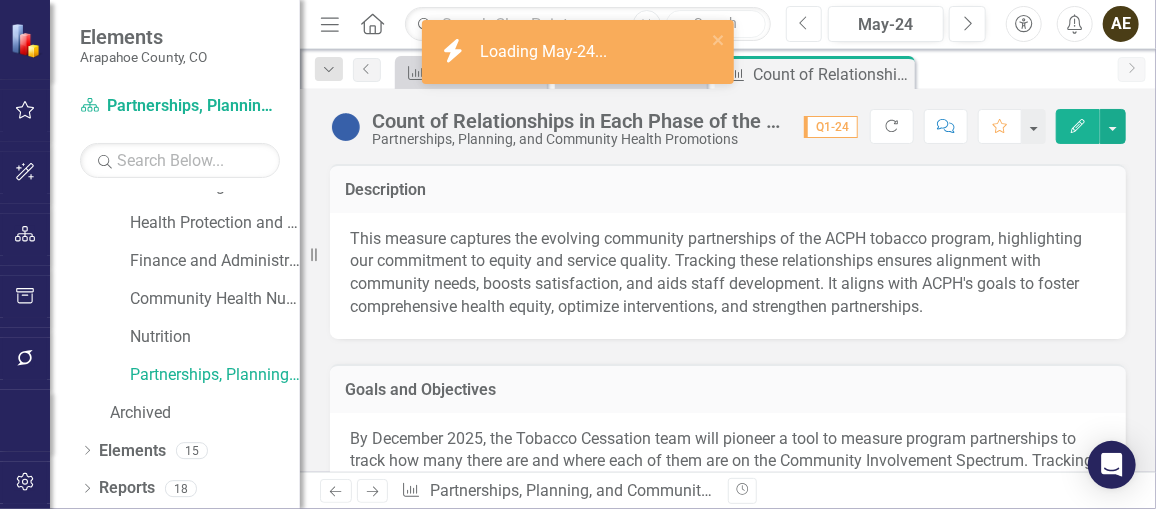 scroll, scrollTop: 309, scrollLeft: 0, axis: vertical 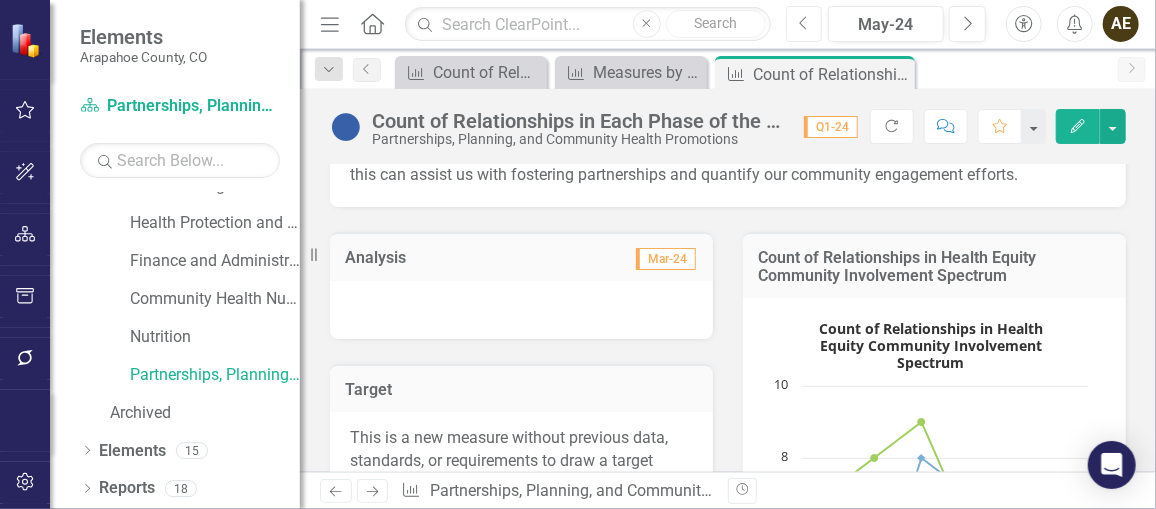 click on "Previous" at bounding box center (804, 24) 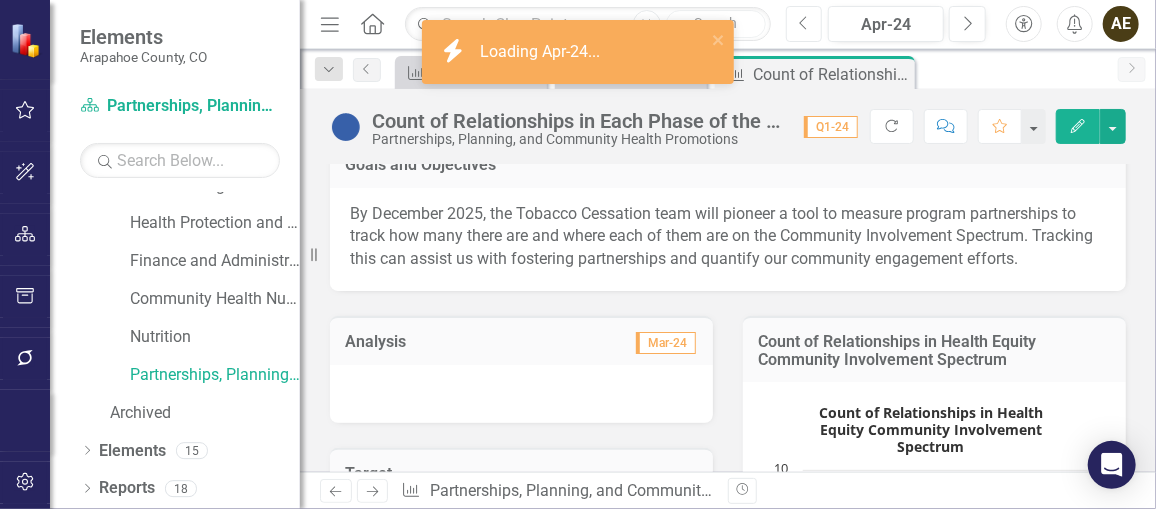scroll, scrollTop: 239, scrollLeft: 0, axis: vertical 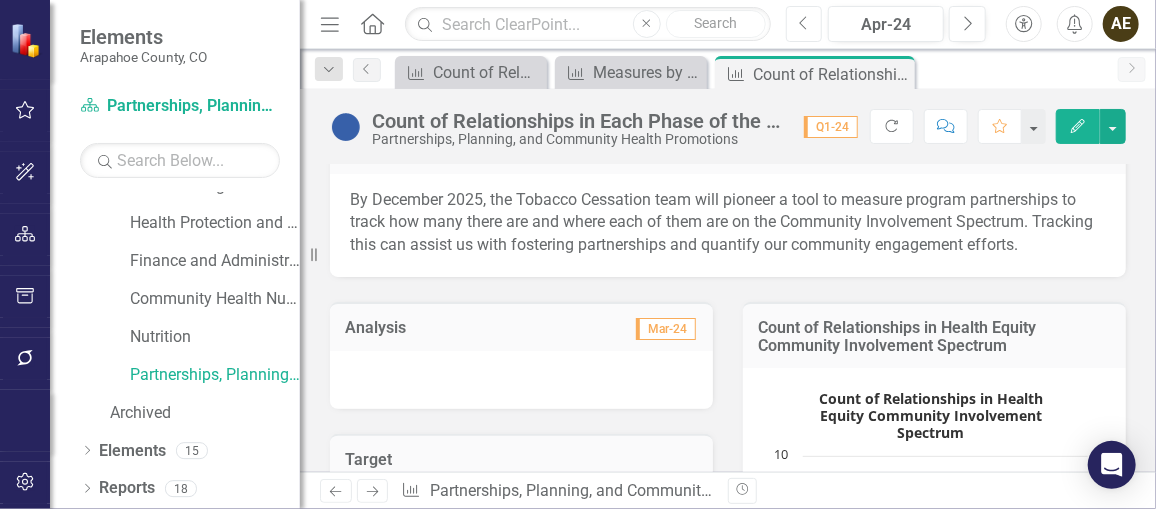 click on "Previous" at bounding box center (804, 24) 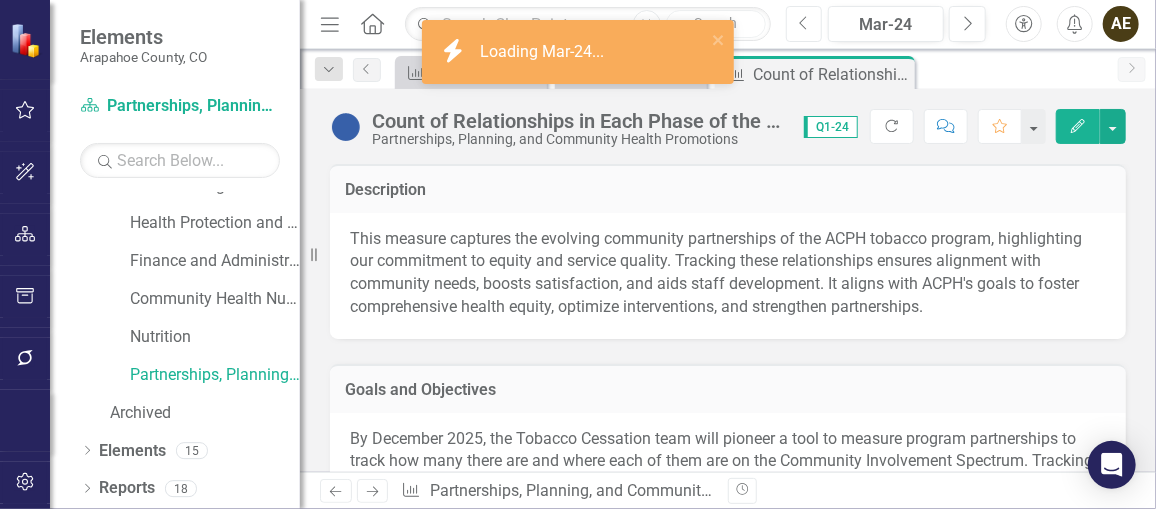 scroll, scrollTop: 284, scrollLeft: 0, axis: vertical 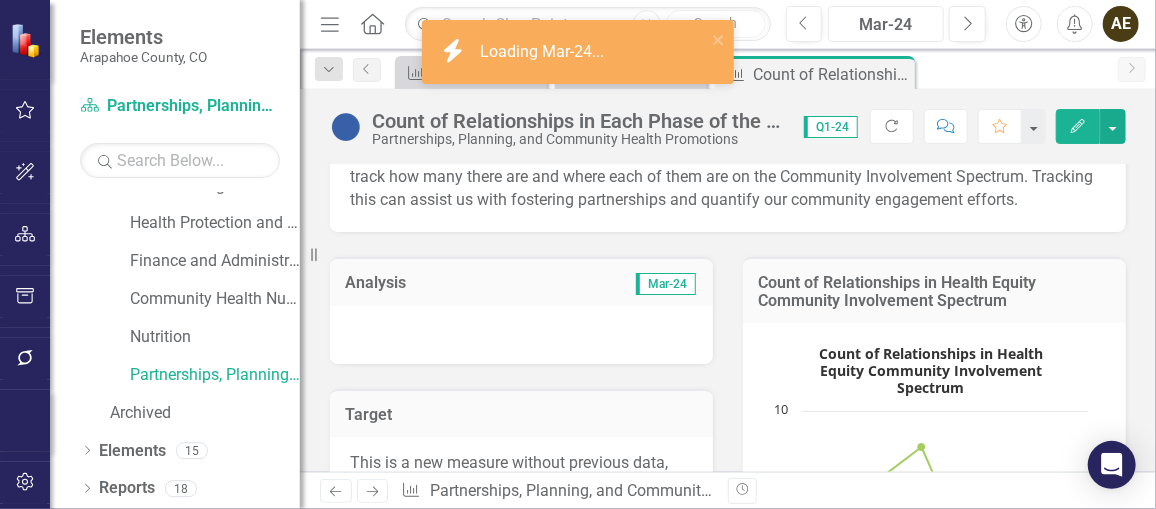 click on "Mar-24" at bounding box center (886, 25) 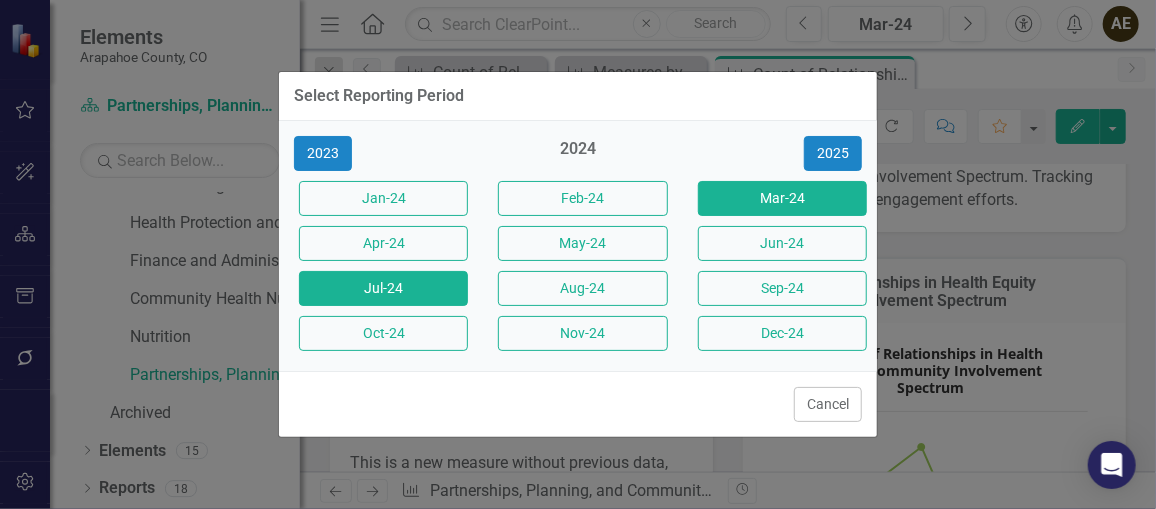 click on "Jul-24" at bounding box center (383, 288) 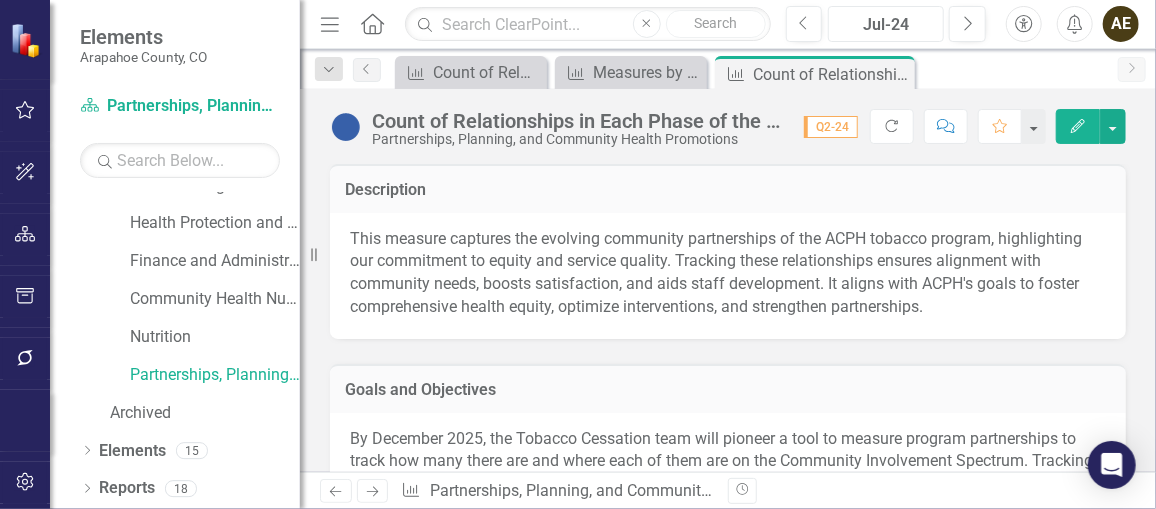 scroll, scrollTop: 255, scrollLeft: 0, axis: vertical 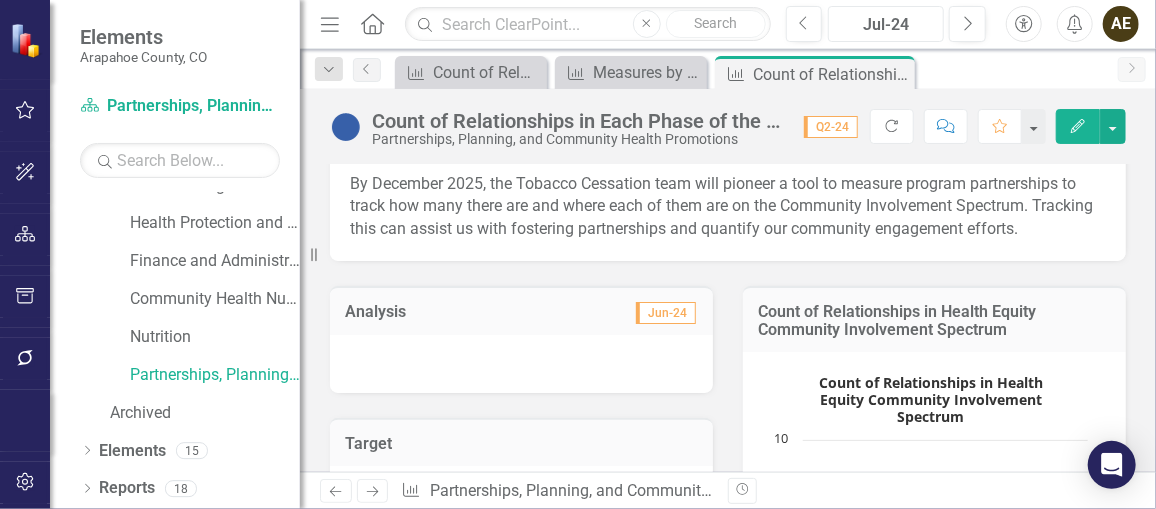 click on "Jul-24" at bounding box center [886, 25] 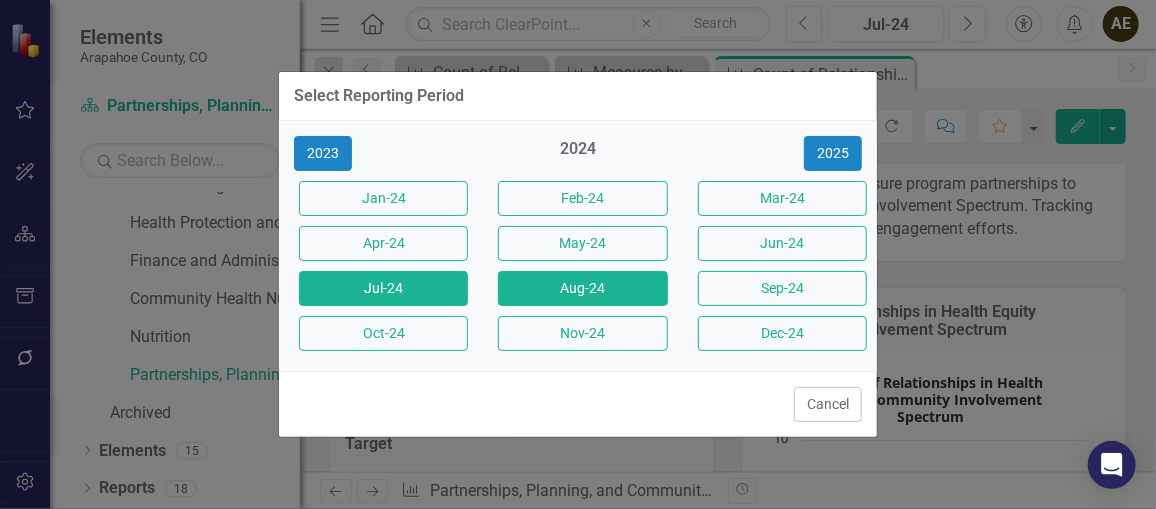 click on "Aug-24" at bounding box center (582, 288) 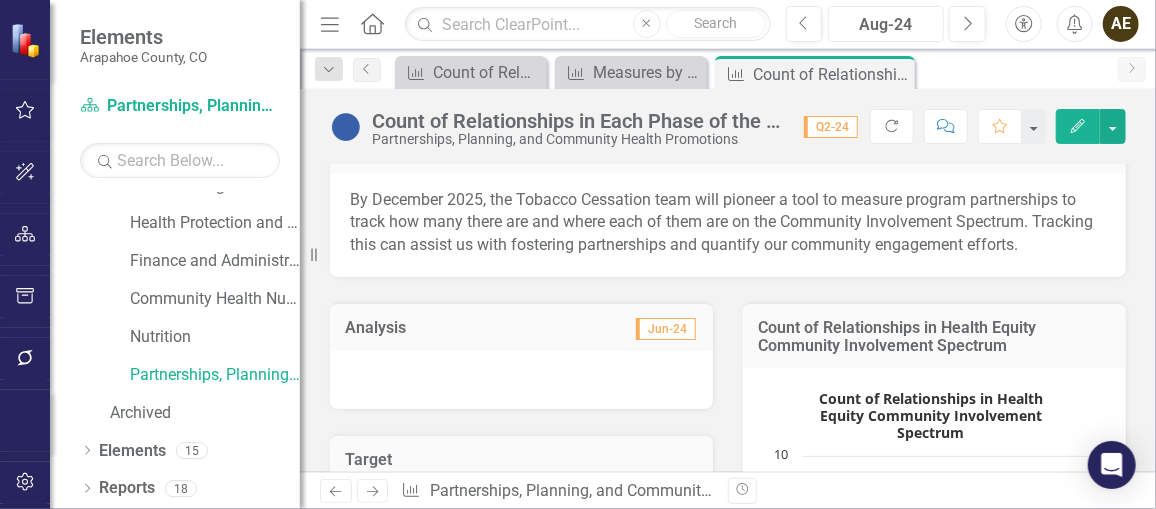 scroll, scrollTop: 235, scrollLeft: 0, axis: vertical 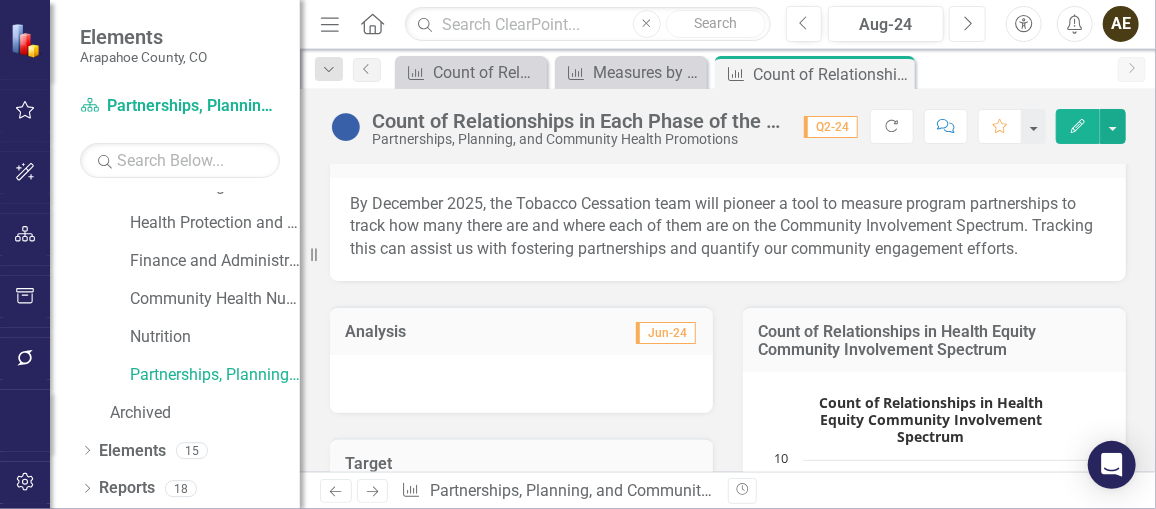 click on "Next" at bounding box center (967, 24) 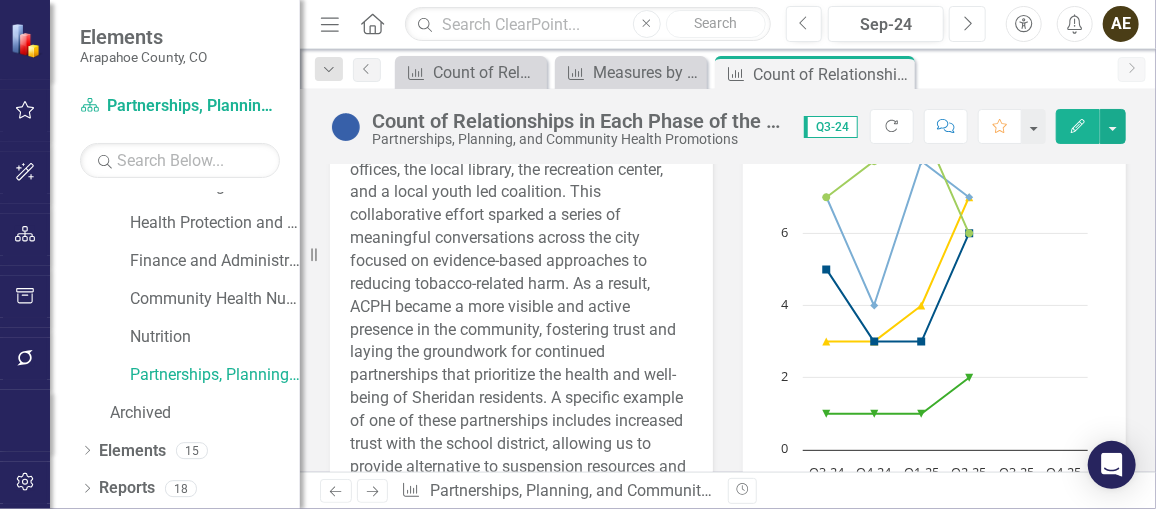 scroll, scrollTop: 681, scrollLeft: 0, axis: vertical 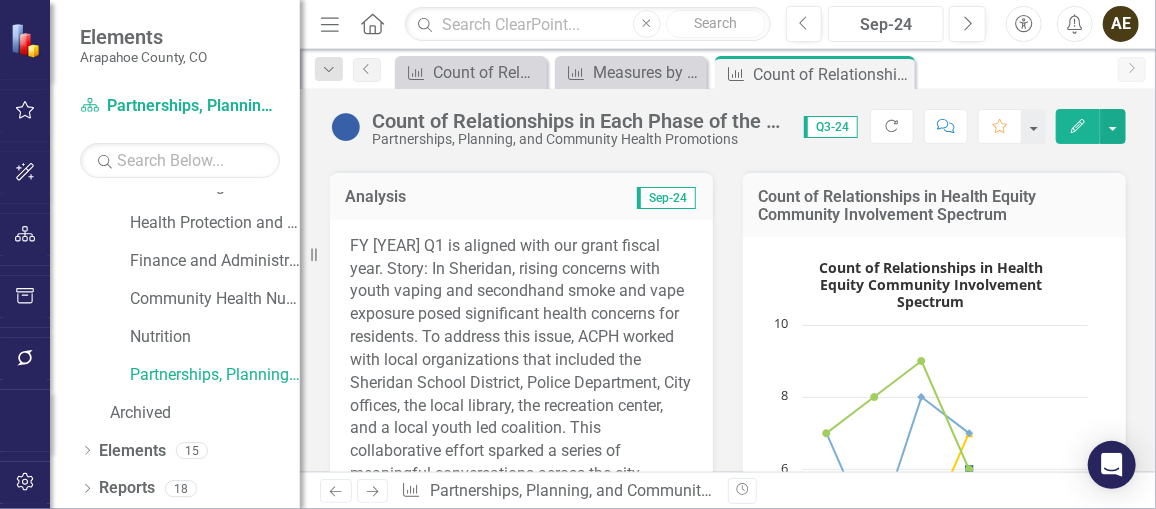 click on "Sep-24" at bounding box center [886, 25] 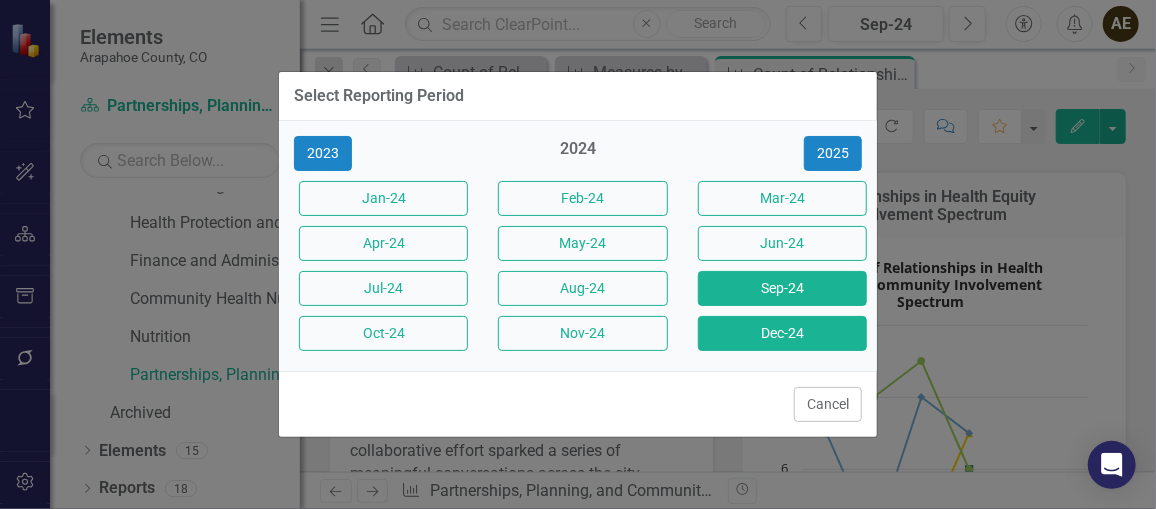 click on "Dec-24" at bounding box center [782, 333] 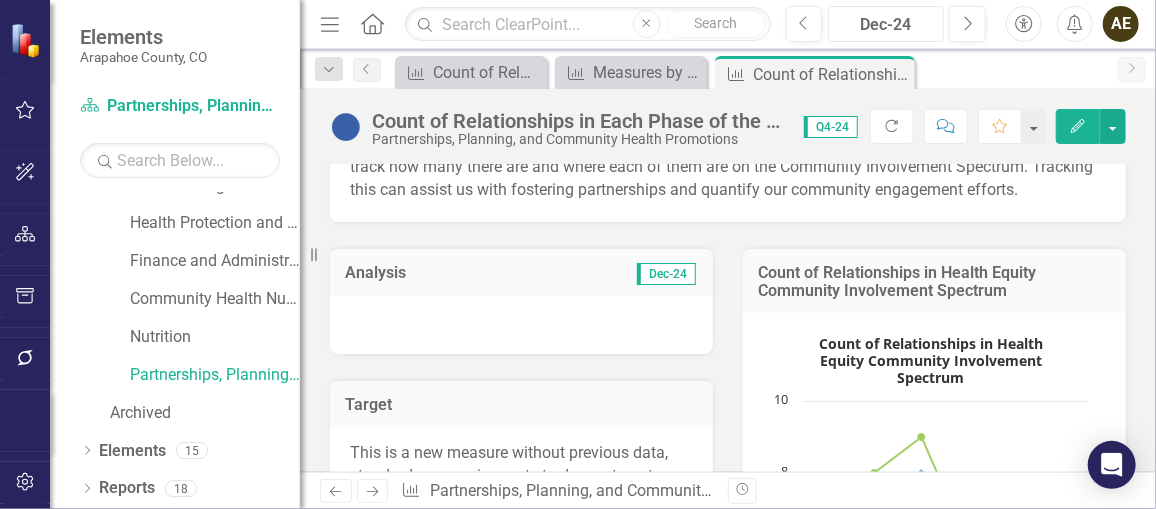 scroll, scrollTop: 293, scrollLeft: 0, axis: vertical 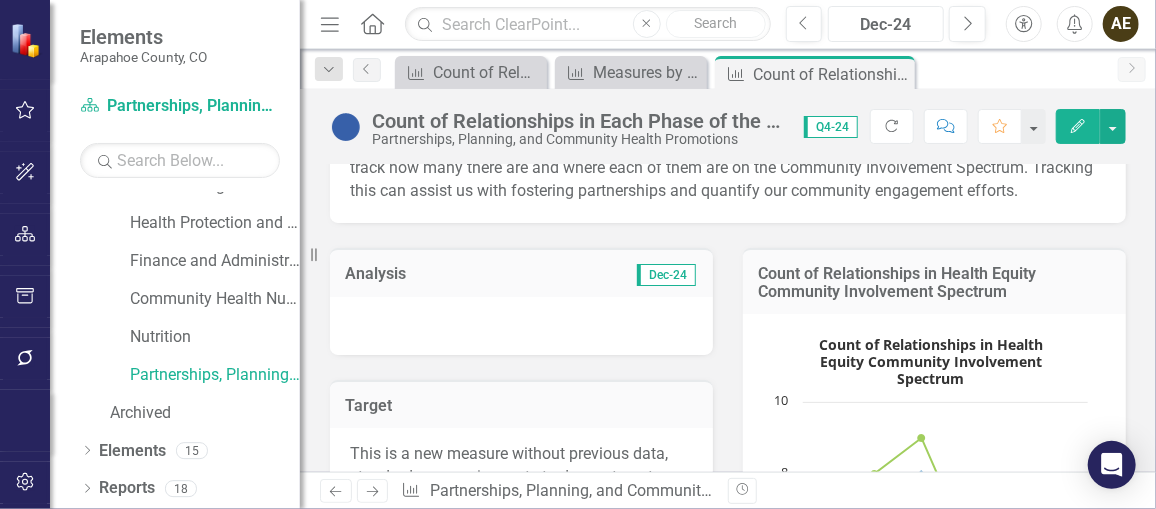 click on "Dec-24" at bounding box center (886, 25) 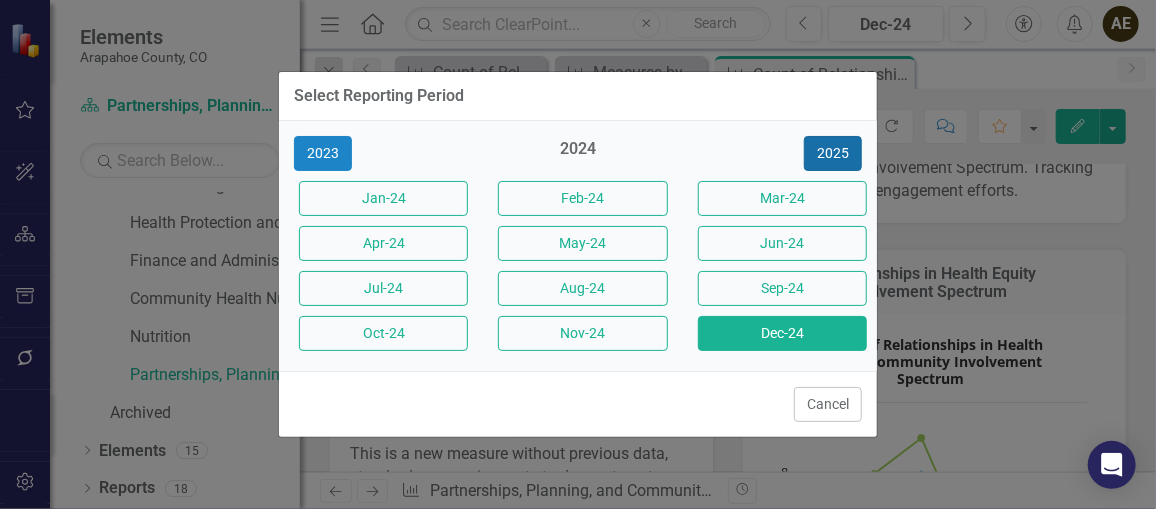 click on "2025" at bounding box center [833, 153] 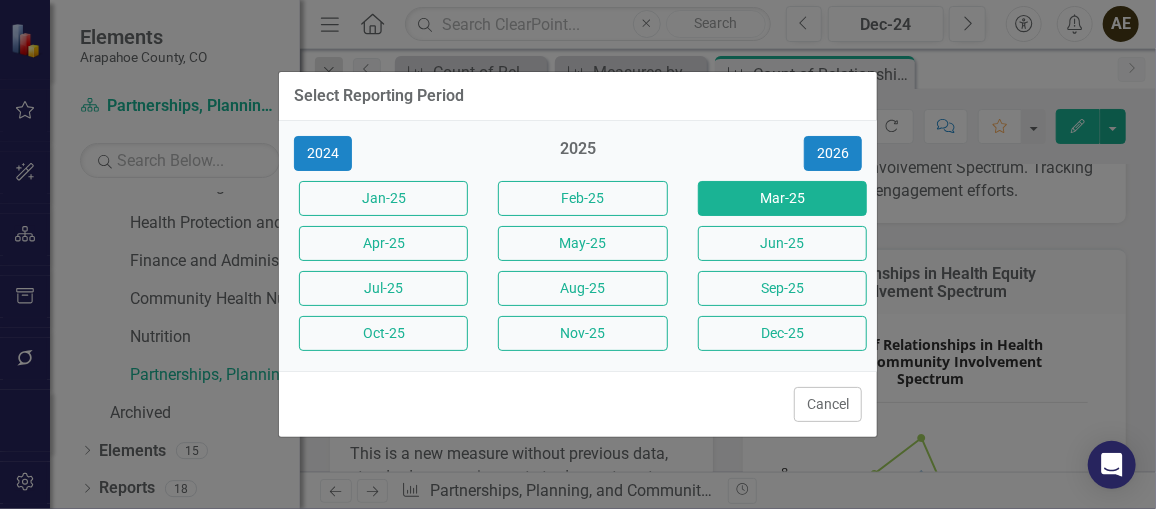 click on "Mar-25" at bounding box center (782, 198) 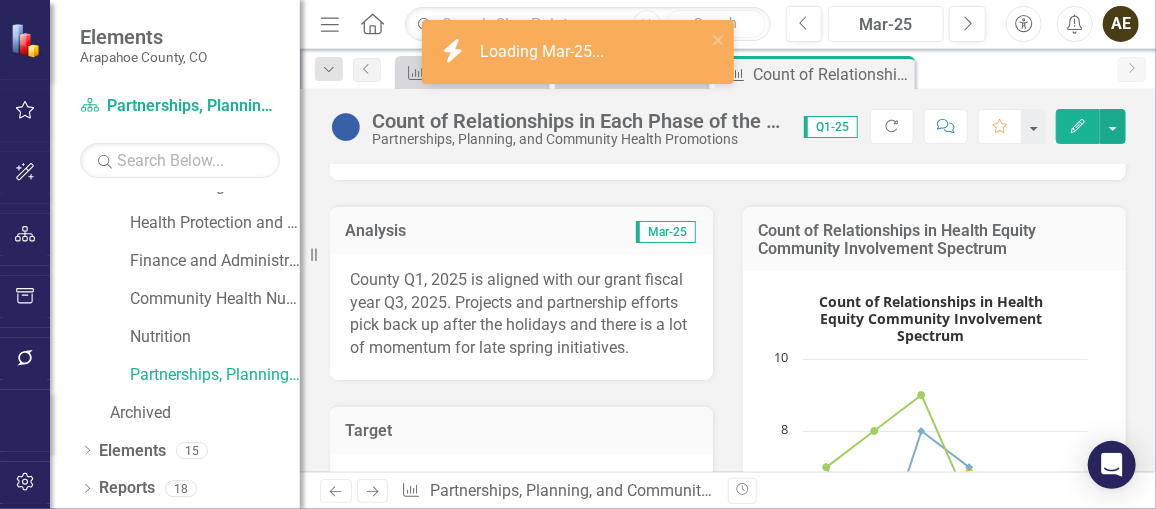 scroll, scrollTop: 398, scrollLeft: 0, axis: vertical 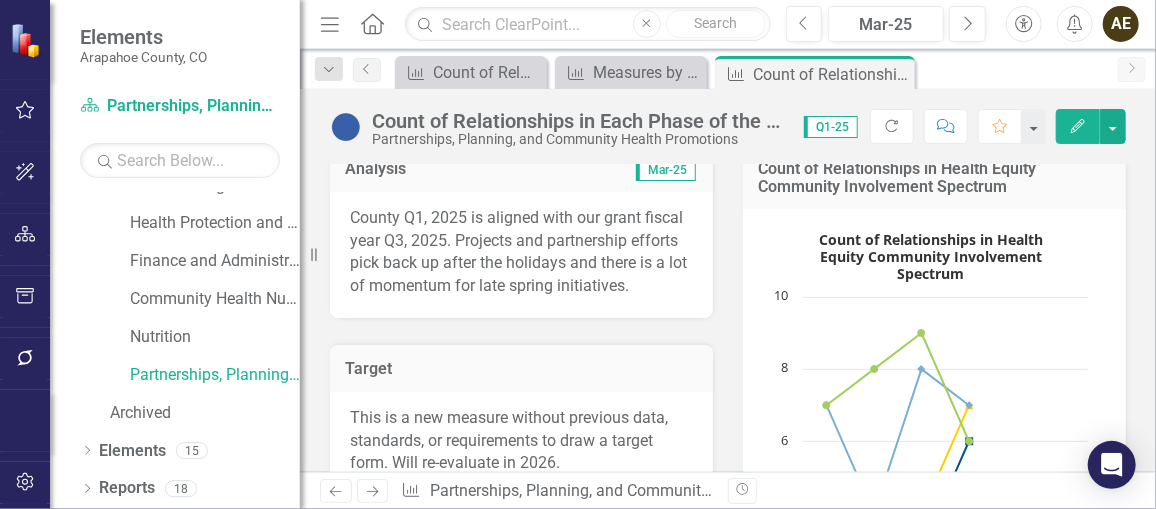 click on "County Q1, 2025 is aligned with our grant fiscal year Q3, 2025. Projects and partnership efforts pick back up after the holidays and there is a lot of momentum for late spring initiatives." at bounding box center [521, 252] 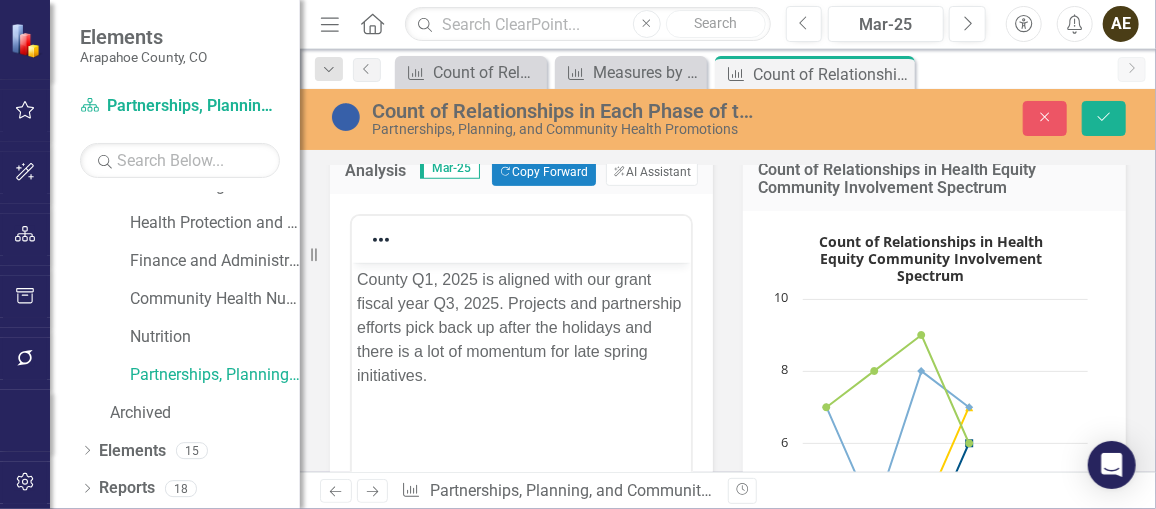 scroll, scrollTop: 0, scrollLeft: 0, axis: both 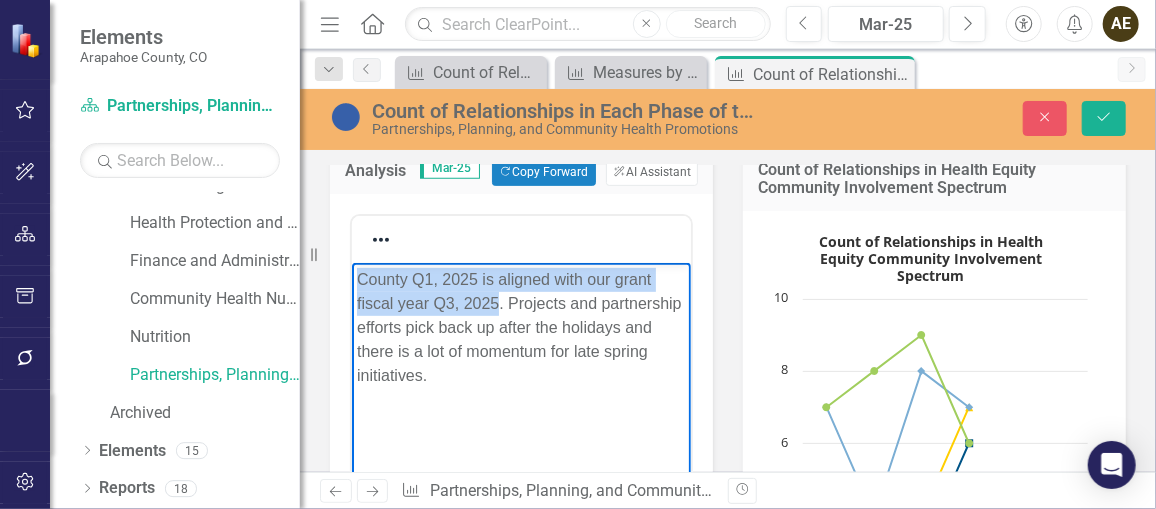 drag, startPoint x: 357, startPoint y: 279, endPoint x: 496, endPoint y: 301, distance: 140.73024 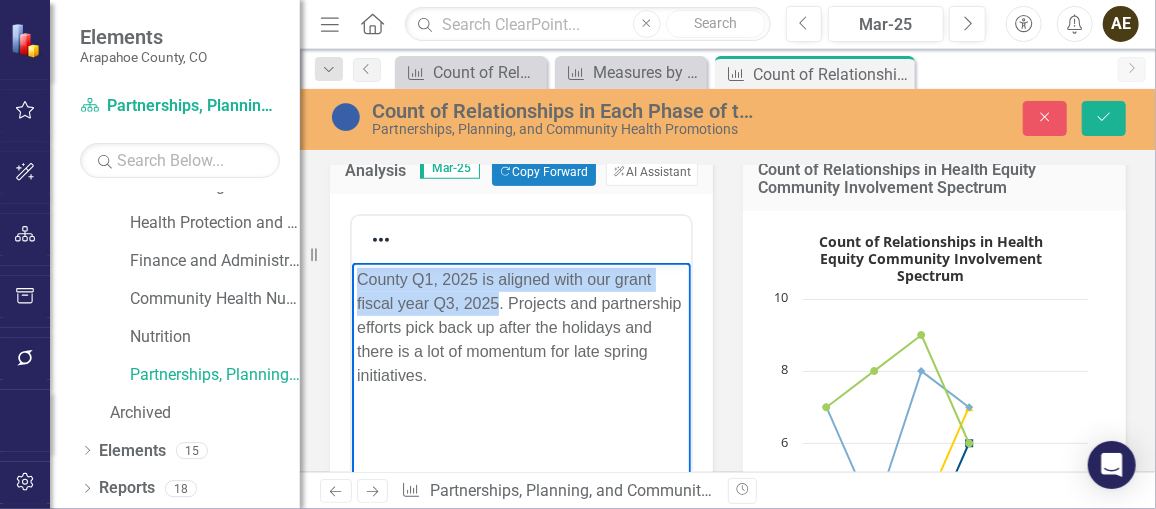 click on "County Q1, 2025 is aligned with our grant fiscal year Q3, 2025. Projects and partnership efforts pick back up after the holidays and there is a lot of momentum for late spring initiatives." at bounding box center [520, 327] 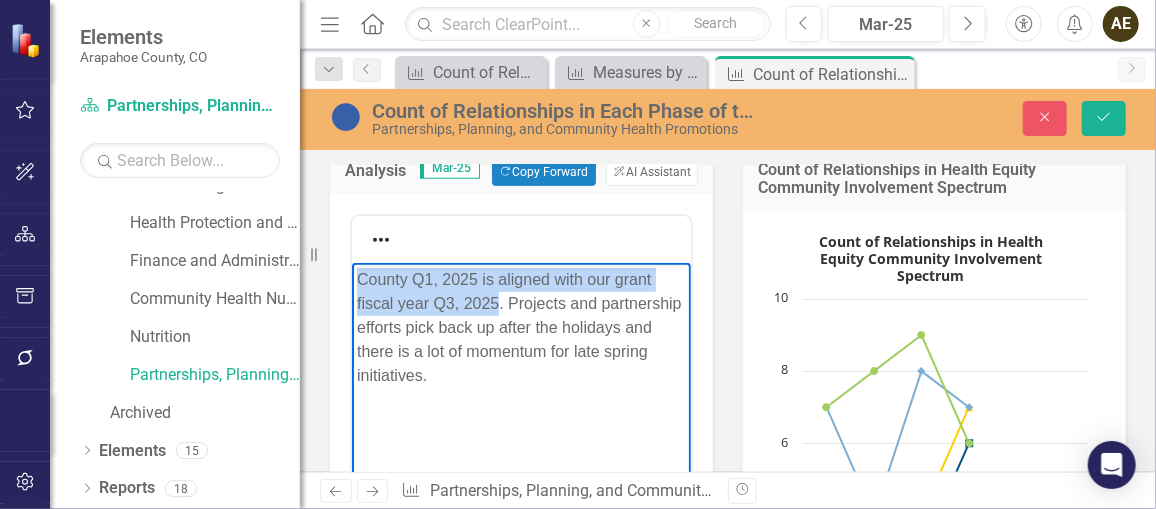 copy on "County Q1, 2025 is aligned with our grant fiscal year Q3, 2025" 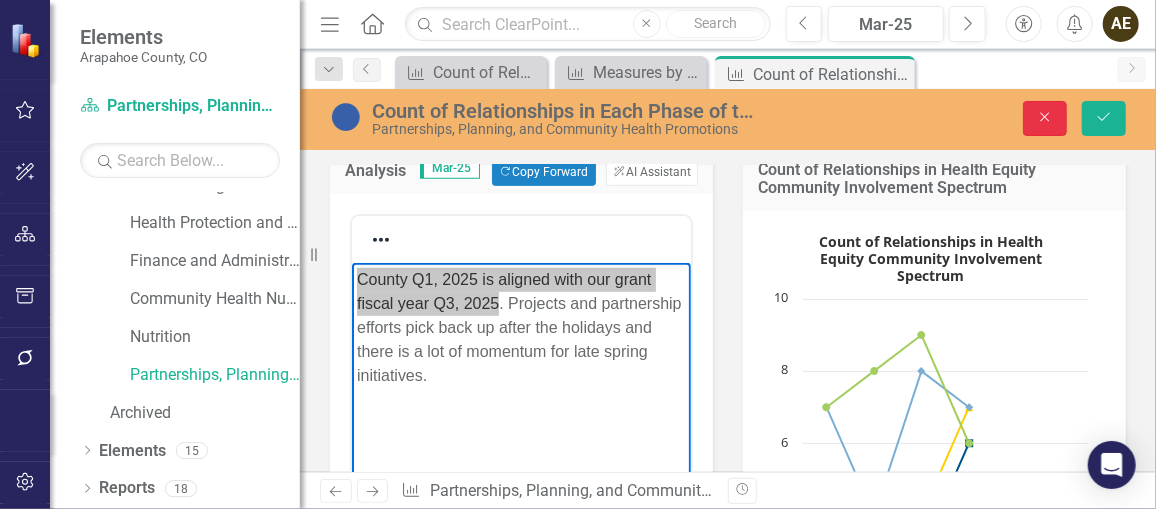 click on "Close" at bounding box center (1045, 118) 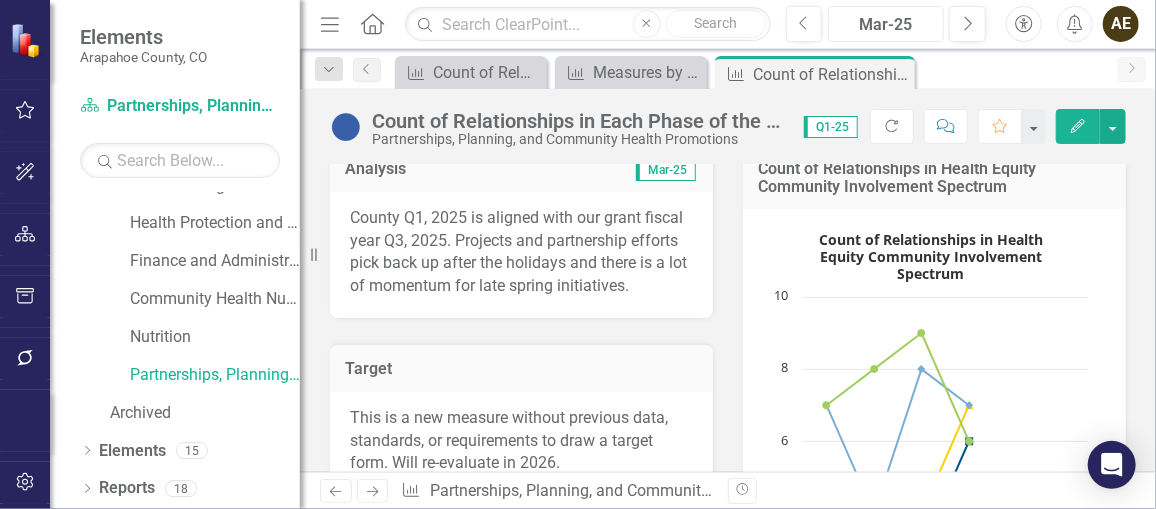 click on "Mar-25" at bounding box center (886, 25) 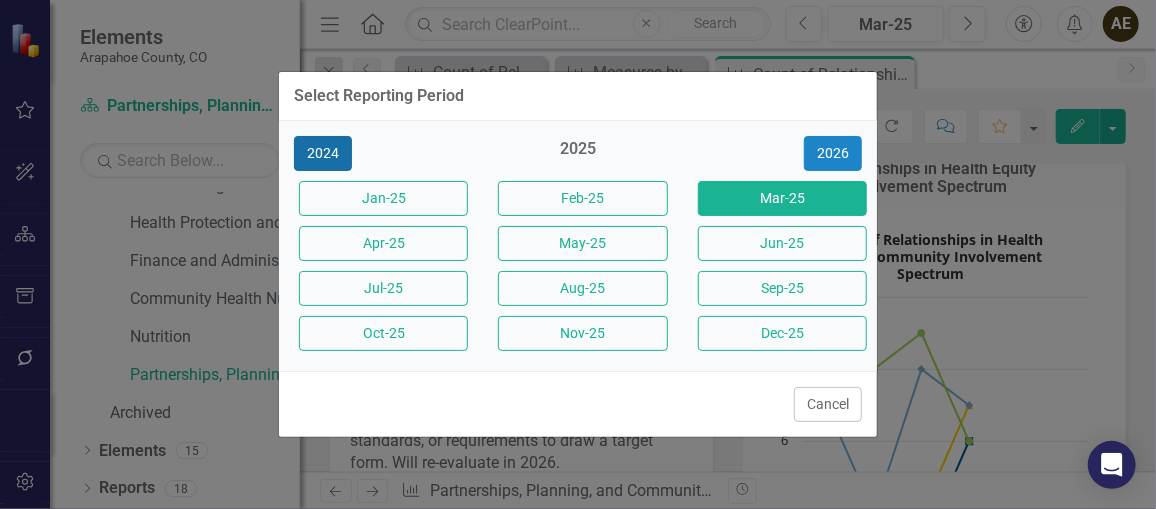 click on "2024" at bounding box center [323, 153] 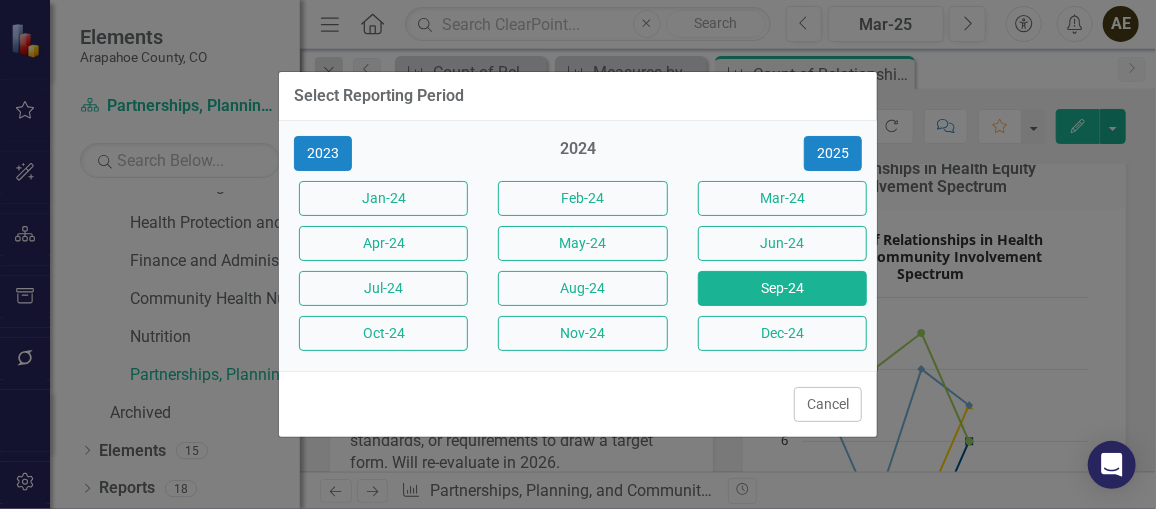 click on "Sep-24" at bounding box center (782, 288) 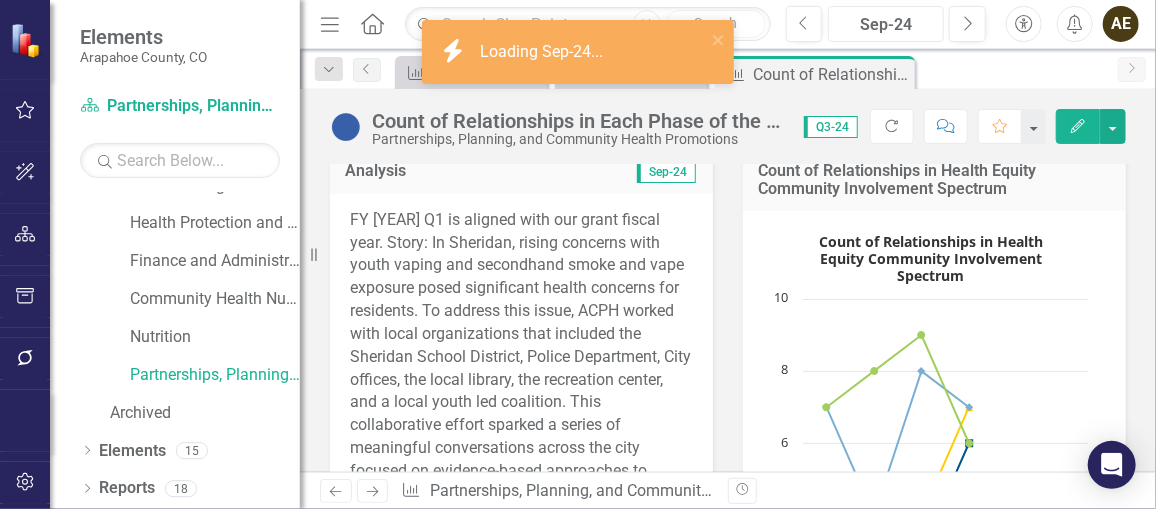 scroll, scrollTop: 397, scrollLeft: 0, axis: vertical 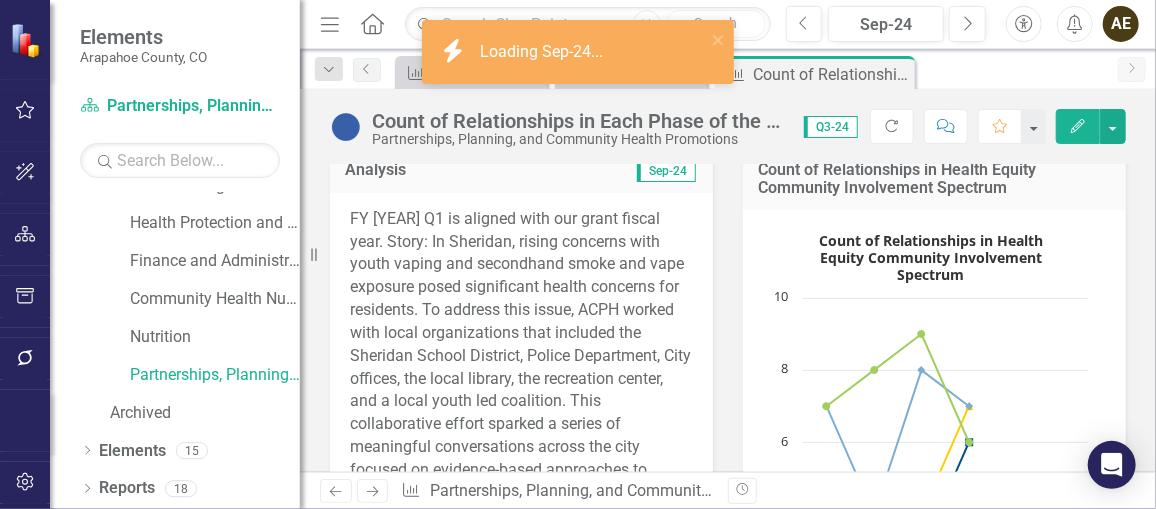 click on "FY [YEAR] Q1 is aligned with our grant fiscal year. Story: In Sheridan, rising concerns with youth vaping and secondhand smoke and vape exposure posed significant health concerns for residents. To address this issue, ACPH worked with local organizations that included the Sheridan School District, Police Department, City offices, the local library, the recreation center, and a local youth led coalition. This collaborative effort sparked a series of meaningful conversations across the city focused on evidence-based approaches to reducing tobacco-related harm. As a result, ACPH became a more visible and active presence in the community, fostering trust and laying the groundwork for continued partnerships that prioritize the health and well-being of Sheridan residents. A specific example of one of these partnerships includes increased trust with the school district, allowing us to provide alternative to suspension resources and support resulting in a decrease in out-of-school suspensions for the school district." at bounding box center (521, 470) 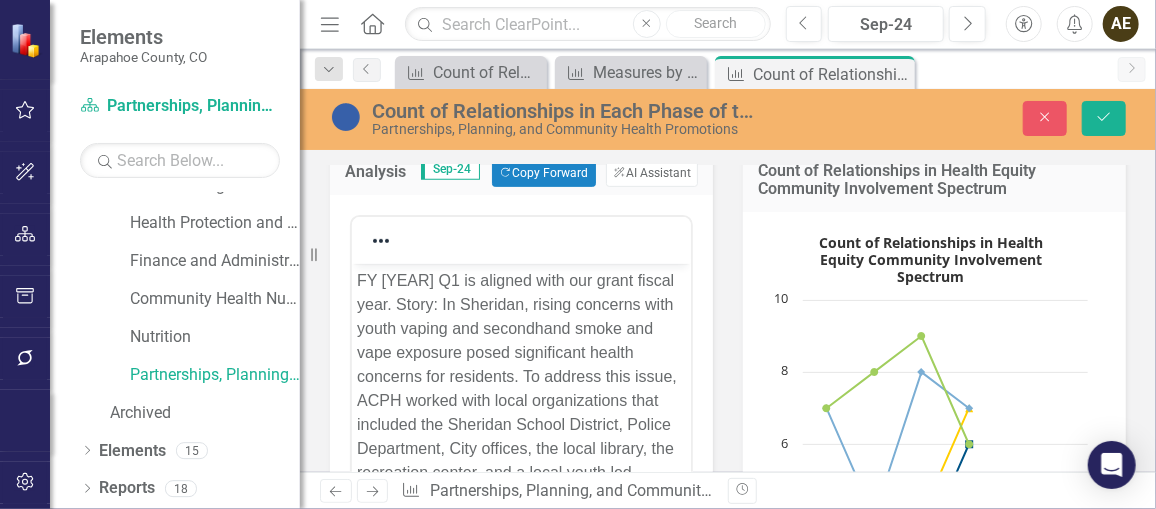scroll, scrollTop: 0, scrollLeft: 0, axis: both 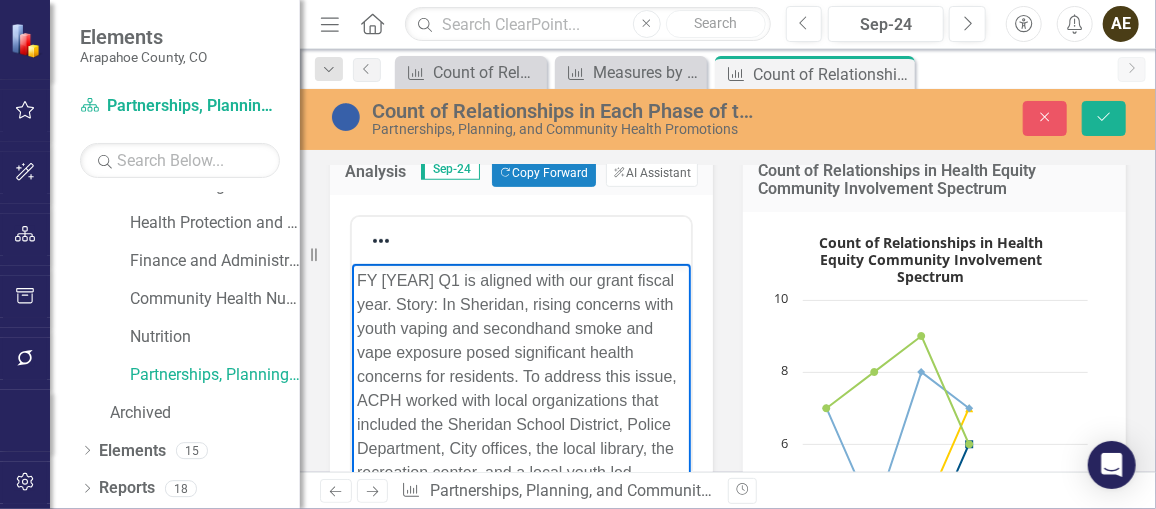 click on "FY [YEAR] Q1 is aligned with our grant fiscal year. Story: In Sheridan, rising concerns with youth vaping and secondhand smoke and vape exposure posed significant health concerns for residents. To address this issue, ACPH worked with local organizations that included the Sheridan School District, Police Department, City offices, the local library, the recreation center, and a local youth led coalition. This collaborative effort sparked a series of meaningful conversations across the city focused on evidence-based approaches to reducing tobacco-related harm. As a result, ACPH became a more visible and active presence in the community, fostering trust and laying the groundwork for continued partnerships that prioritize the health and well-being of Sheridan residents. A specific example of one of these partnerships includes increased trust with the school district, allowing us to provide alternative to suspension resources and support resulting in a decrease in out-of-school suspensions for the school district." at bounding box center (520, 556) 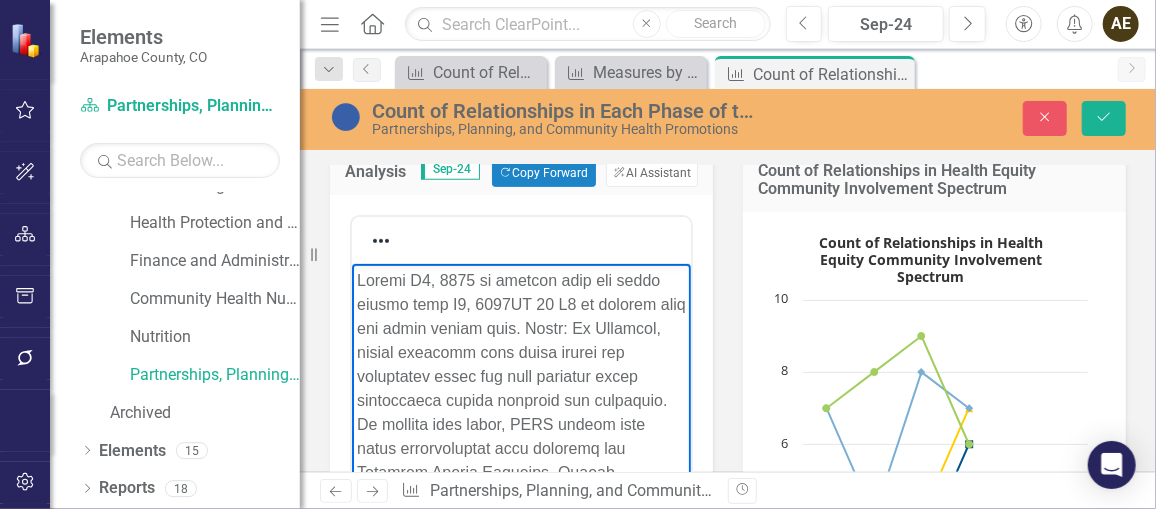 click at bounding box center (520, 580) 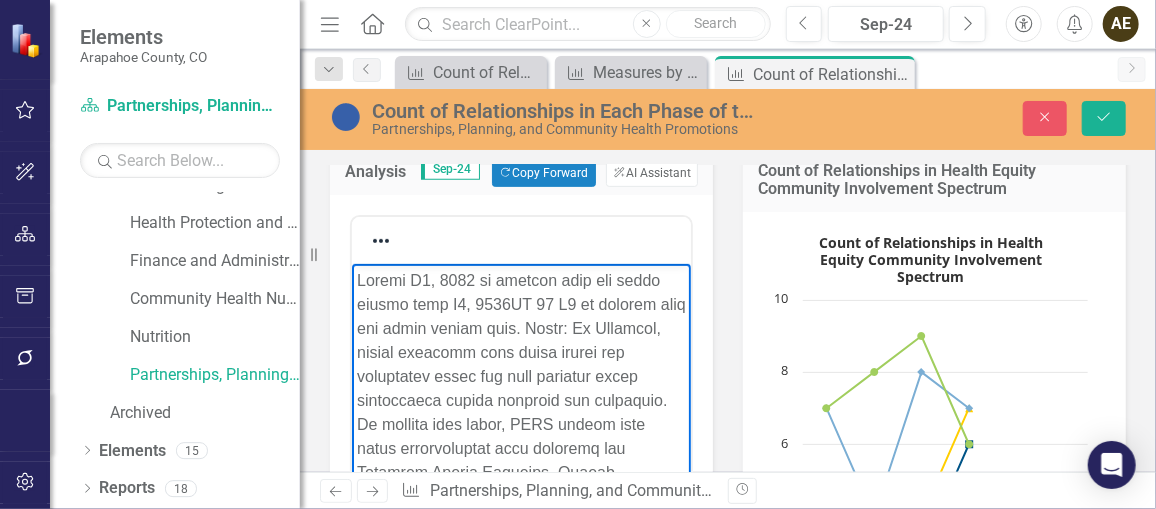 click at bounding box center (520, 580) 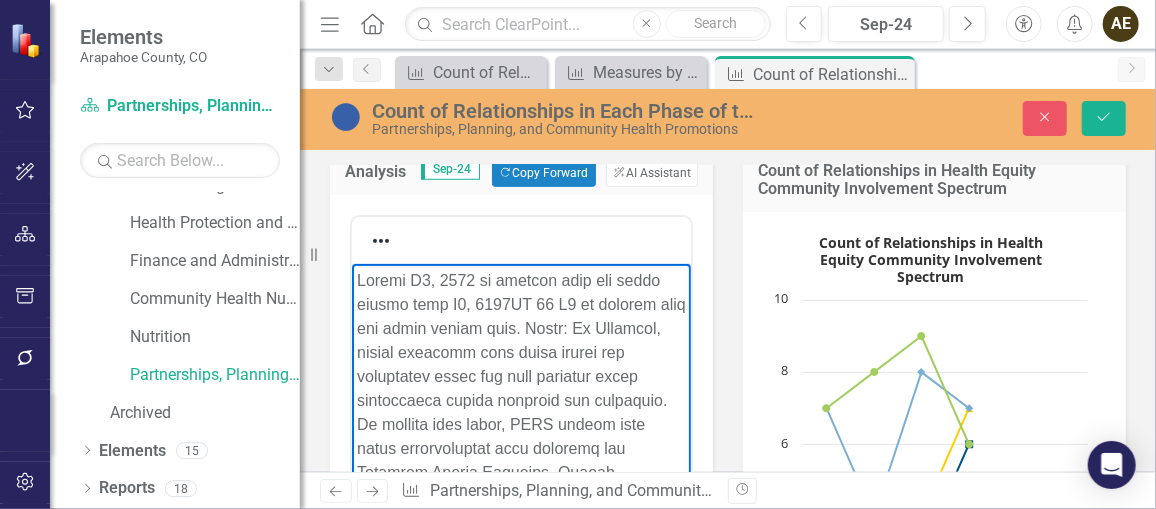 click at bounding box center (520, 580) 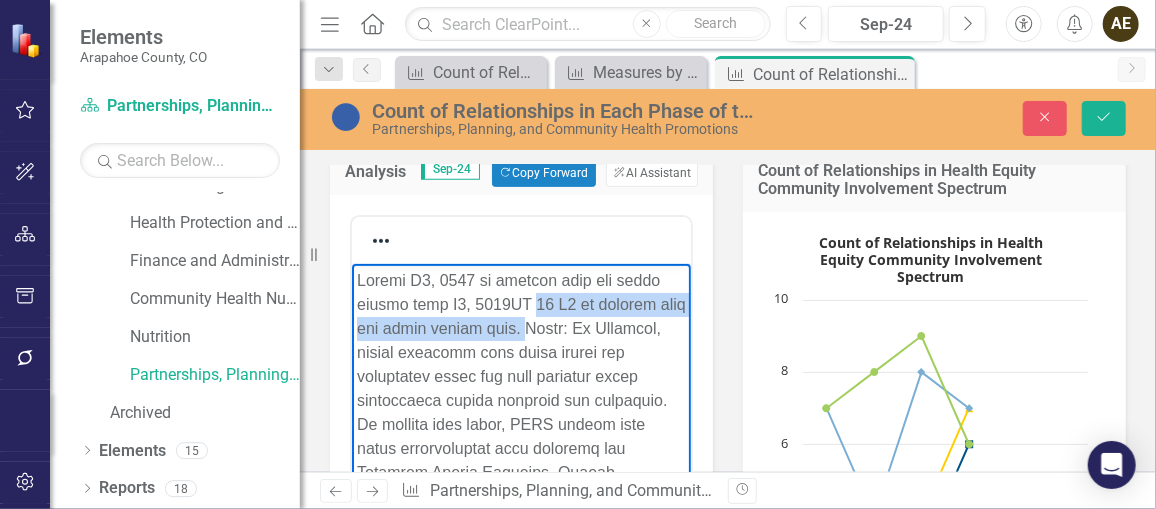 drag, startPoint x: 537, startPoint y: 327, endPoint x: 527, endPoint y: 303, distance: 26 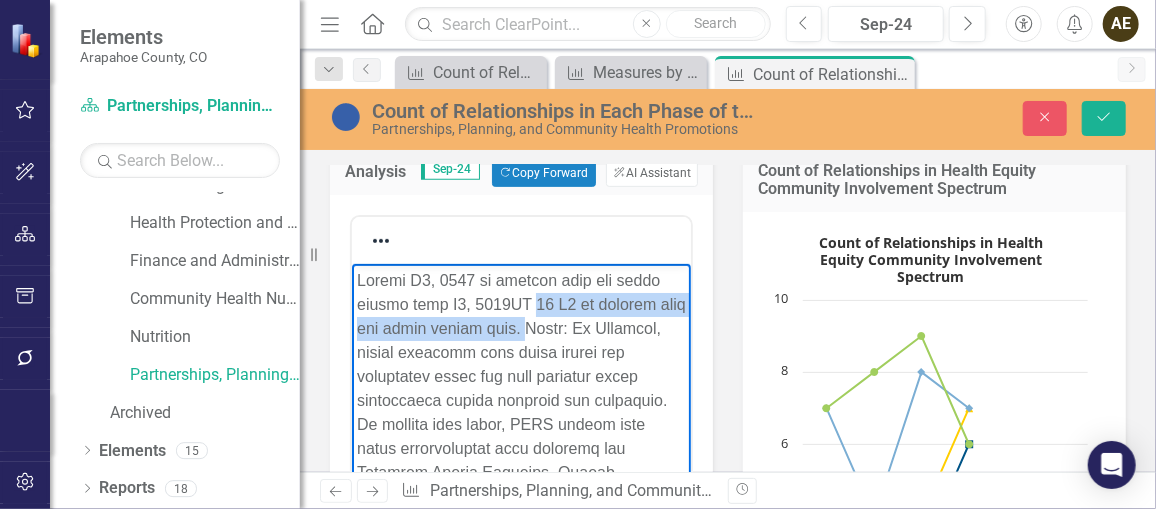 click at bounding box center (520, 580) 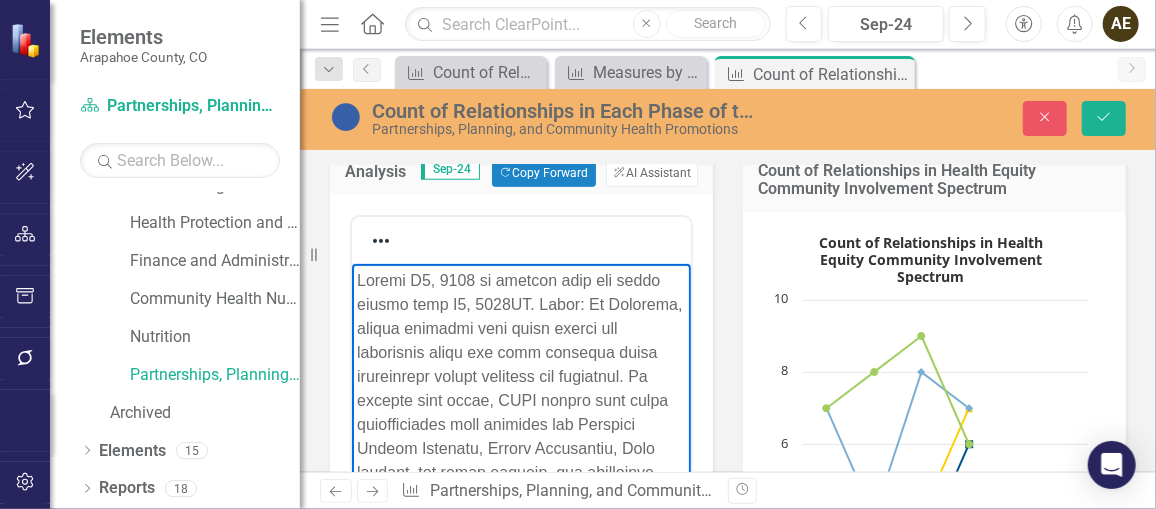 scroll, scrollTop: 415, scrollLeft: 0, axis: vertical 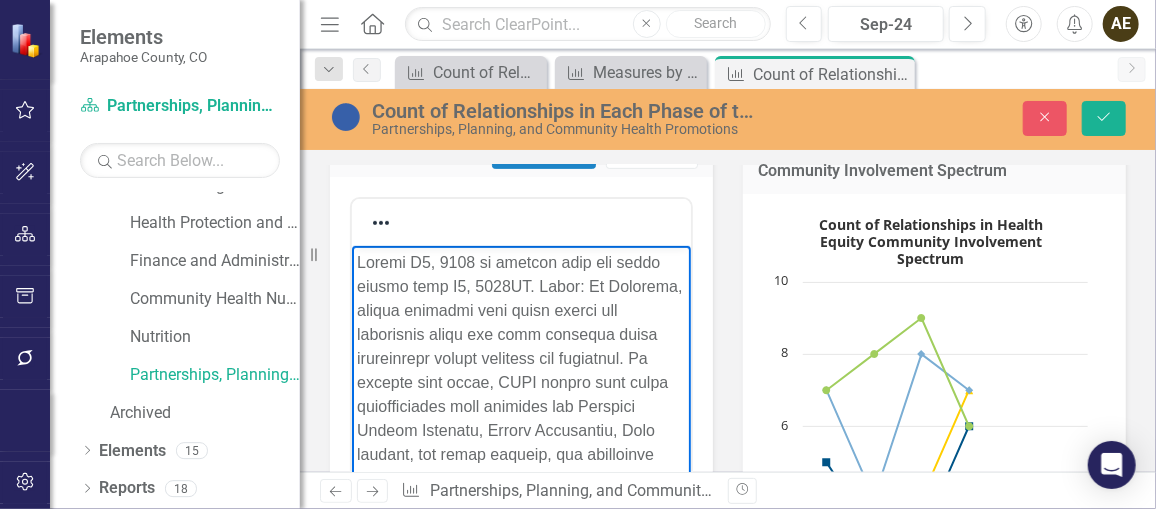 click at bounding box center (520, 550) 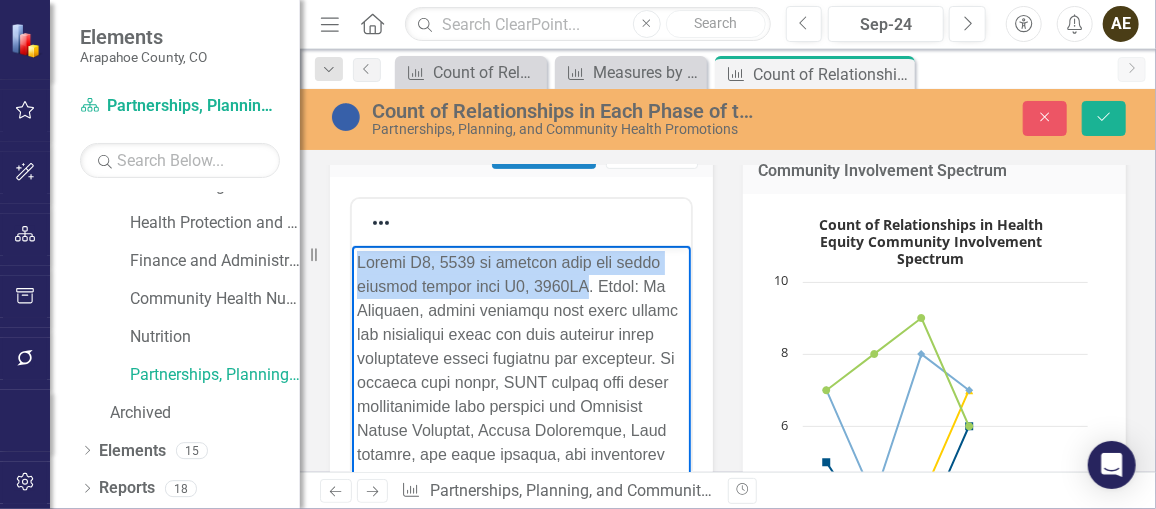 drag, startPoint x: 570, startPoint y: 286, endPoint x: 290, endPoint y: 250, distance: 282.3048 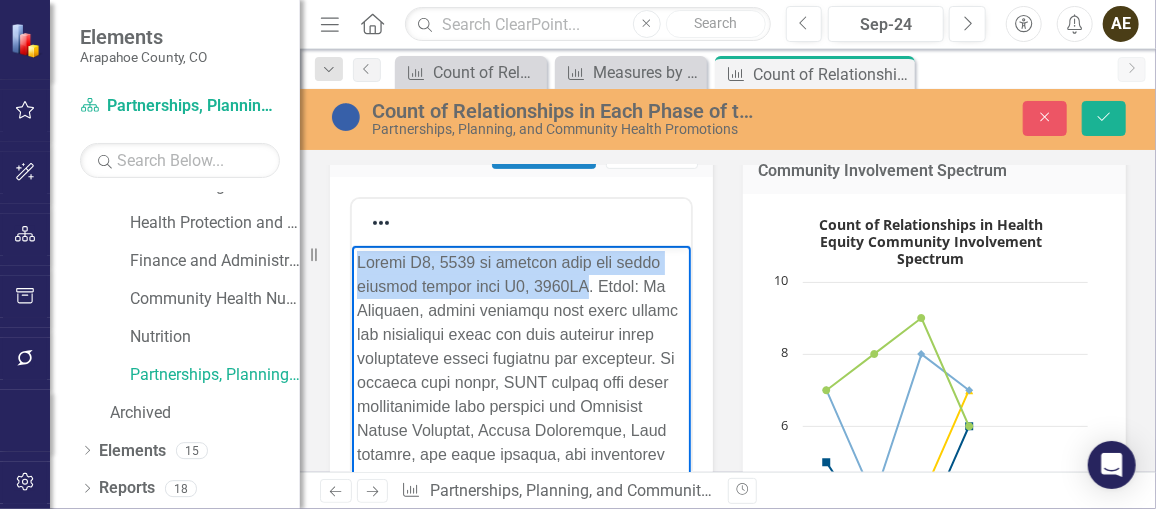 click at bounding box center (520, 558) 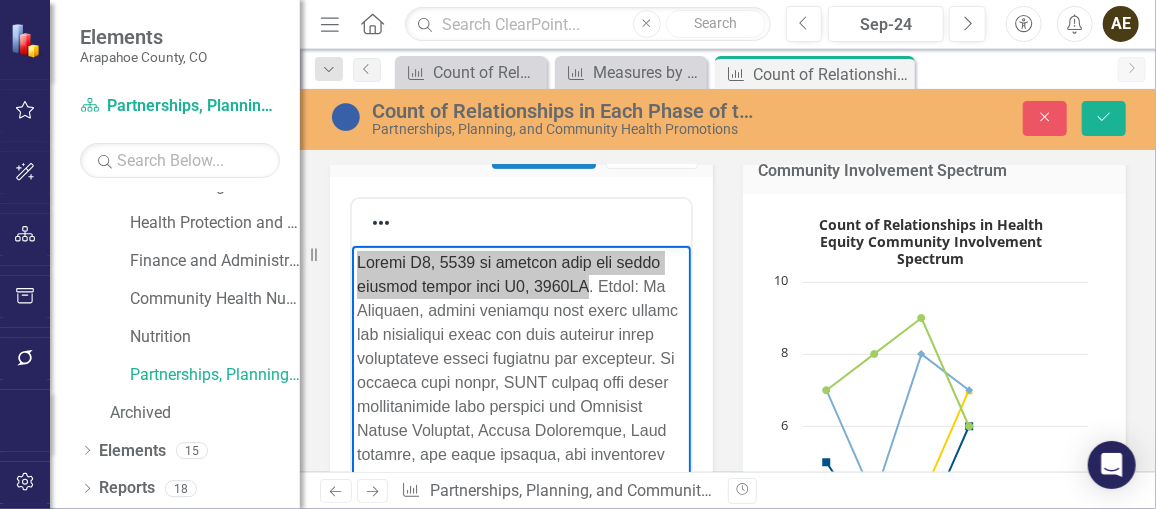 click on "Description This measure captures the evolving community partnerships of the ACPH tobacco program, highlighting our commitment to equity and service quality. Tracking these relationships ensures alignment with community needs, boosts satisfaction, and aids staff development. It aligns with ACPH's goals to foster comprehensive health equity, optimize interventions, and strengthen partnerships. Goals and Objectives By December 2025, the Tobacco Cessation team will pioneer a tool to measure program partnerships to track how many there are and where each of them are on the Community Involvement Spectrum. Tracking this can assist us with fostering partnerships and quantify our community engagement efforts. Analysis Sep-24 Copy Forward  Copy Forward  ClearPoint AI  AI Assistant Switch to old editor Target This is a new measure without previous data, standards, or requirements to draw a target form. Will re-evaluate in 2026. Count of Relationships in Health Equity Community Involvement Spectrum Chart context menu 0" at bounding box center (728, 604) 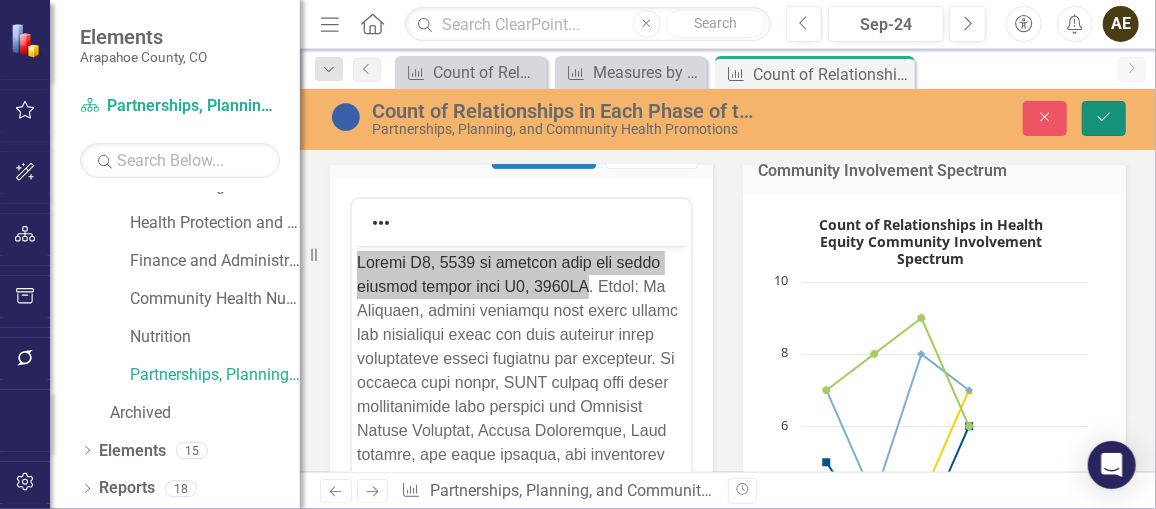 click on "Save" at bounding box center (1104, 118) 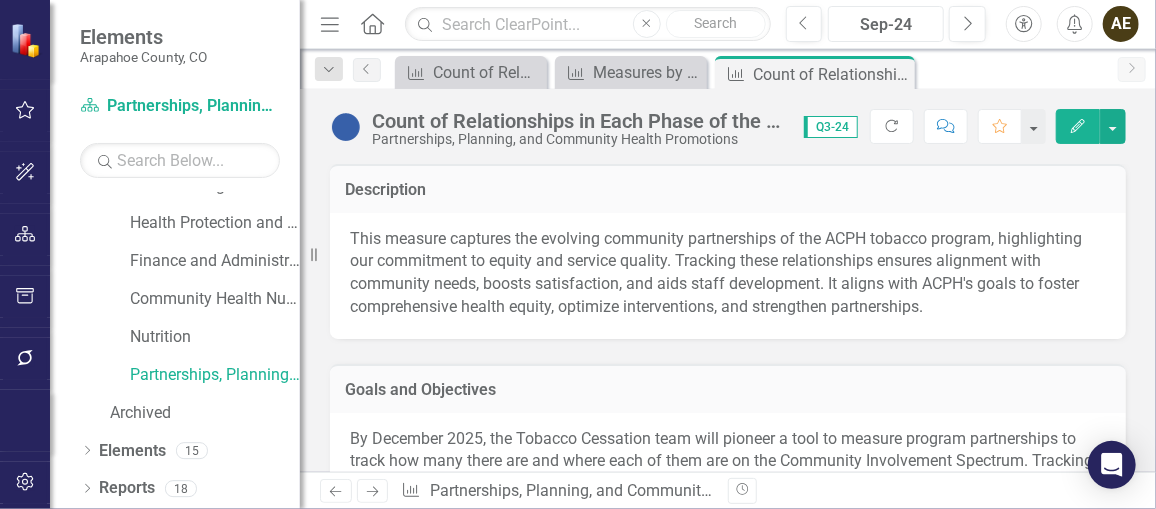click on "Sep-24" at bounding box center (886, 25) 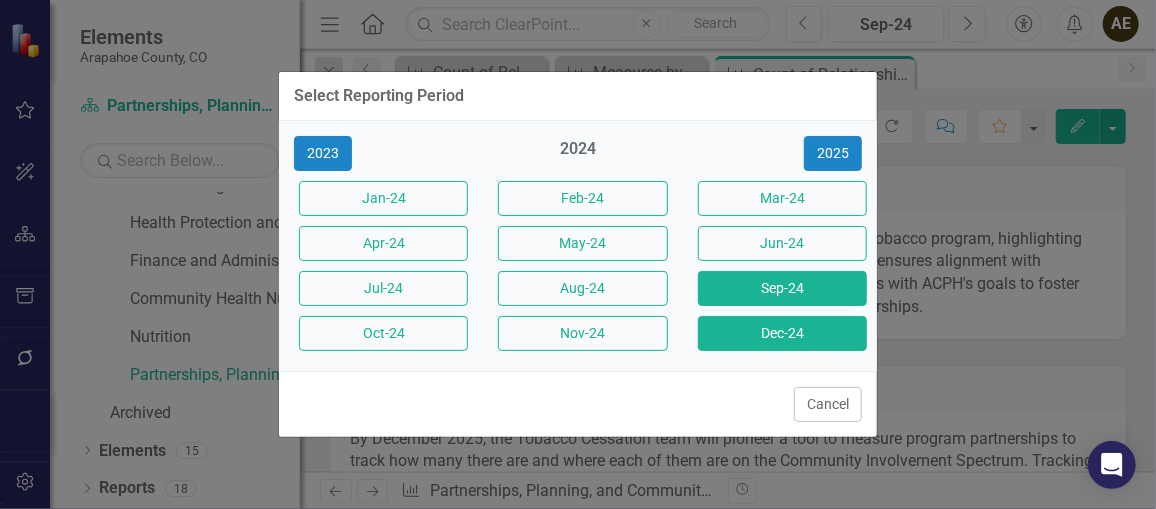 click on "Dec-24" at bounding box center [782, 333] 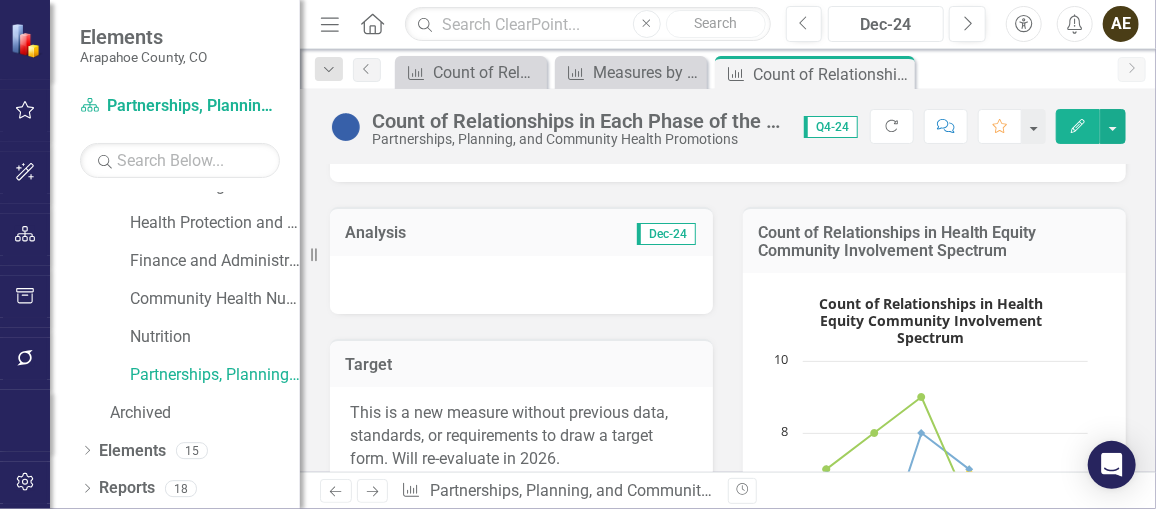 scroll, scrollTop: 333, scrollLeft: 0, axis: vertical 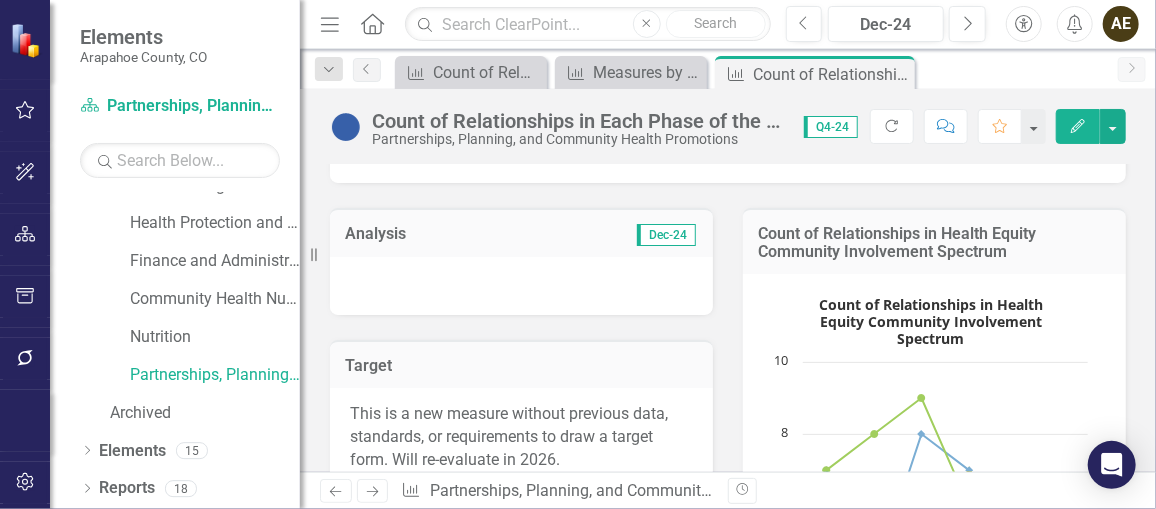 click at bounding box center (521, 286) 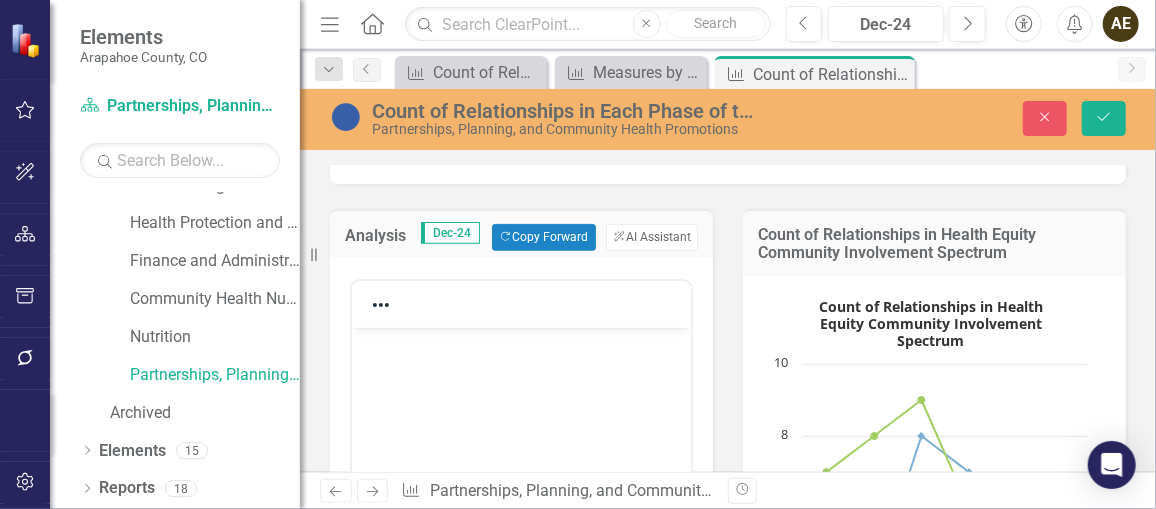 scroll, scrollTop: 0, scrollLeft: 0, axis: both 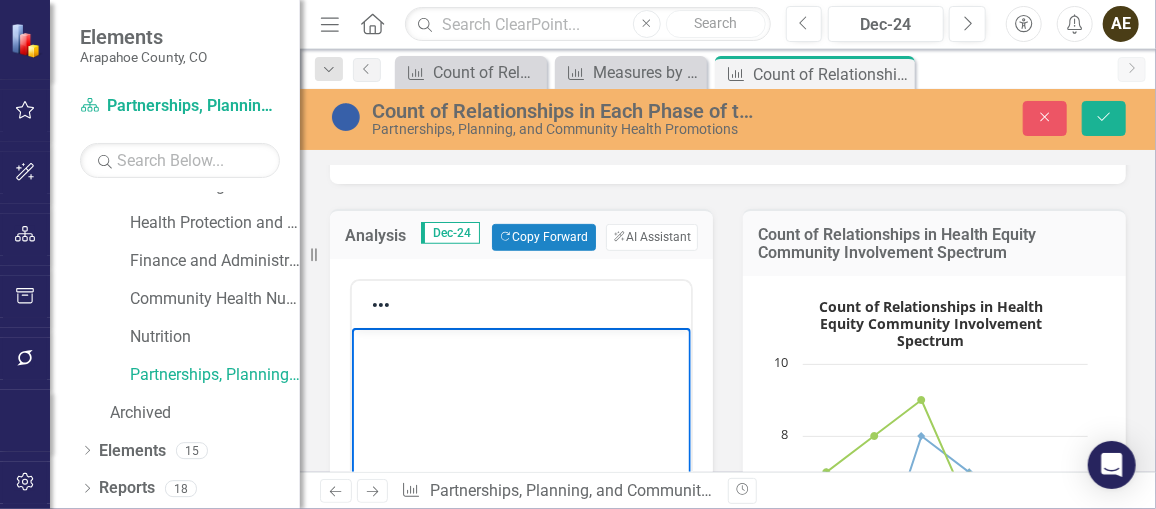 click at bounding box center [520, 344] 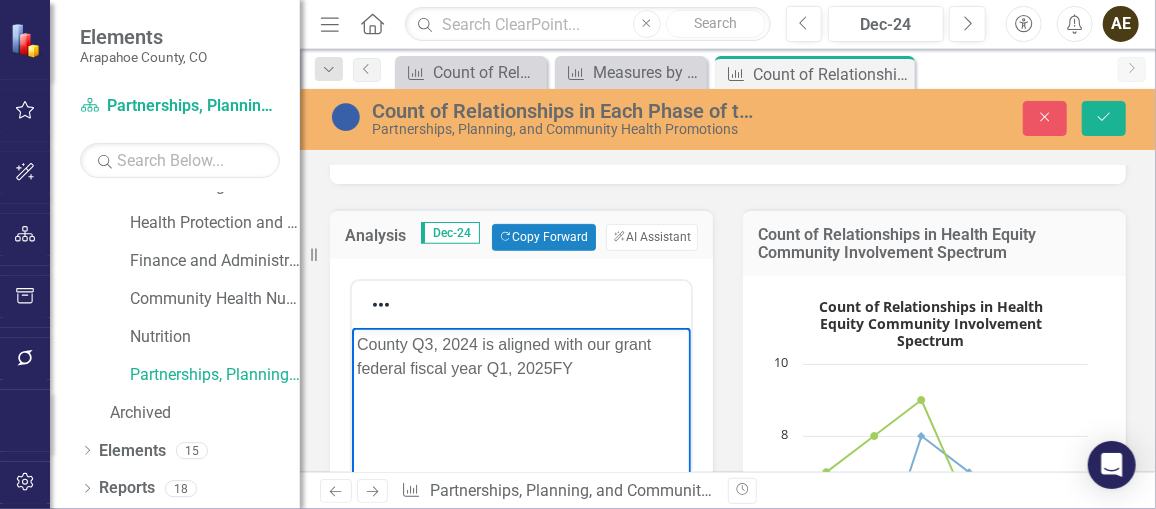 click on "County Q3, 2024 is aligned with our grant federal fiscal year Q1, 2025FY" at bounding box center (520, 356) 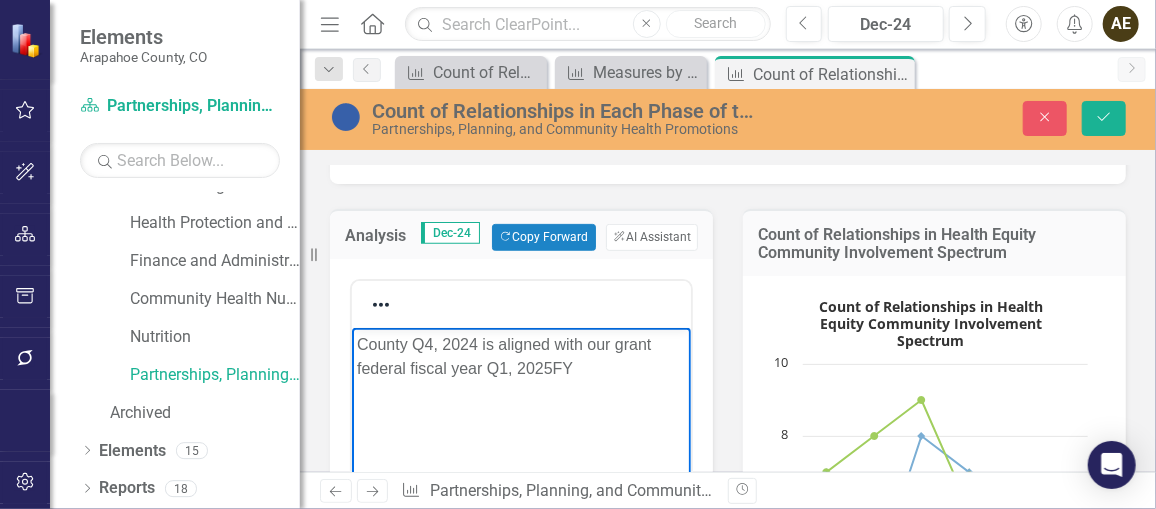 click on "County Q4, 2024 is aligned with our grant federal fiscal year Q1, 2025FY" at bounding box center (520, 356) 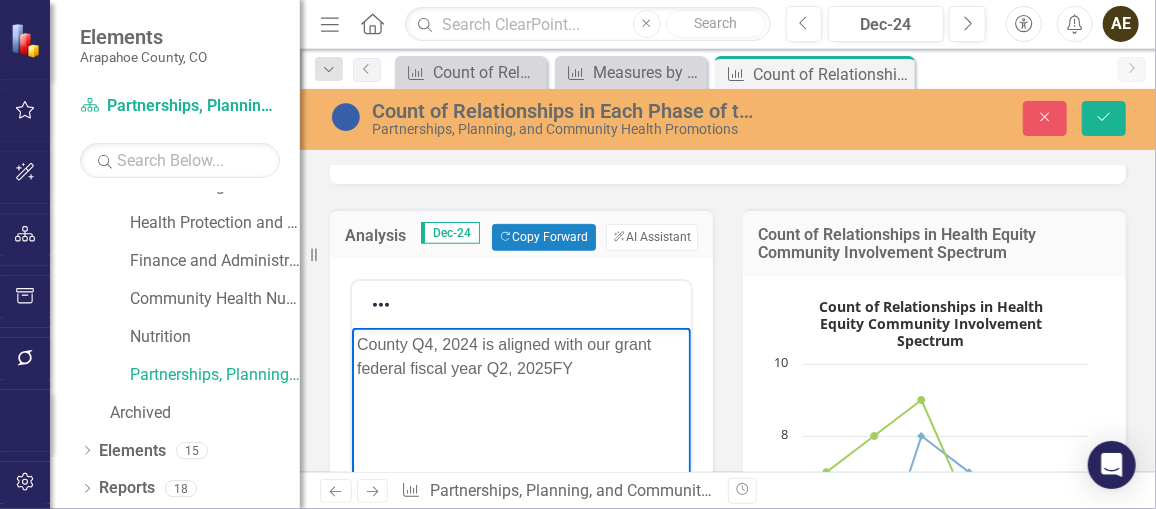 click on "County Q4, 2024 is aligned with our grant federal fiscal year Q2, 2025FY" at bounding box center [520, 356] 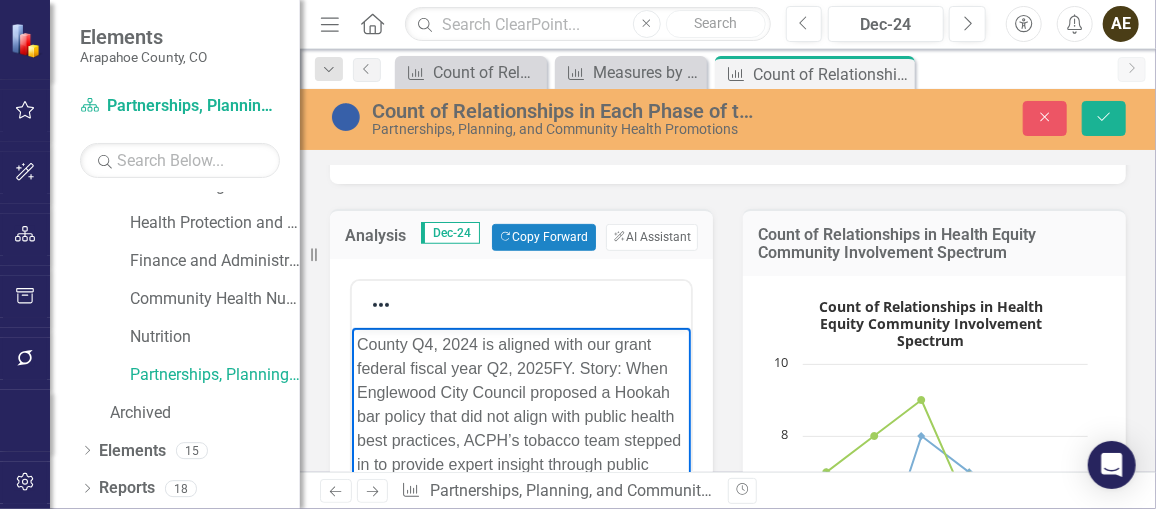 scroll, scrollTop: 64, scrollLeft: 0, axis: vertical 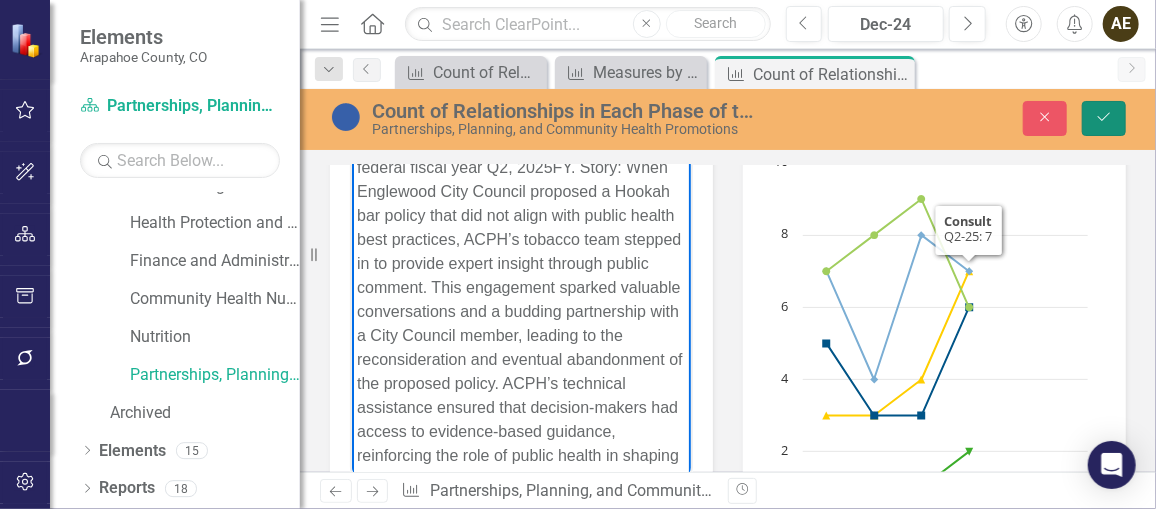 click on "Save" 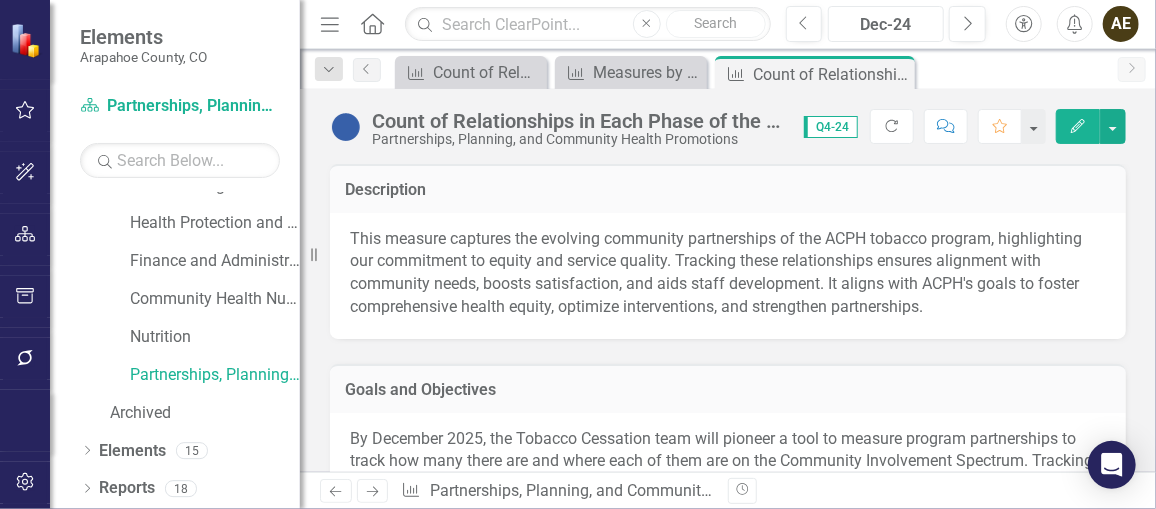 click on "Dec-24" at bounding box center (886, 25) 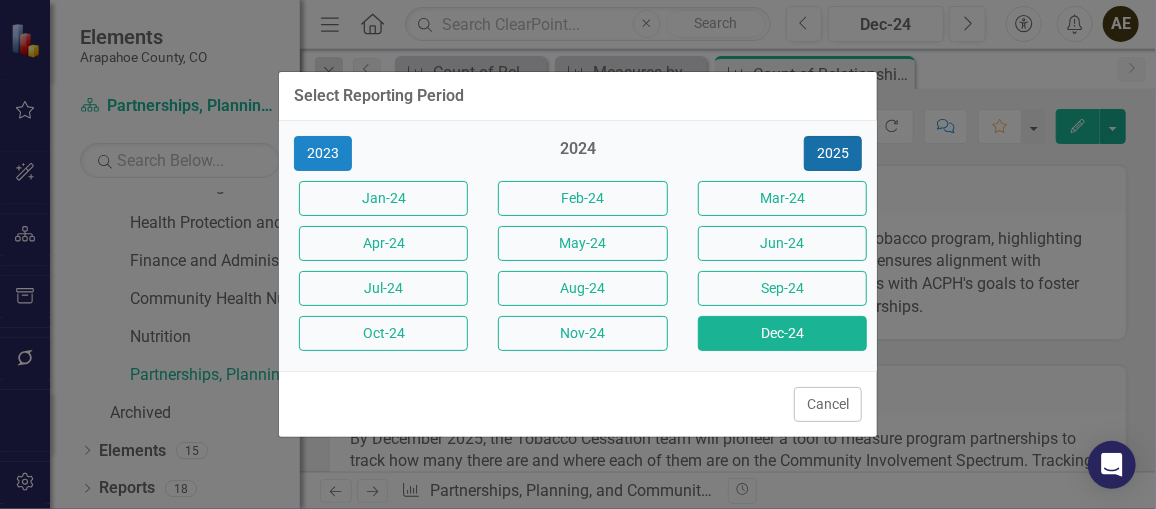 click on "2025" at bounding box center (833, 153) 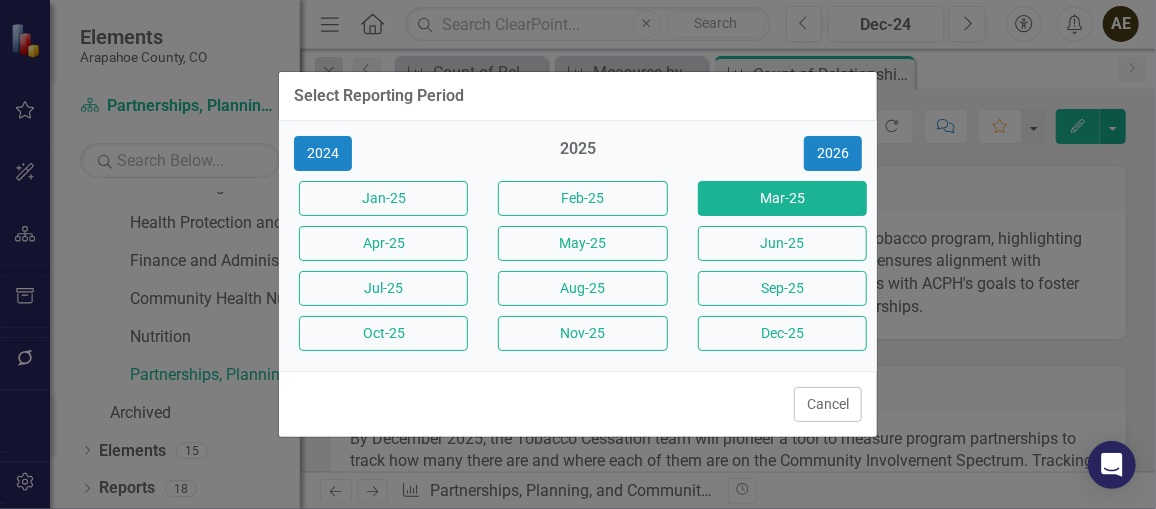click on "Mar-25" at bounding box center (782, 198) 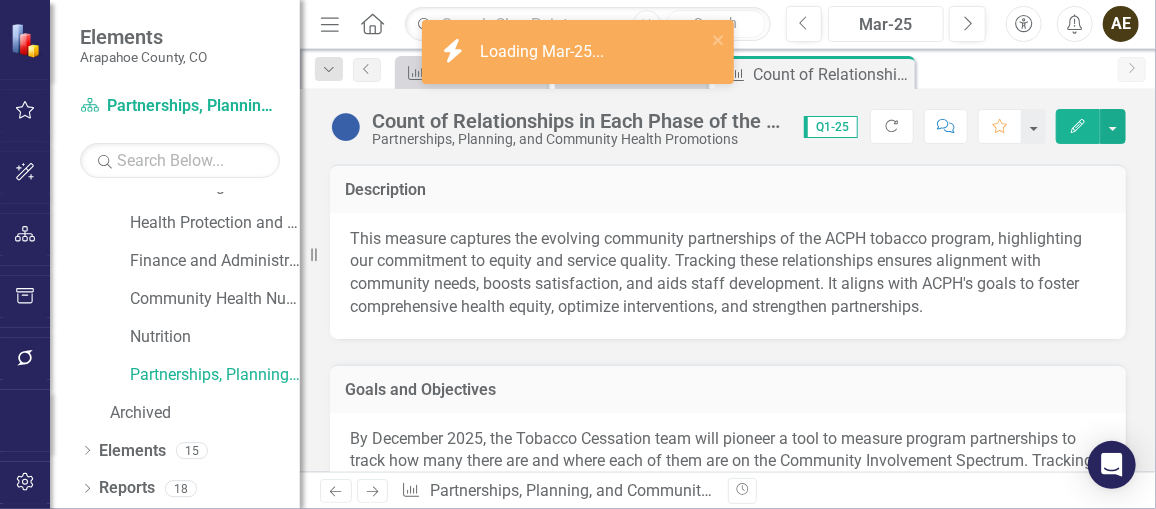 scroll, scrollTop: 372, scrollLeft: 0, axis: vertical 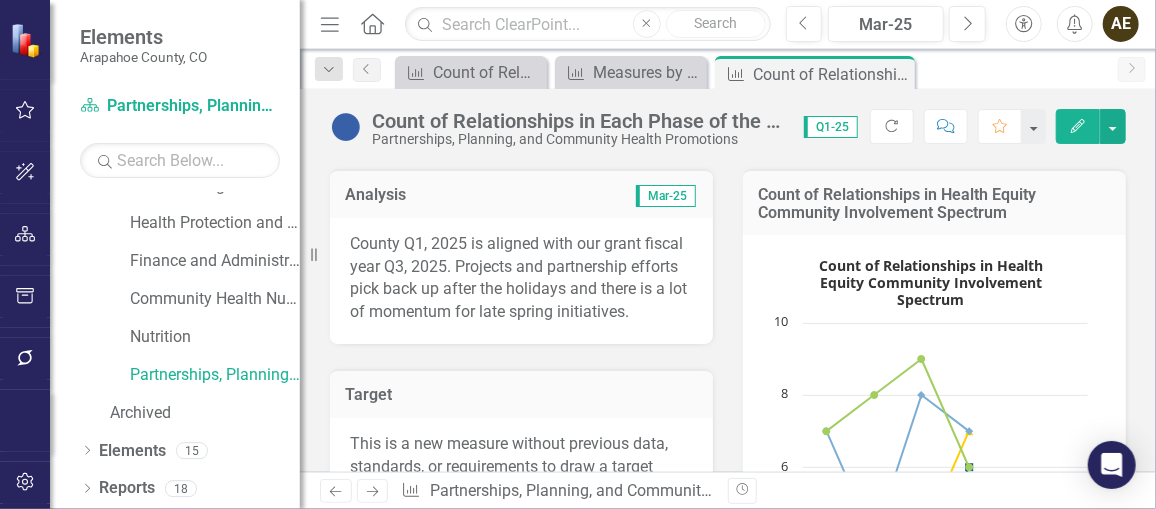 click on "County Q1, 2025 is aligned with our grant fiscal year Q3, 2025. Projects and partnership efforts pick back up after the holidays and there is a lot of momentum for late spring initiatives." at bounding box center [521, 278] 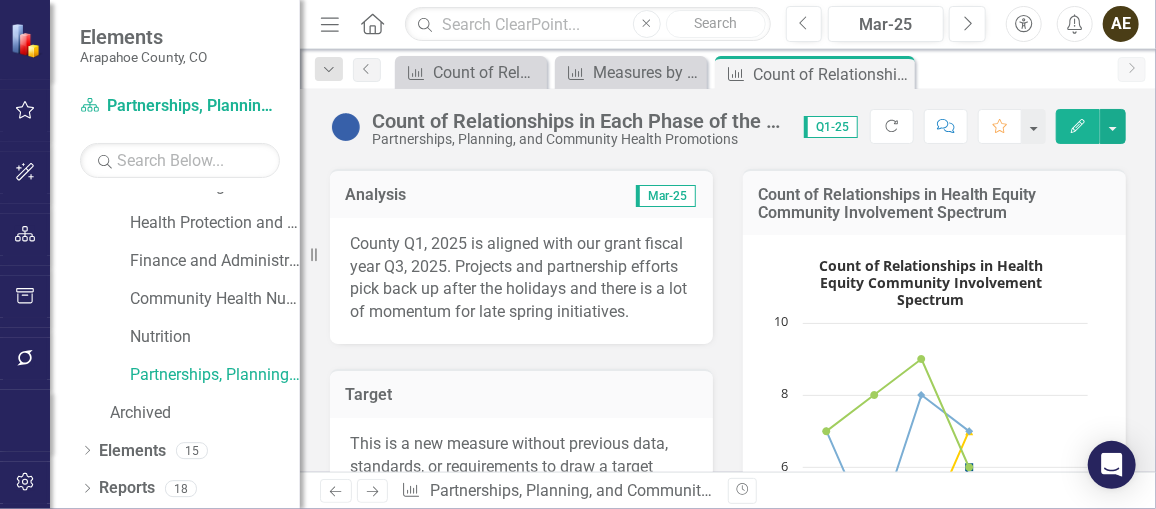 click on "County Q1, 2025 is aligned with our grant fiscal year Q3, 2025. Projects and partnership efforts pick back up after the holidays and there is a lot of momentum for late spring initiatives." at bounding box center [521, 278] 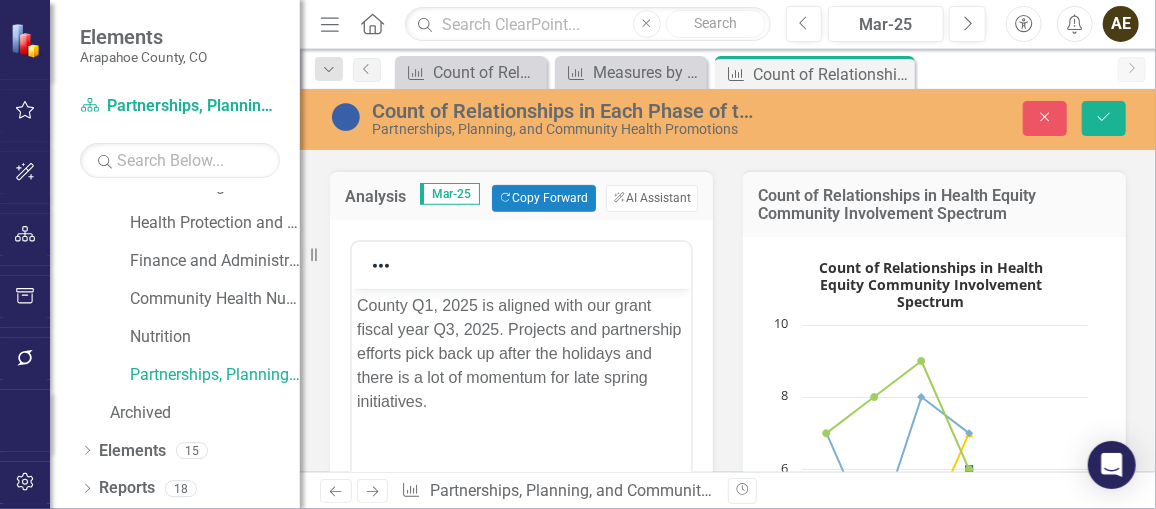 scroll, scrollTop: 0, scrollLeft: 0, axis: both 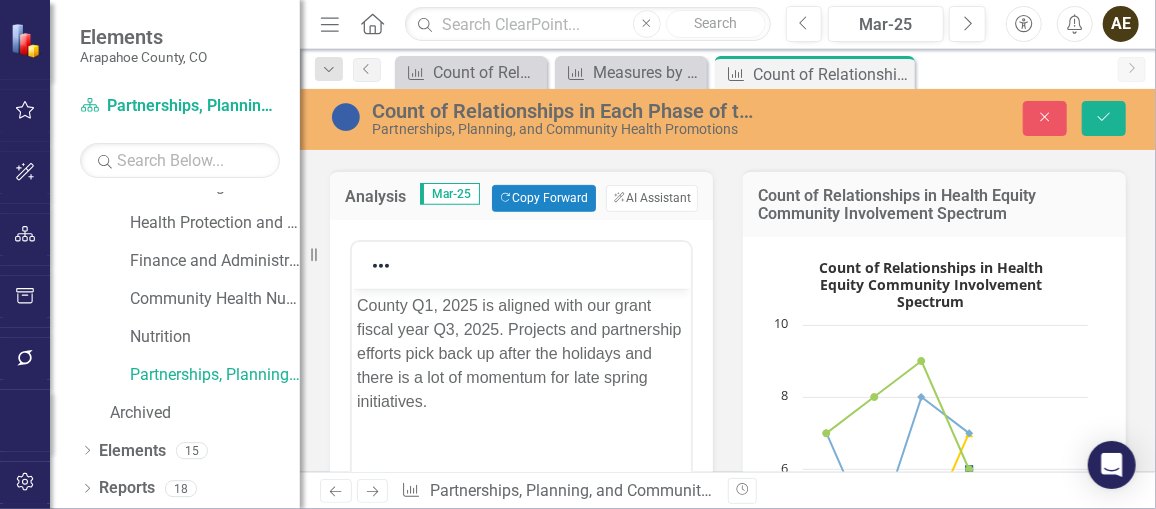 click on "County Q1, 2025 is aligned with our grant fiscal year Q3, 2025. Projects and partnership efforts pick back up after the holidays and there is a lot of momentum for late spring initiatives." at bounding box center (520, 353) 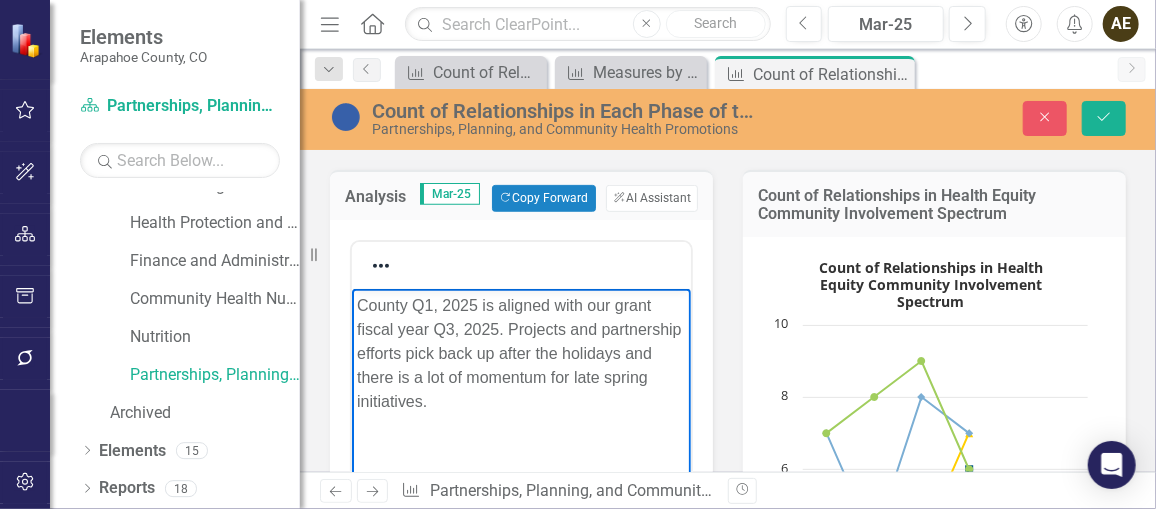 type 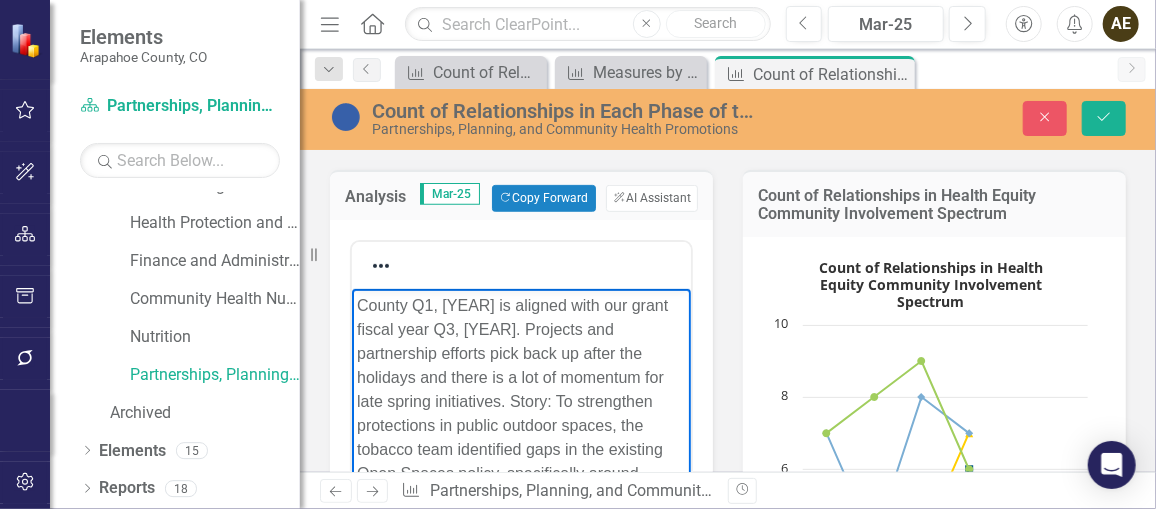 scroll, scrollTop: 112, scrollLeft: 0, axis: vertical 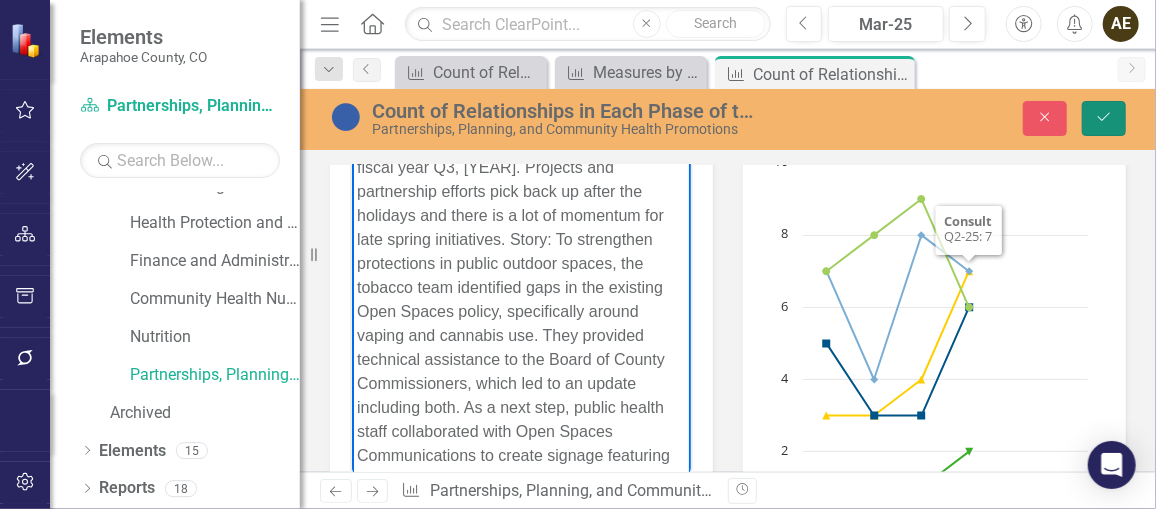 click on "Save" at bounding box center [1104, 118] 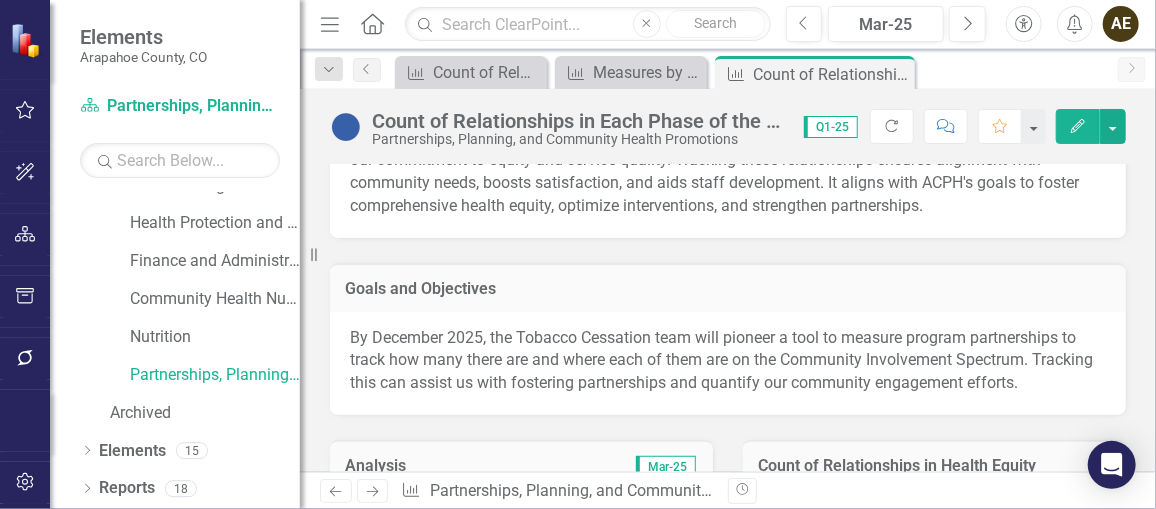 scroll, scrollTop: 116, scrollLeft: 0, axis: vertical 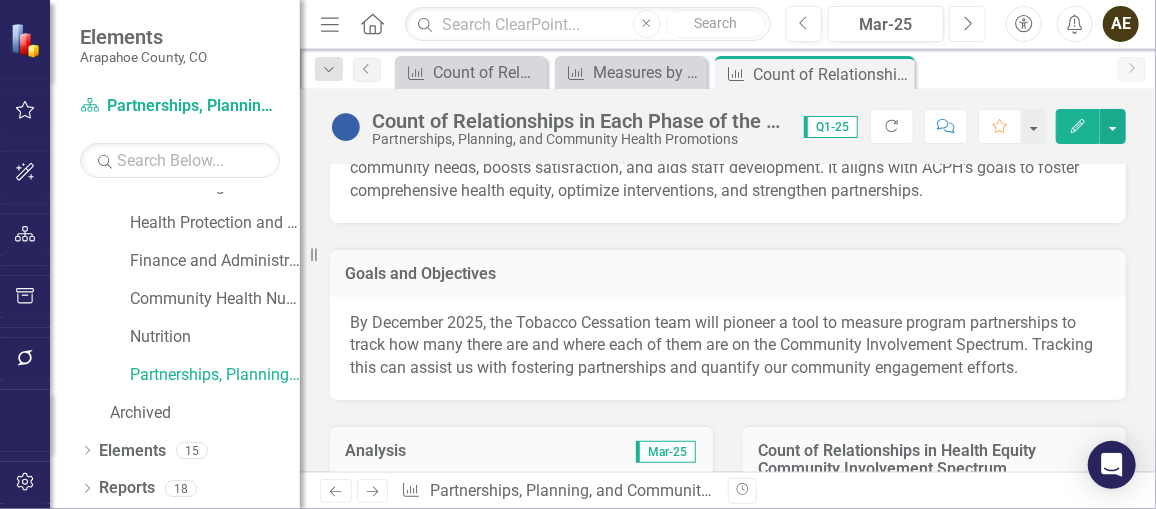 click 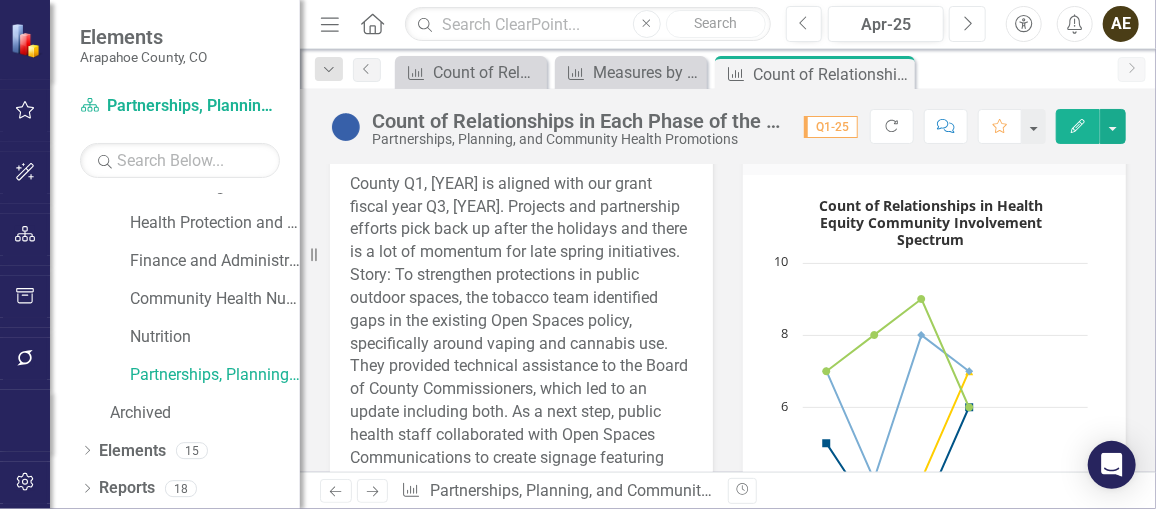 scroll, scrollTop: 441, scrollLeft: 0, axis: vertical 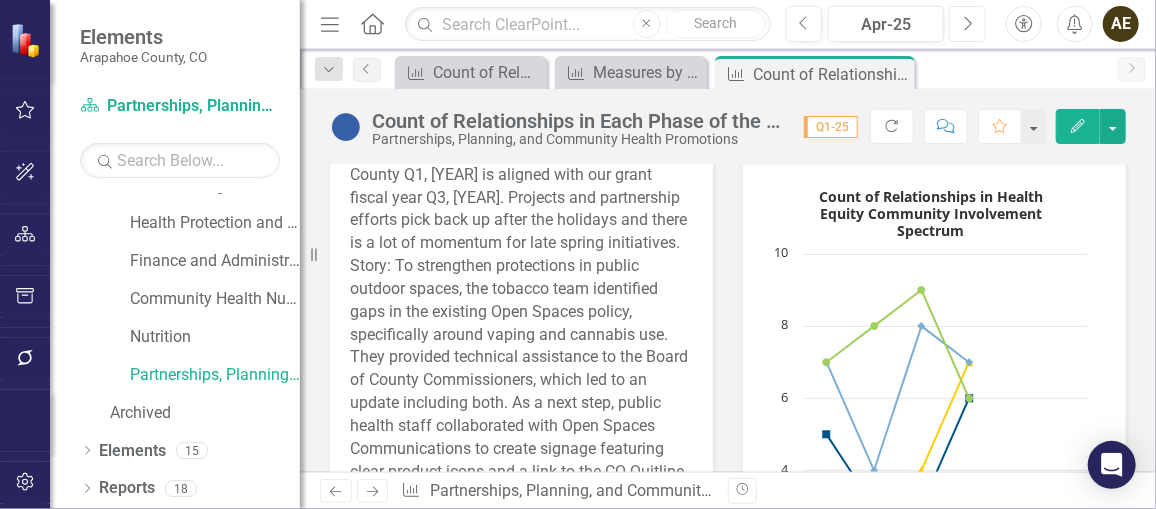 click on "Next" 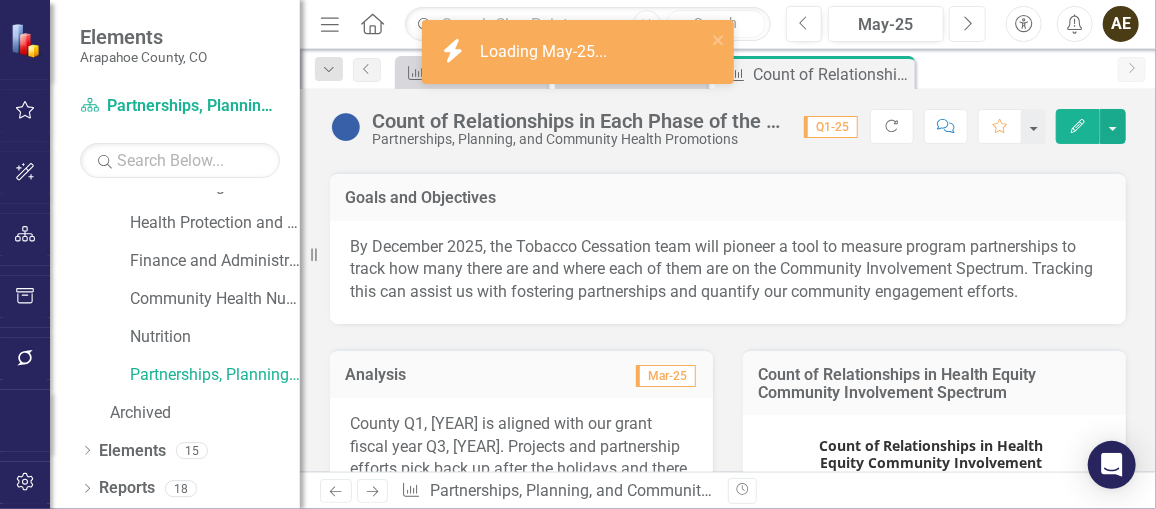 scroll, scrollTop: 287, scrollLeft: 0, axis: vertical 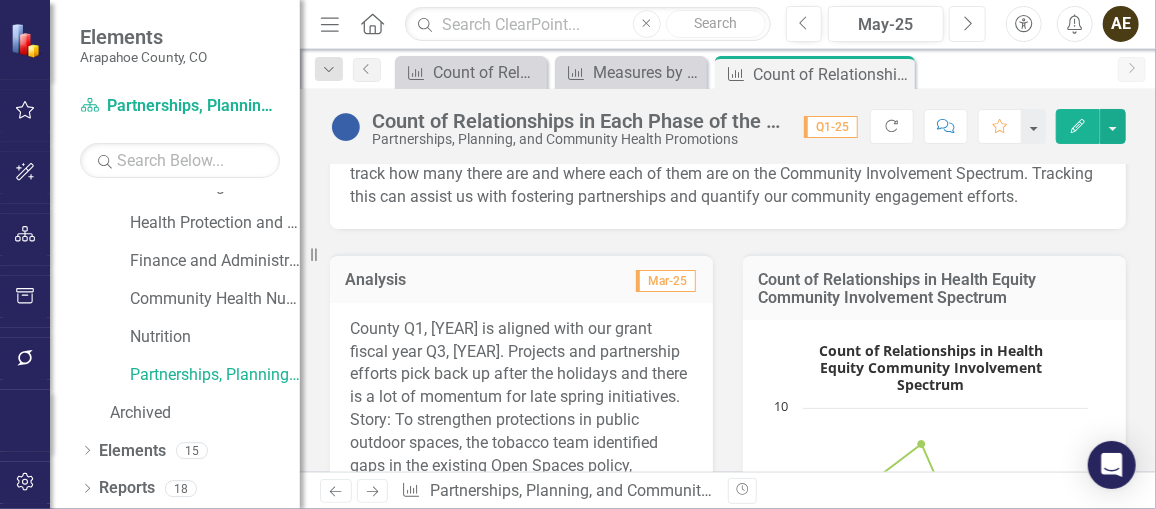 click on "Next" at bounding box center (967, 24) 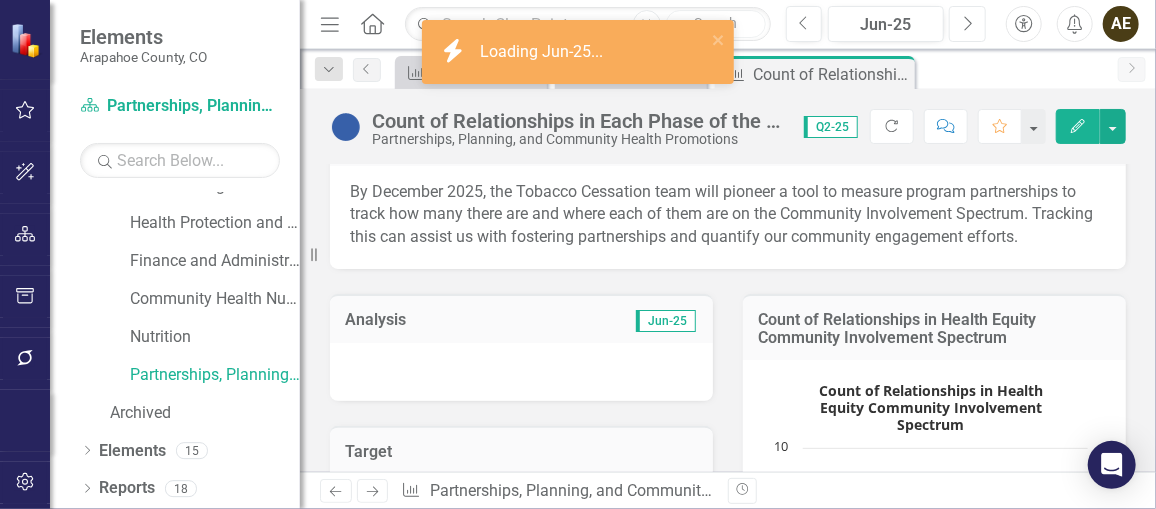 scroll, scrollTop: 265, scrollLeft: 0, axis: vertical 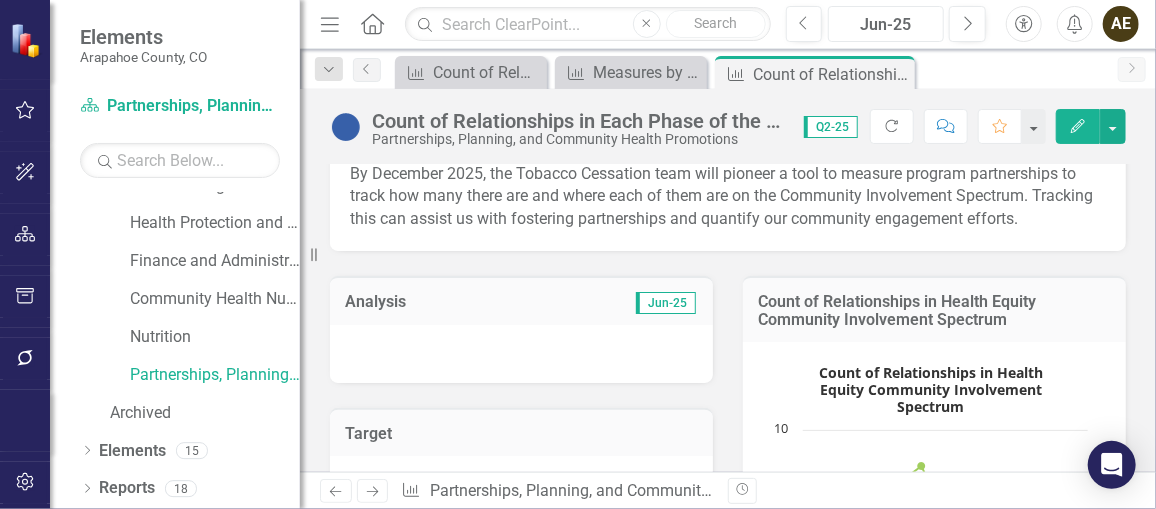 click on "Jun-25" at bounding box center [886, 25] 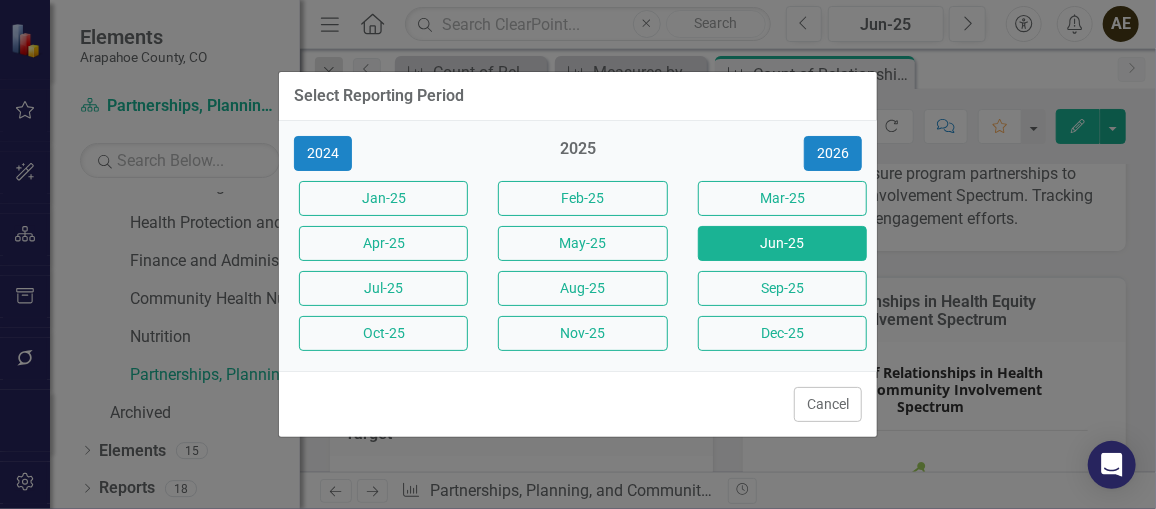 click on "Select Reporting Period 2024 2025 2026 Jan-25 Feb-25 Mar-25 Apr-25 May-25 Jun-25 Jul-25 Aug-25 Sep-25 Oct-25 Nov-25 Dec-25 Cancel" at bounding box center (578, 254) 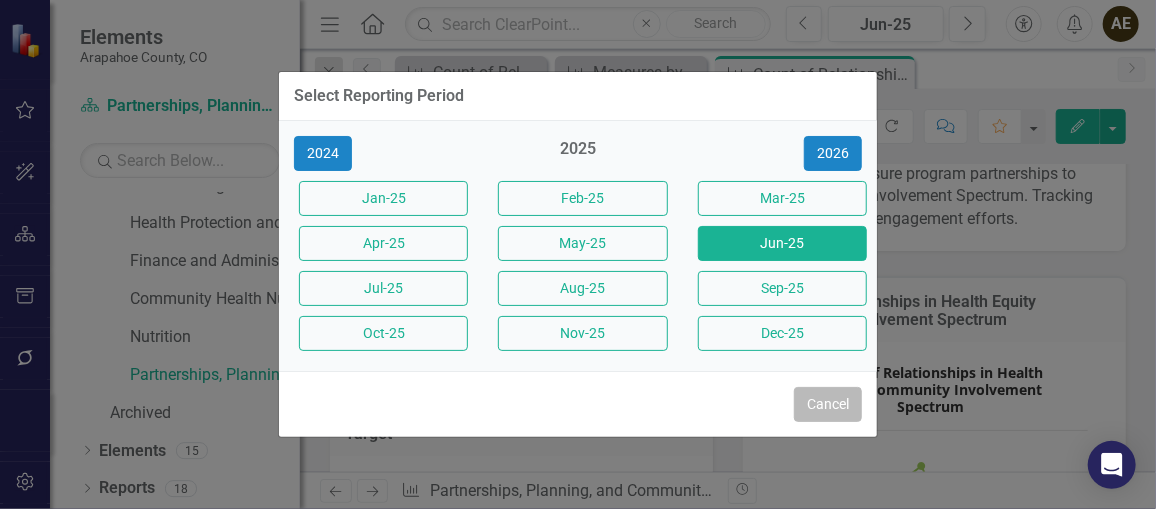 click on "Cancel" at bounding box center (828, 404) 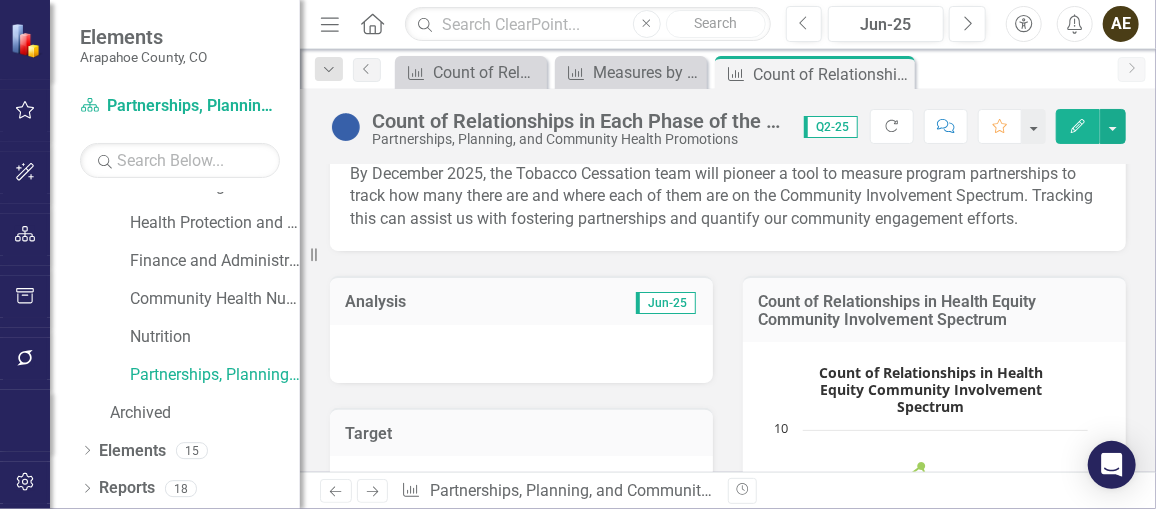 click at bounding box center [521, 354] 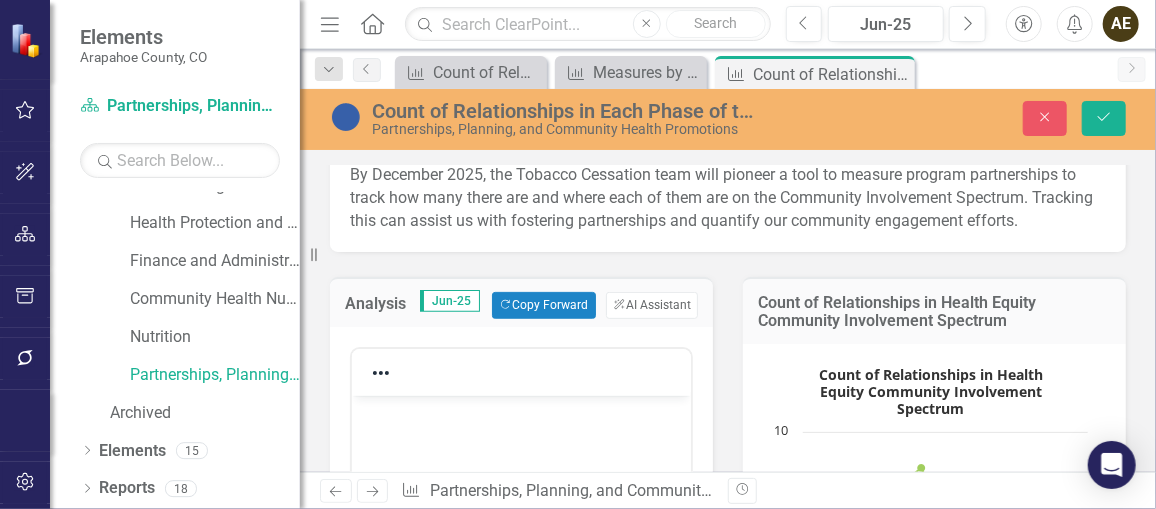 scroll, scrollTop: 0, scrollLeft: 0, axis: both 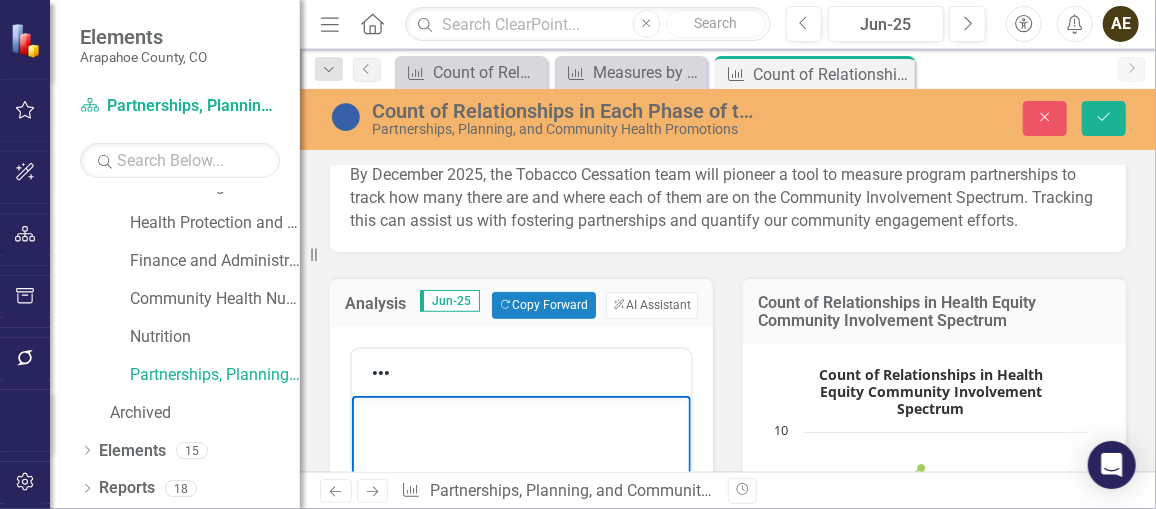 click at bounding box center (520, 412) 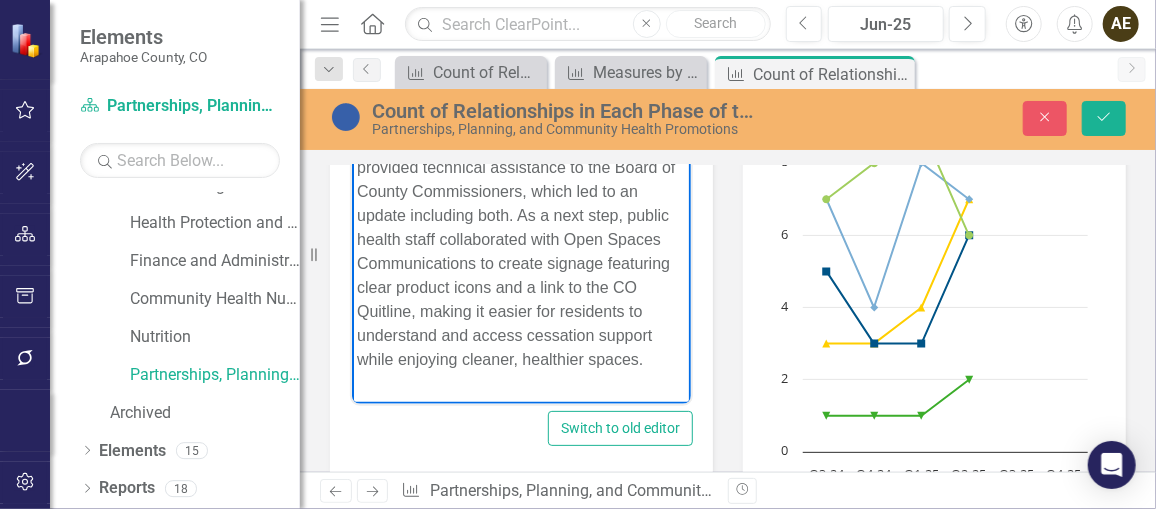 scroll, scrollTop: 0, scrollLeft: 0, axis: both 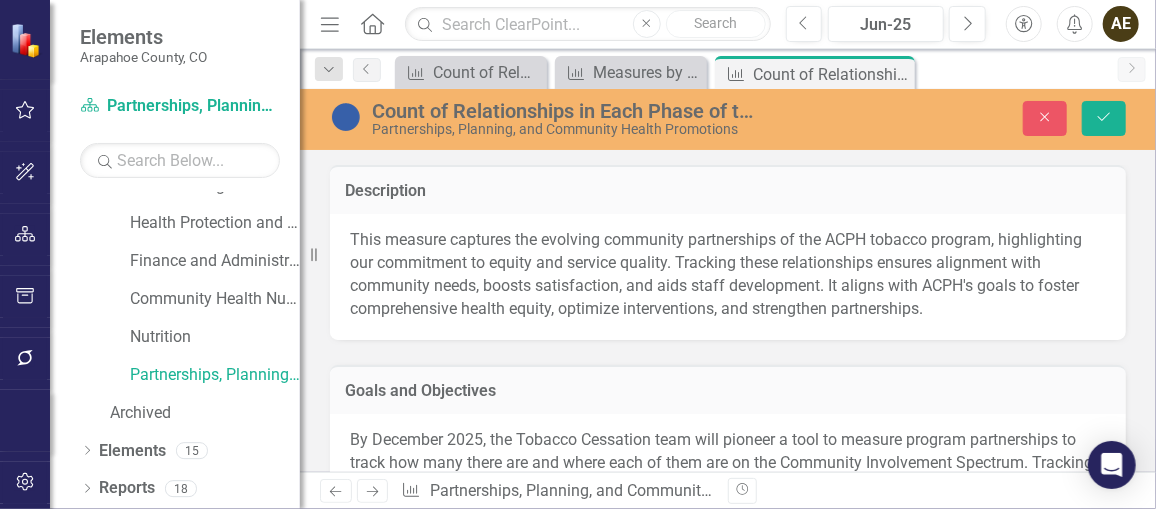 drag, startPoint x: 659, startPoint y: 969, endPoint x: 254, endPoint y: 12, distance: 1039.1699 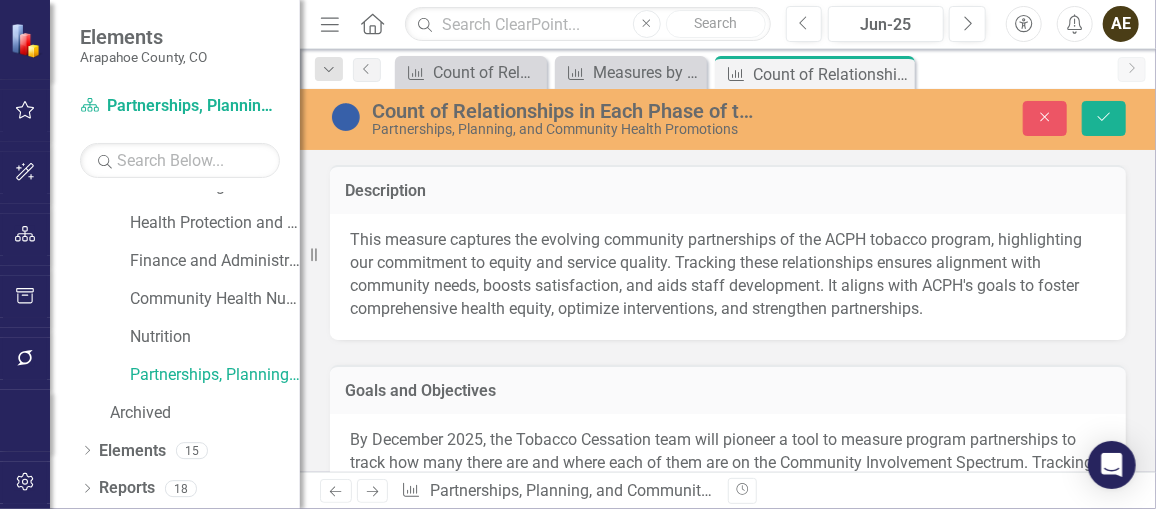 click on "To strengthen protections in public outdoor spaces, the tobacco team identified gaps in the existing Open Spaces policy, specifically around vaping and cannabis use. They provided technical assistance to the Board of County Commissioners, which led to an update including both. As a next step, public health staff collaborated with Open Spaces Communications to create signage featuring clear product icons and a link to the CO Quitline, making it easier for residents to understand and access cessation support while enjoying cleaner, healthier spaces." at bounding box center [520, 829] 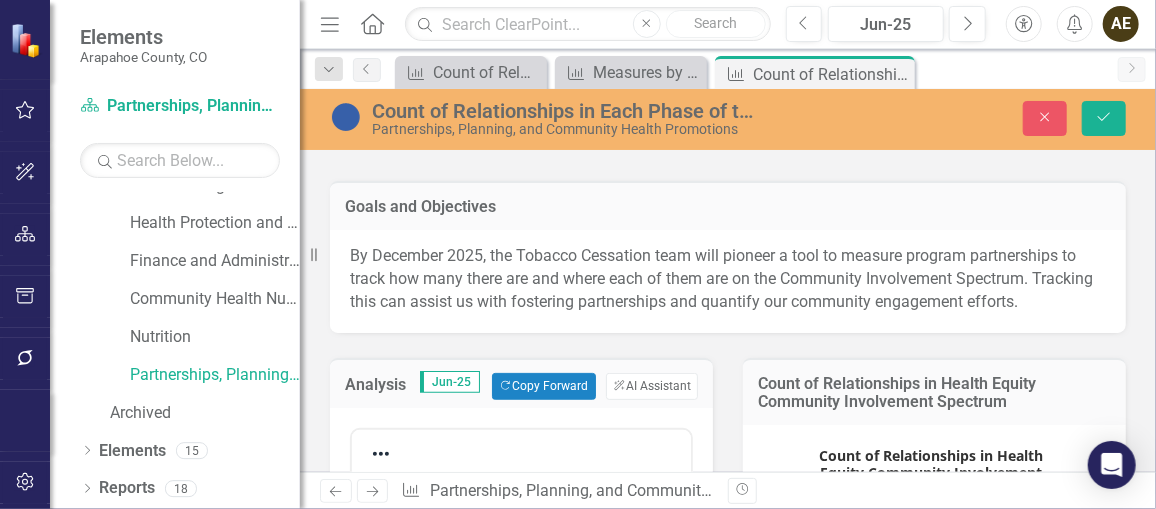 scroll, scrollTop: 186, scrollLeft: 0, axis: vertical 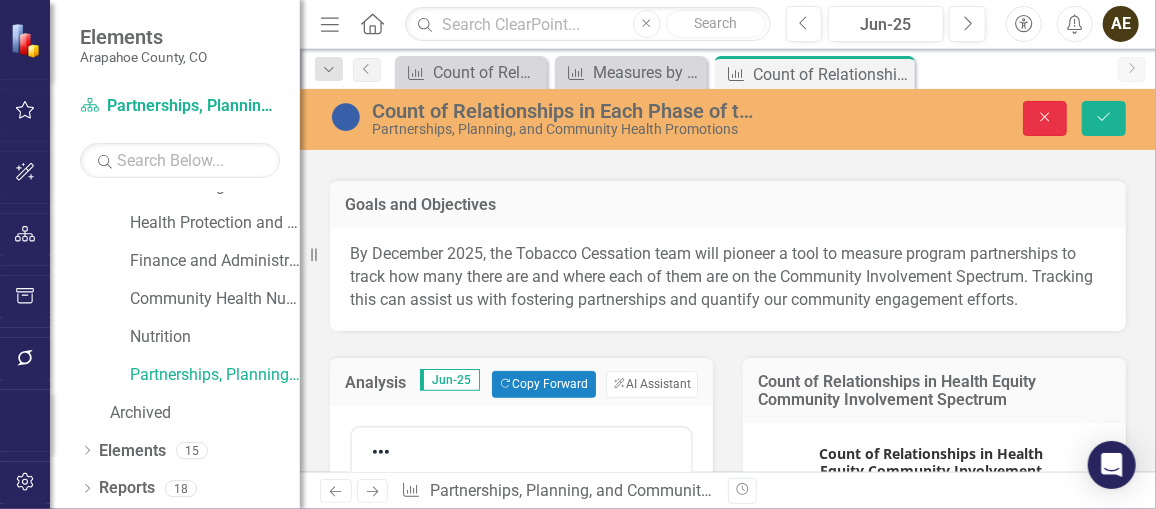 click on "Close" at bounding box center (1045, 118) 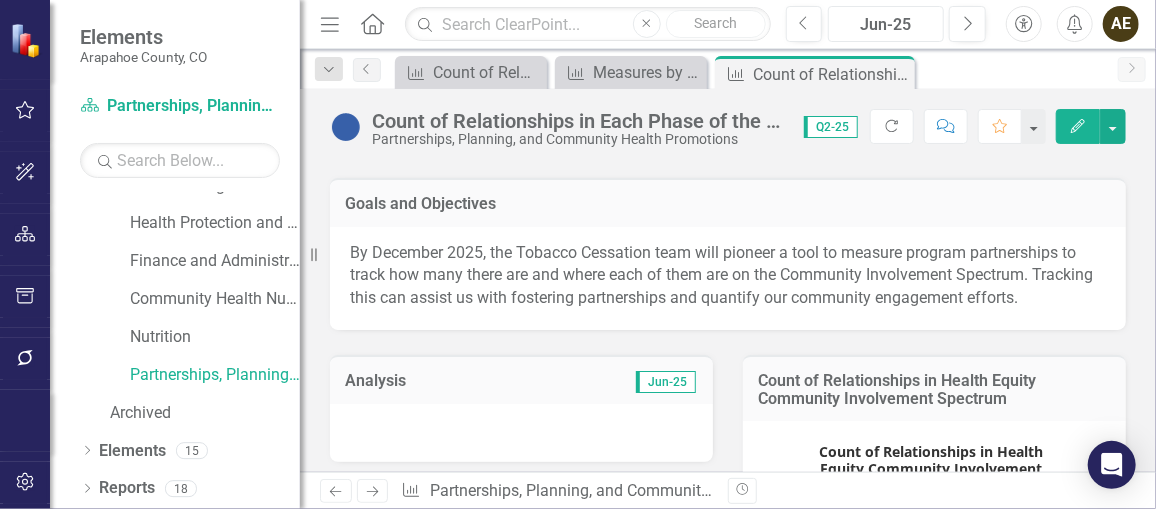 click on "Jun-25" at bounding box center [886, 25] 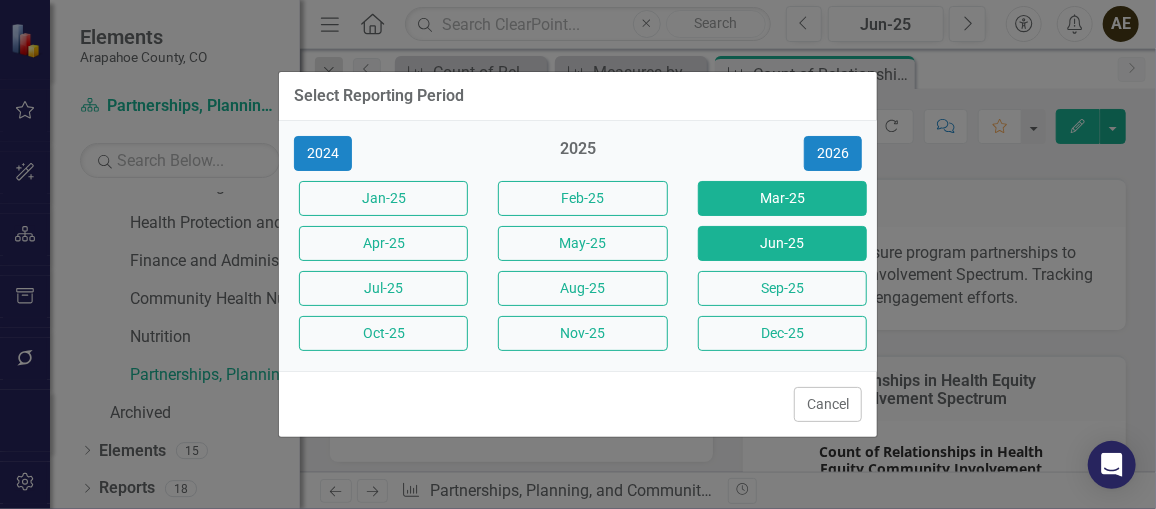 click on "Mar-25" at bounding box center [782, 198] 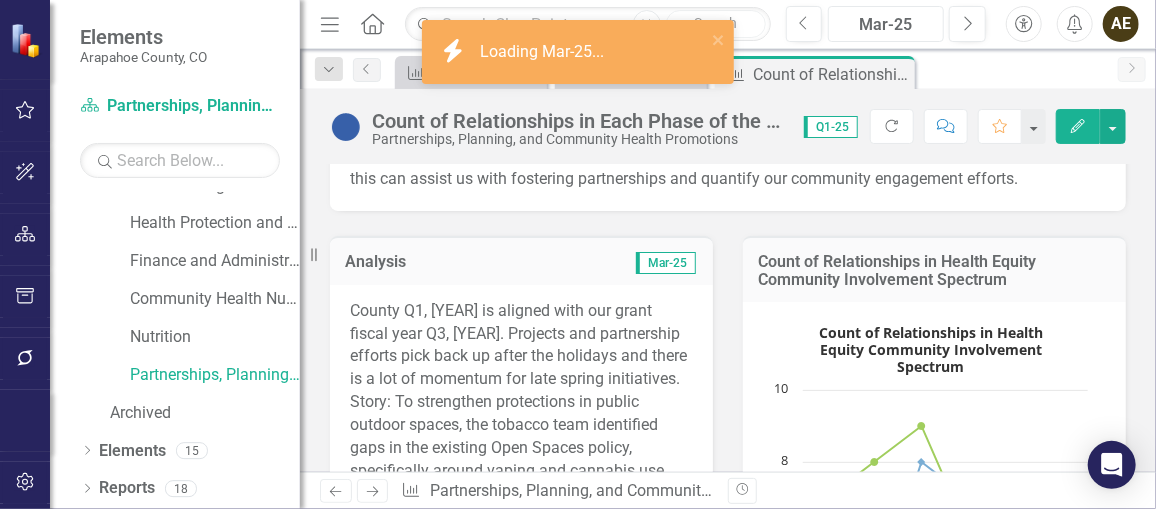scroll, scrollTop: 410, scrollLeft: 0, axis: vertical 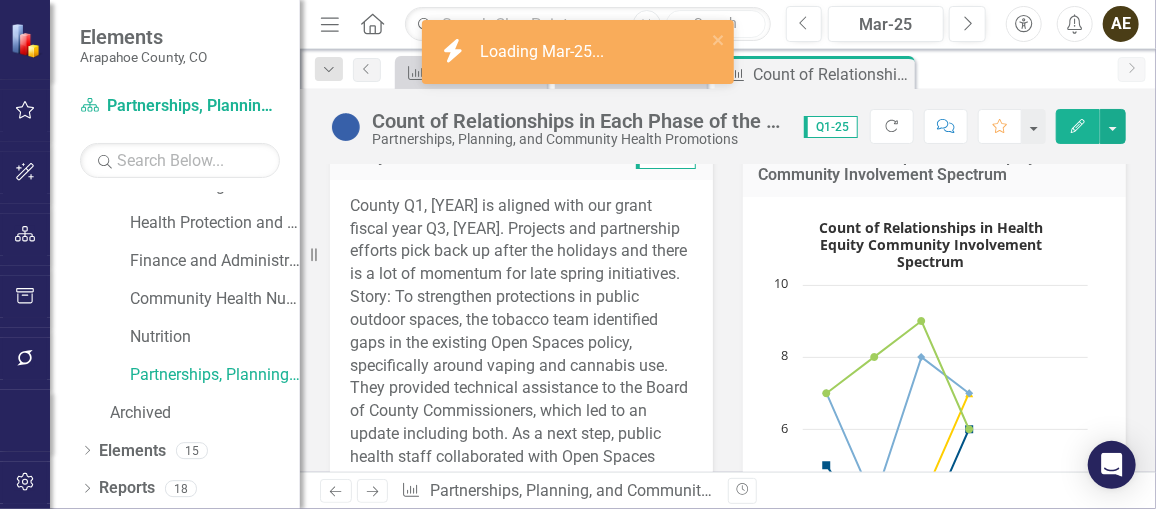click on "County Q1, [YEAR] is aligned with our grant fiscal year Q3, [YEAR]. Projects and partnership efforts pick back up after the holidays and there is a lot of momentum for late spring initiatives. Story: To strengthen protections in public outdoor spaces, the tobacco team identified gaps in the existing Open Spaces policy, specifically around vaping and cannabis use. They provided technical assistance to the Board of County Commissioners, which led to an update including both. As a next step, public health staff collaborated with Open Spaces Communications to create signage featuring clear product icons and a link to the CO Quitline, making it easier for residents to understand and access cessation support while enjoying cleaner, healthier spaces." at bounding box center (521, 389) 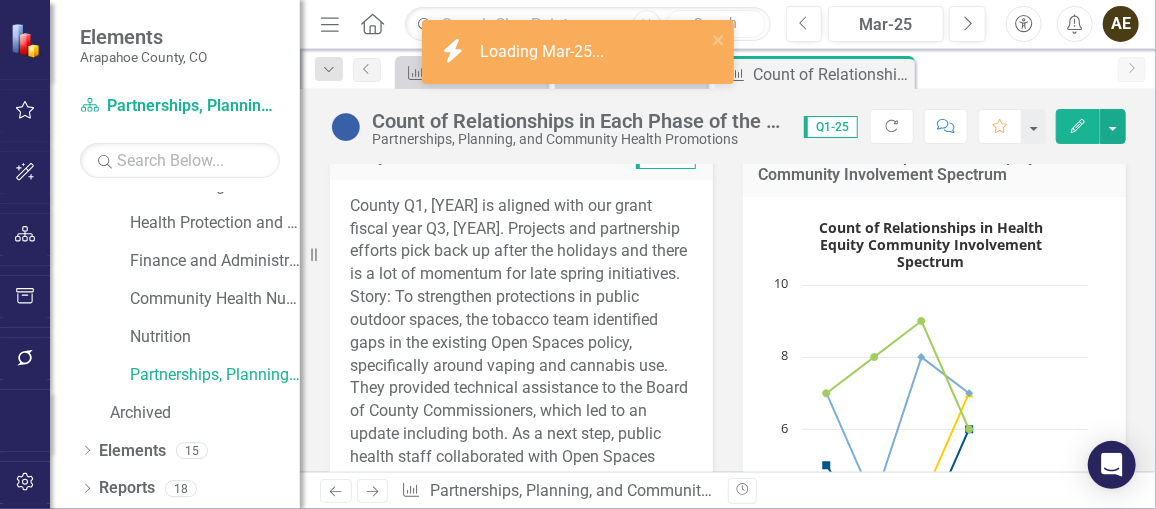 click on "County Q1, [YEAR] is aligned with our grant fiscal year Q3, [YEAR]. Projects and partnership efforts pick back up after the holidays and there is a lot of momentum for late spring initiatives. Story: To strengthen protections in public outdoor spaces, the tobacco team identified gaps in the existing Open Spaces policy, specifically around vaping and cannabis use. They provided technical assistance to the Board of County Commissioners, which led to an update including both. As a next step, public health staff collaborated with Open Spaces Communications to create signage featuring clear product icons and a link to the CO Quitline, making it easier for residents to understand and access cessation support while enjoying cleaner, healthier spaces." at bounding box center (521, 389) 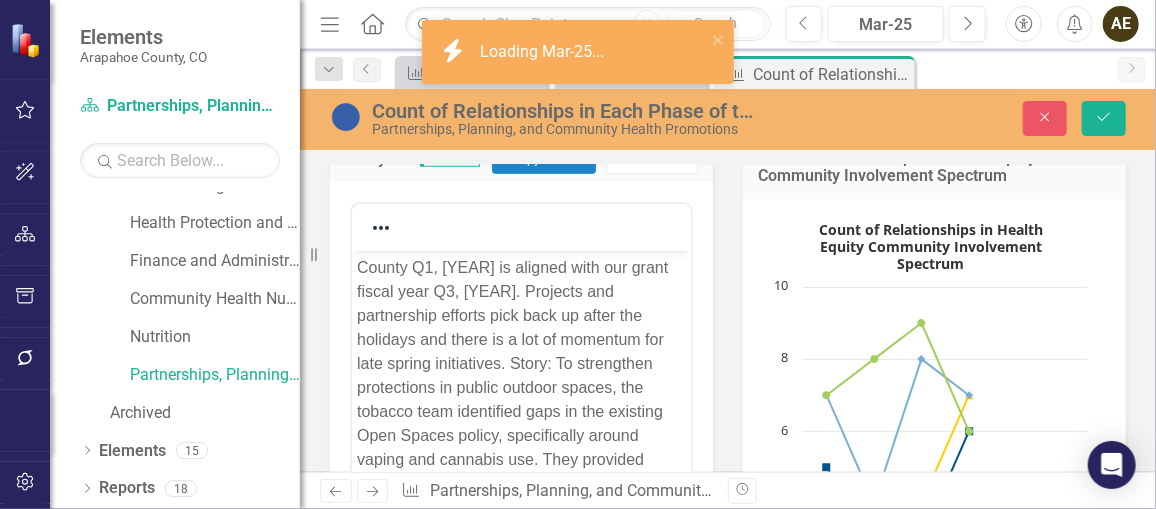 scroll, scrollTop: 0, scrollLeft: 0, axis: both 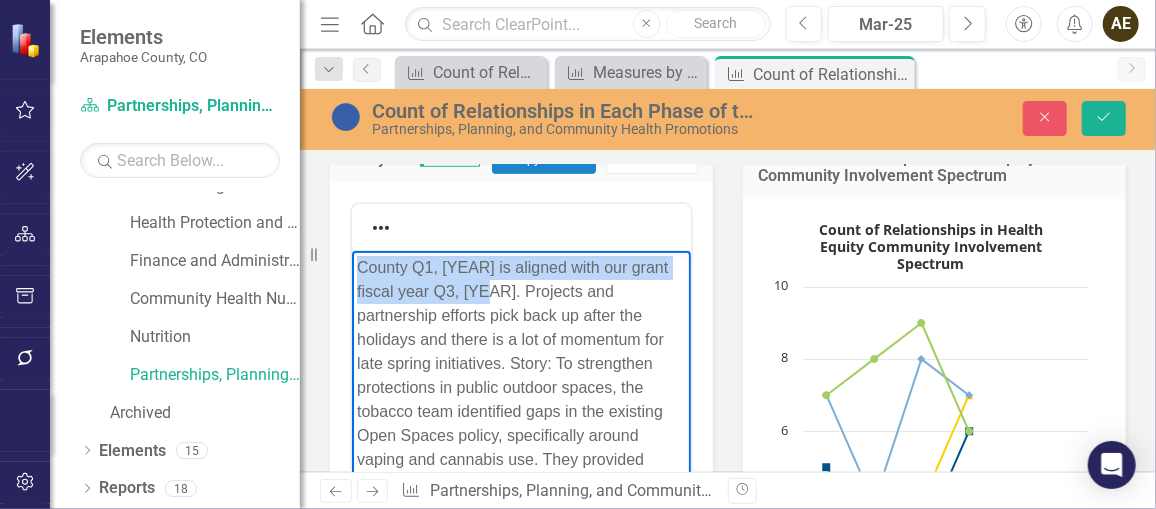 drag, startPoint x: 356, startPoint y: 264, endPoint x: 504, endPoint y: 288, distance: 149.93332 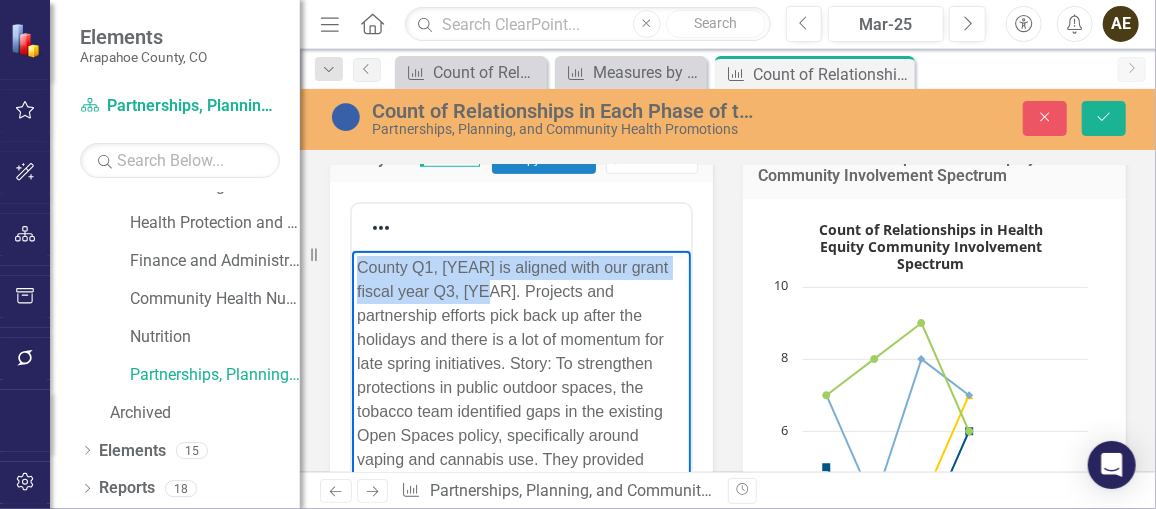 click on "County Q1, [YEAR] is aligned with our grant fiscal year Q3, [YEAR]. Projects and partnership efforts pick back up after the holidays and there is a lot of momentum for late spring initiatives. Story: To strengthen protections in public outdoor spaces, the tobacco team identified gaps in the existing Open Spaces policy, specifically around vaping and cannabis use. They provided technical assistance to the Board of County Commissioners, which led to an update including both. As a next step, public health staff collaborated with Open Spaces Communications to create signage featuring clear product icons and a link to the CO Quitline, making it easier for residents to understand and access cessation support while enjoying cleaner, healthier spaces." at bounding box center [520, 471] 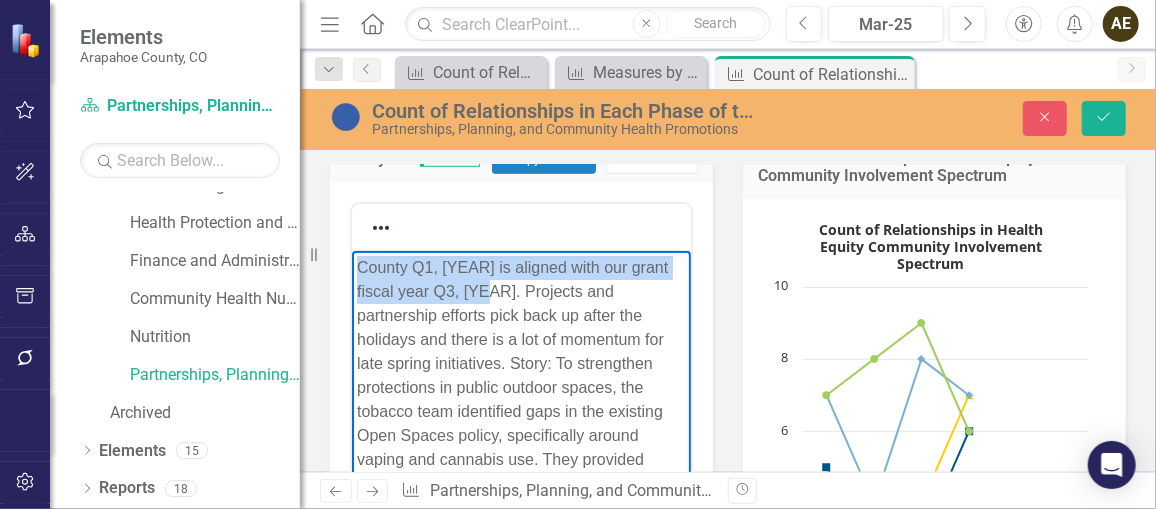 copy on "County Q1, [YEAR] is aligned with our grant fiscal year Q3, [YEAR]." 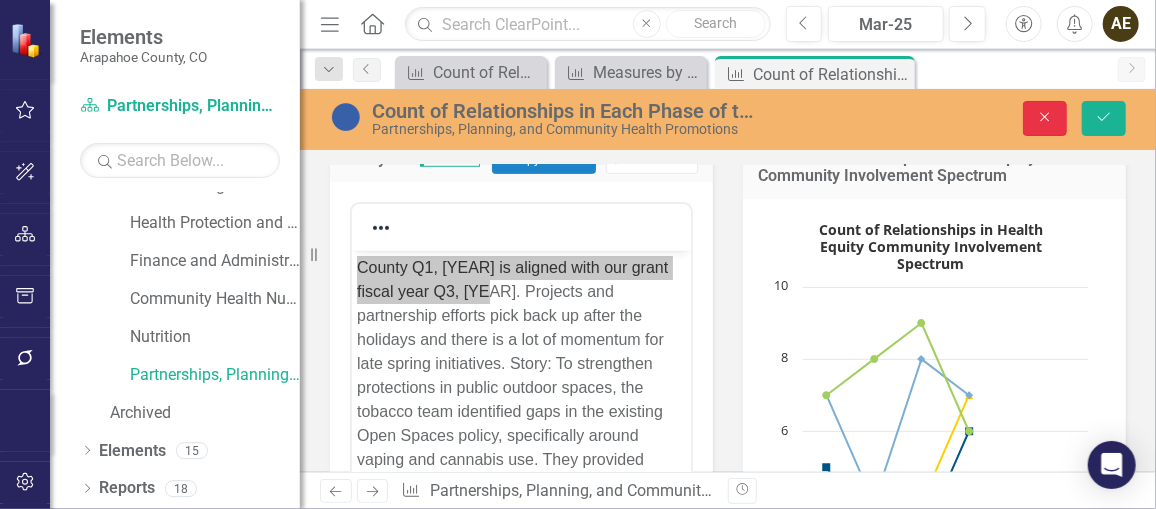 click on "Close" at bounding box center (1045, 118) 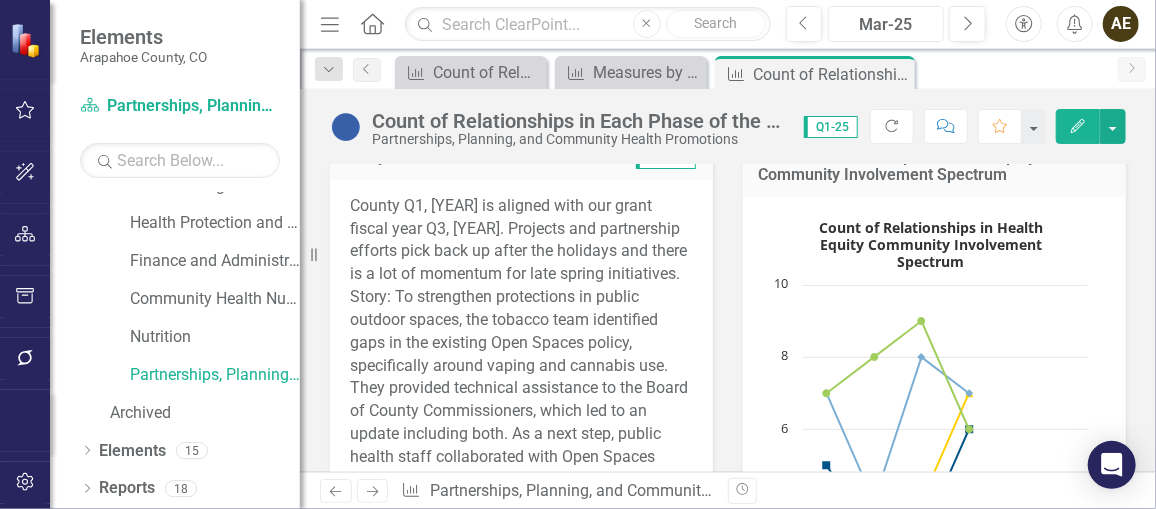 click on "Mar-25" at bounding box center [886, 25] 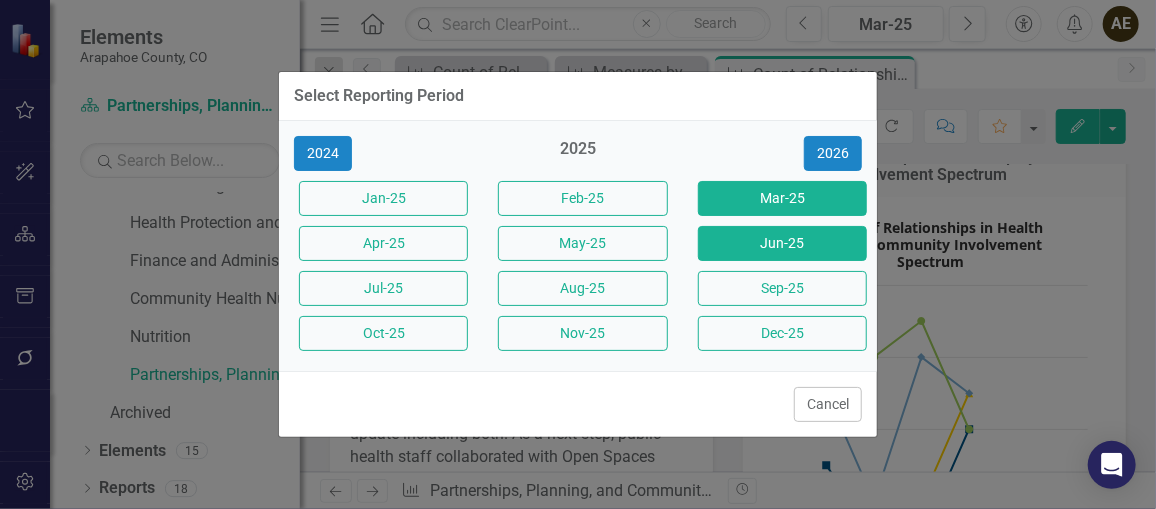 click on "Jun-25" at bounding box center (782, 243) 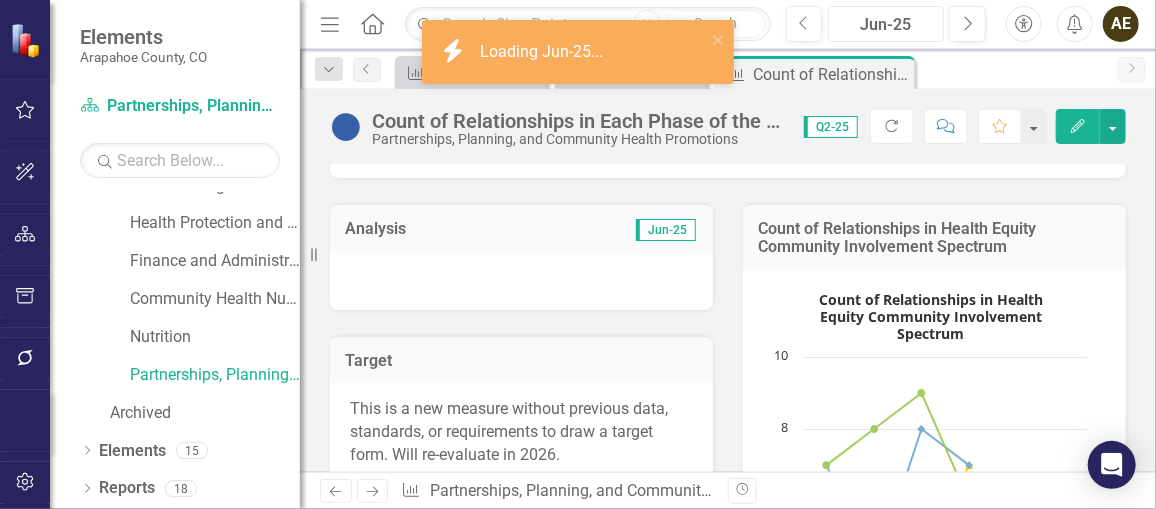 scroll, scrollTop: 339, scrollLeft: 0, axis: vertical 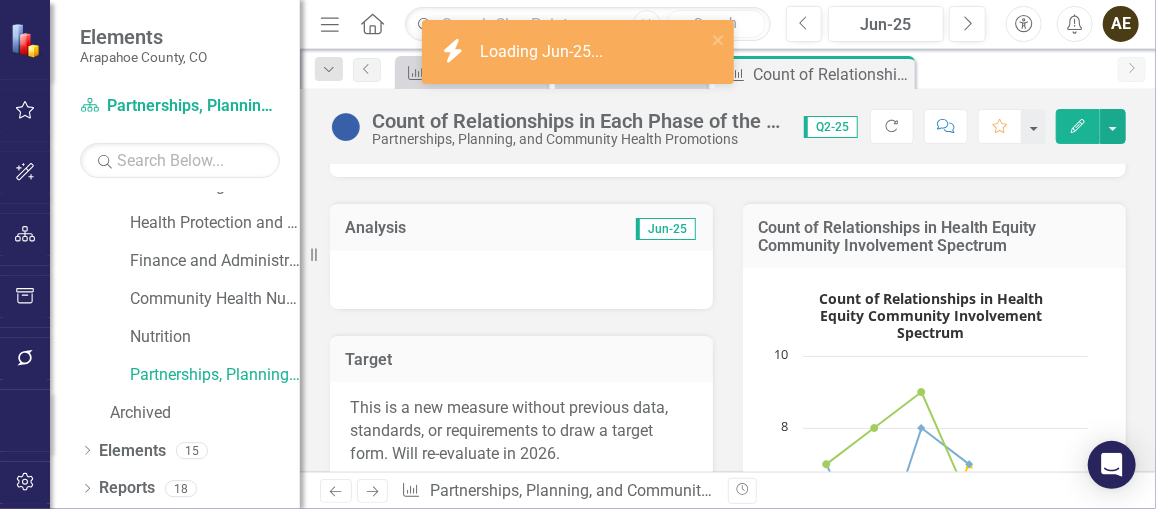 click at bounding box center [521, 280] 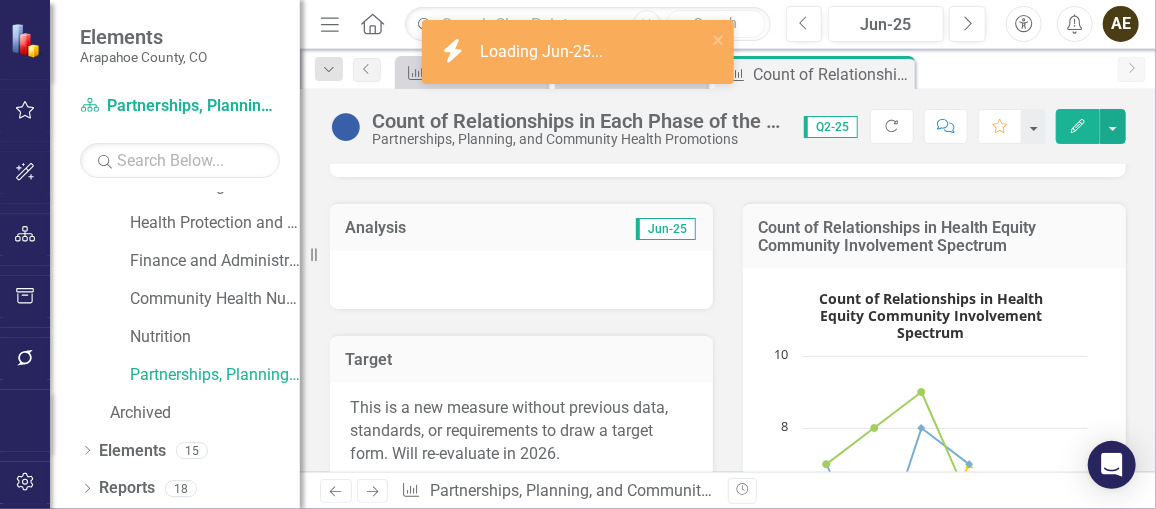 click at bounding box center [521, 280] 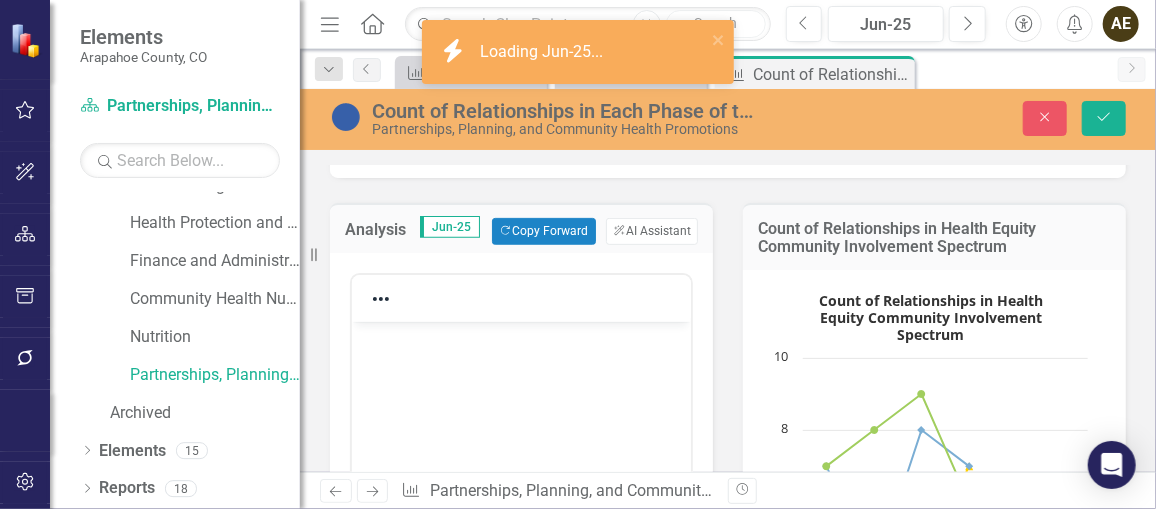 scroll, scrollTop: 0, scrollLeft: 0, axis: both 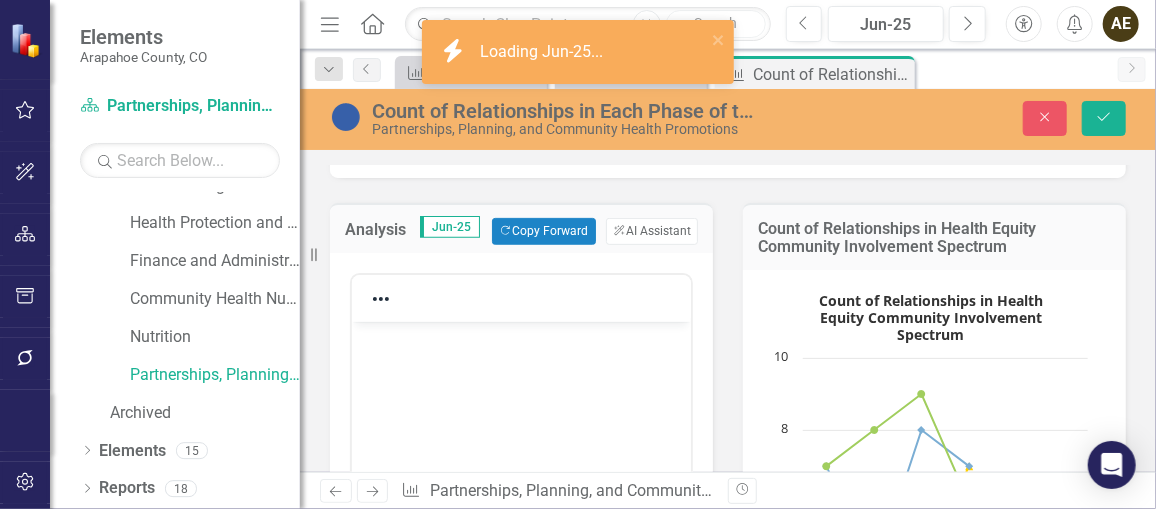click at bounding box center [520, 338] 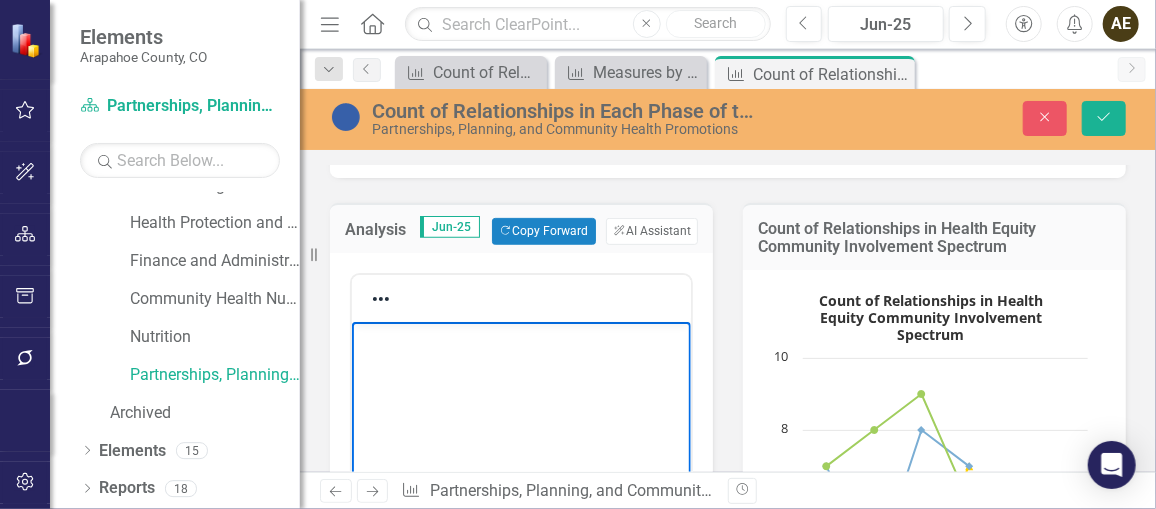 paste 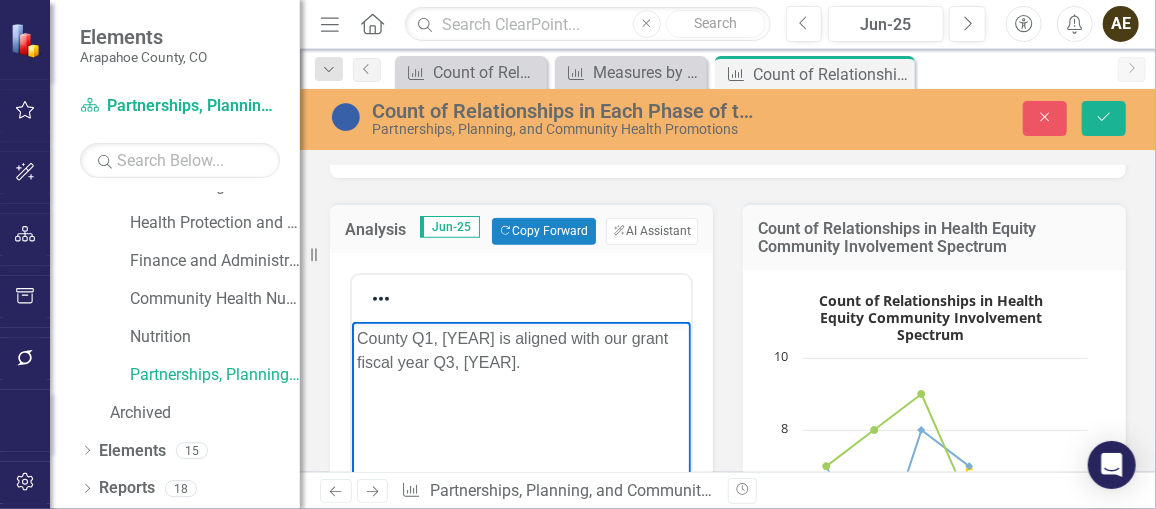 click on "County Q1, [YEAR] is aligned with our grant fiscal year Q3, [YEAR]." at bounding box center [520, 350] 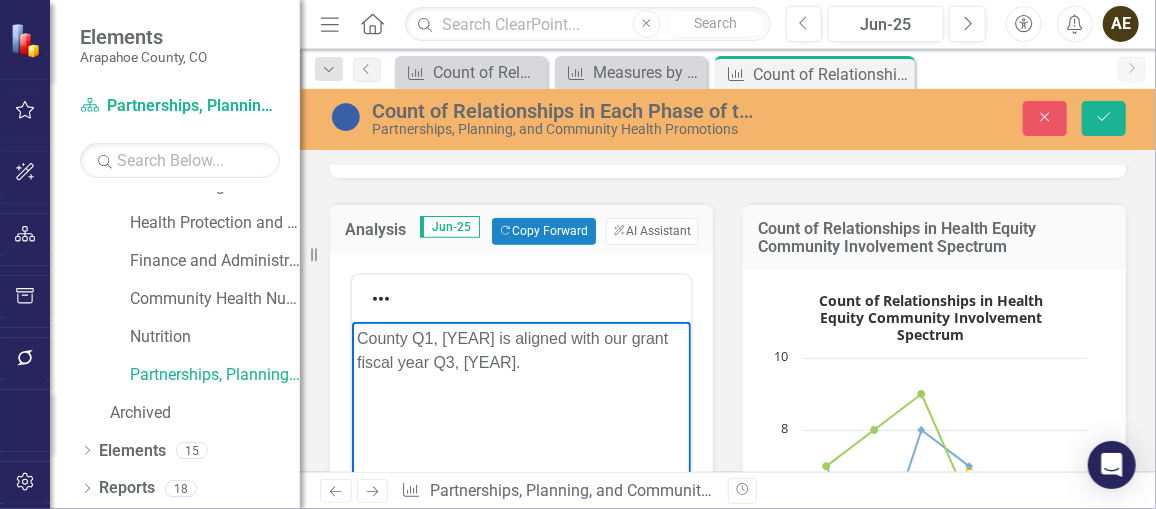 type 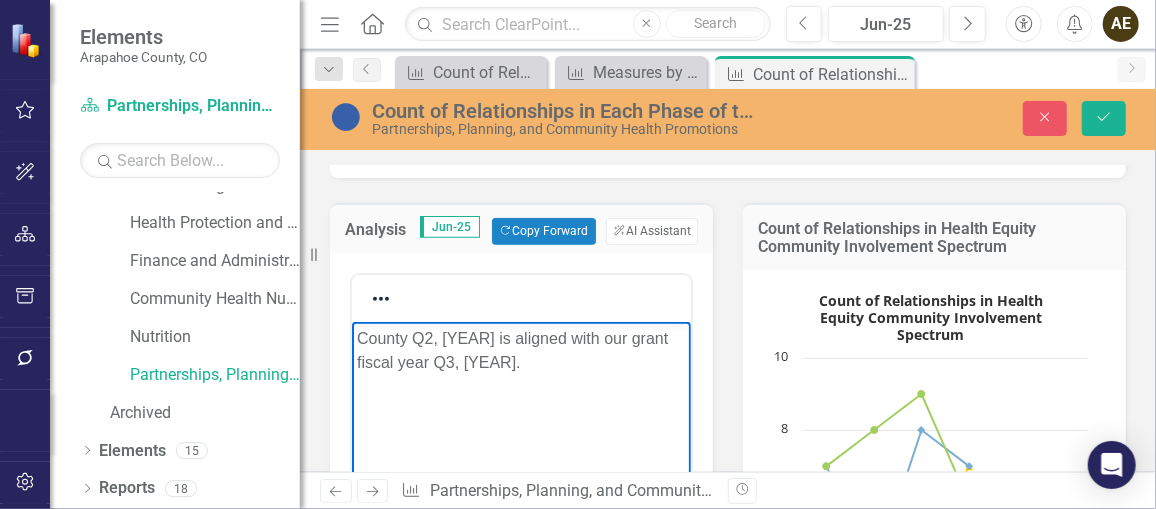 click on "County Q2, [YEAR] is aligned with our grant fiscal year Q3, [YEAR]." at bounding box center (520, 350) 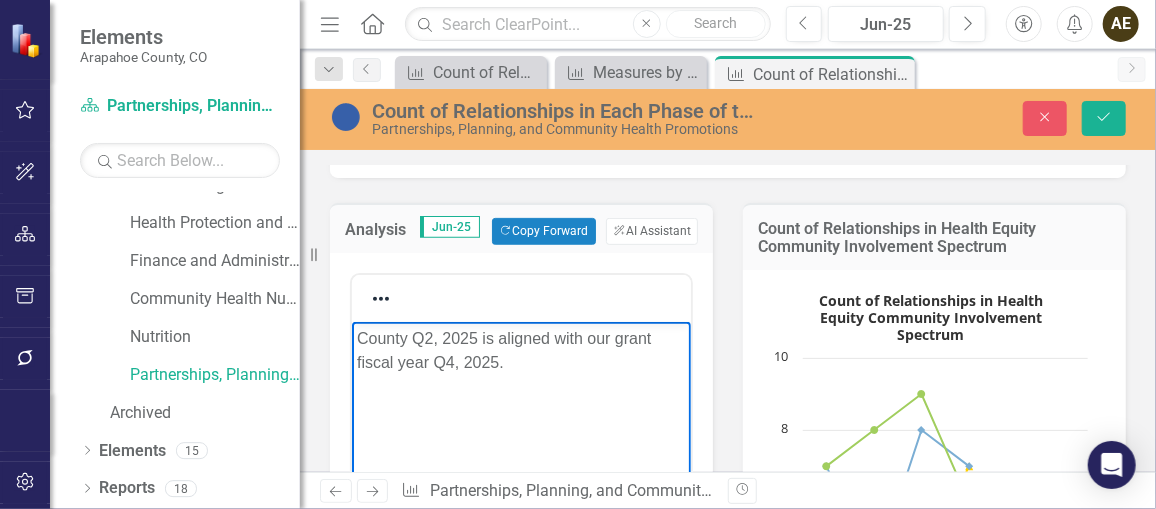 click on "County Q2, 2025 is aligned with our grant fiscal year Q4, 2025." at bounding box center [520, 350] 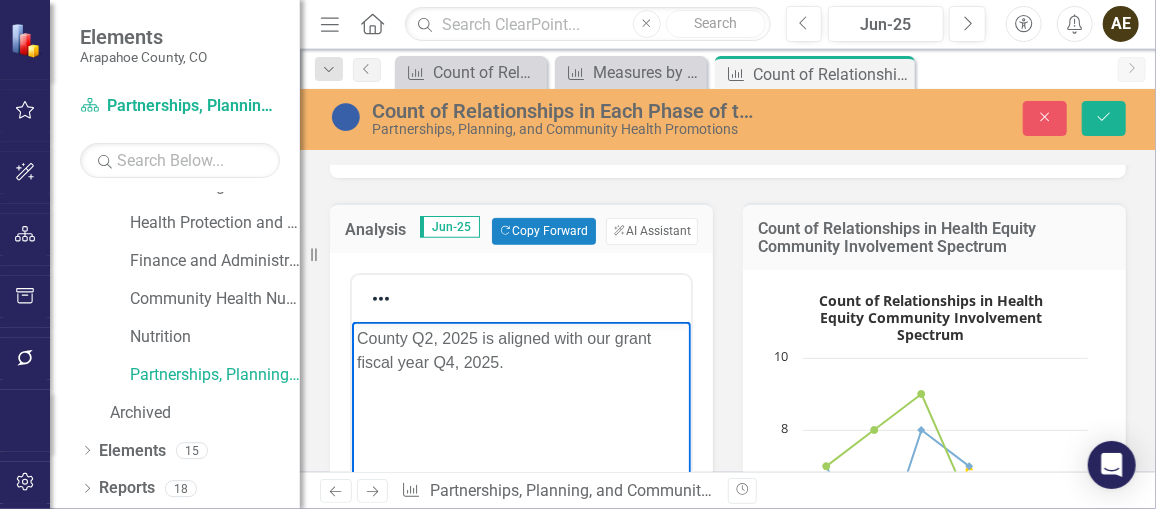 drag, startPoint x: 554, startPoint y: 365, endPoint x: 558, endPoint y: 375, distance: 10.770329 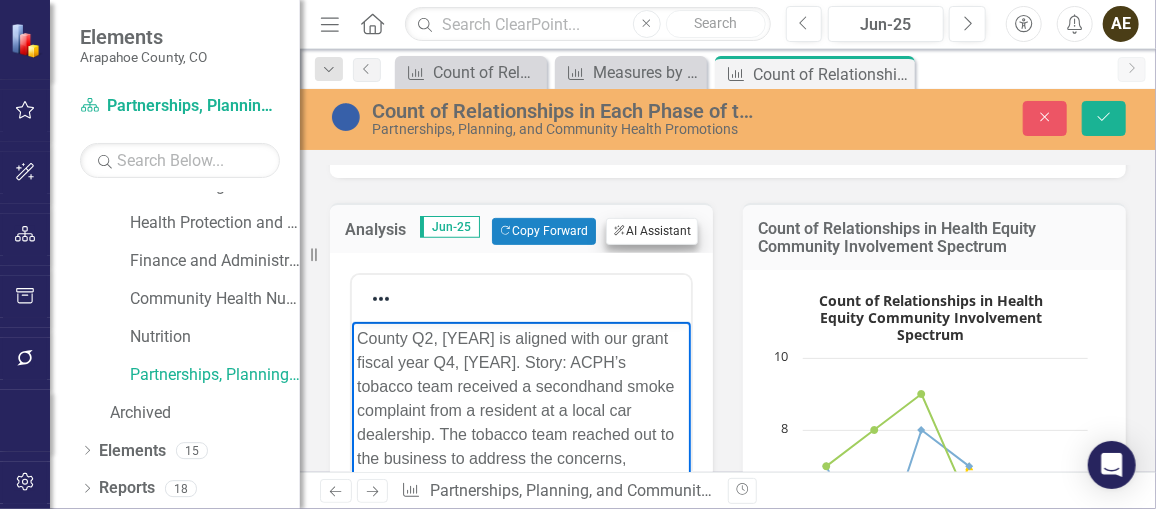 scroll, scrollTop: 87, scrollLeft: 0, axis: vertical 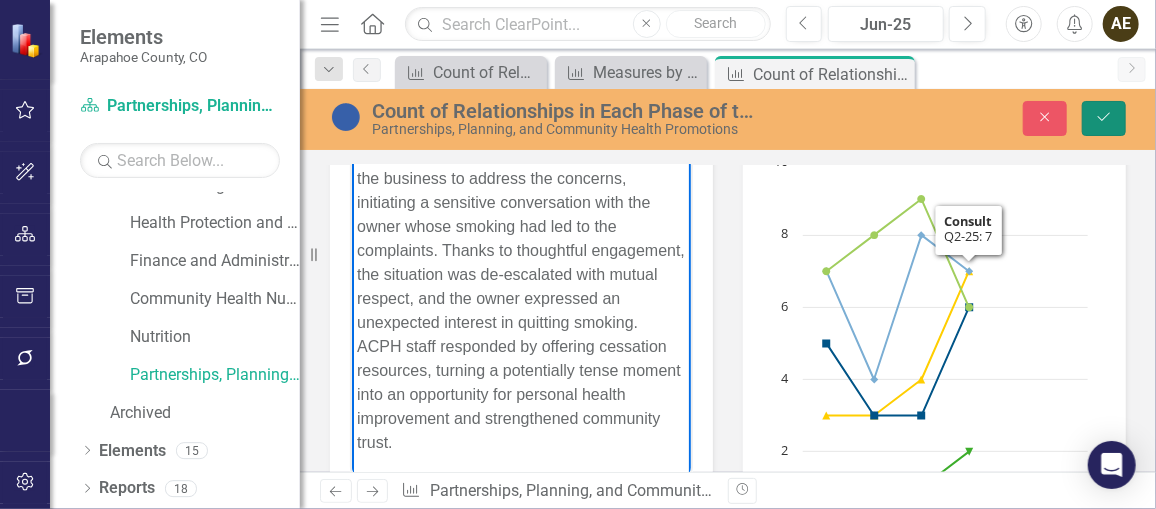 click 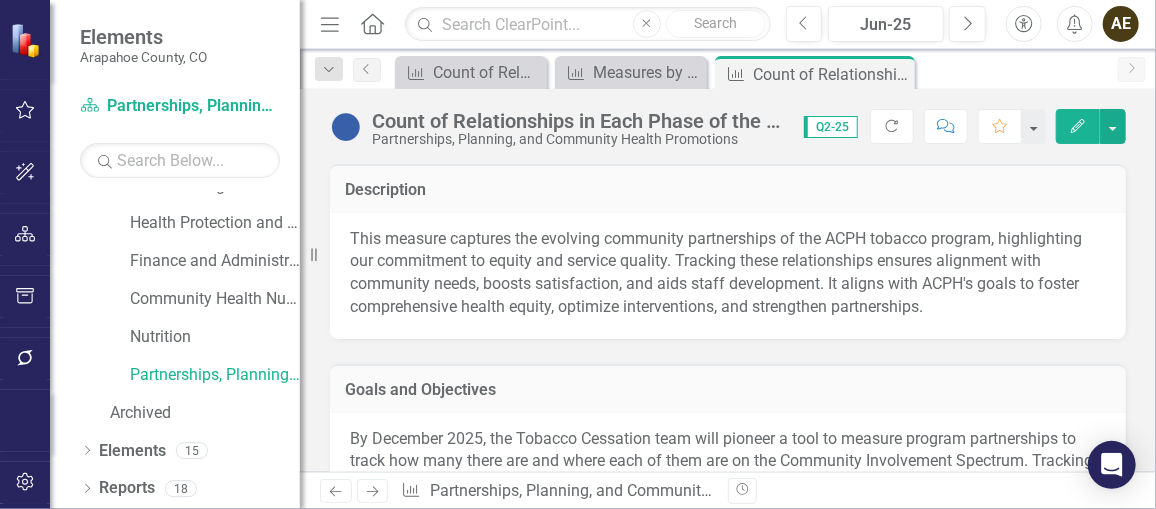 scroll, scrollTop: 283, scrollLeft: 0, axis: vertical 